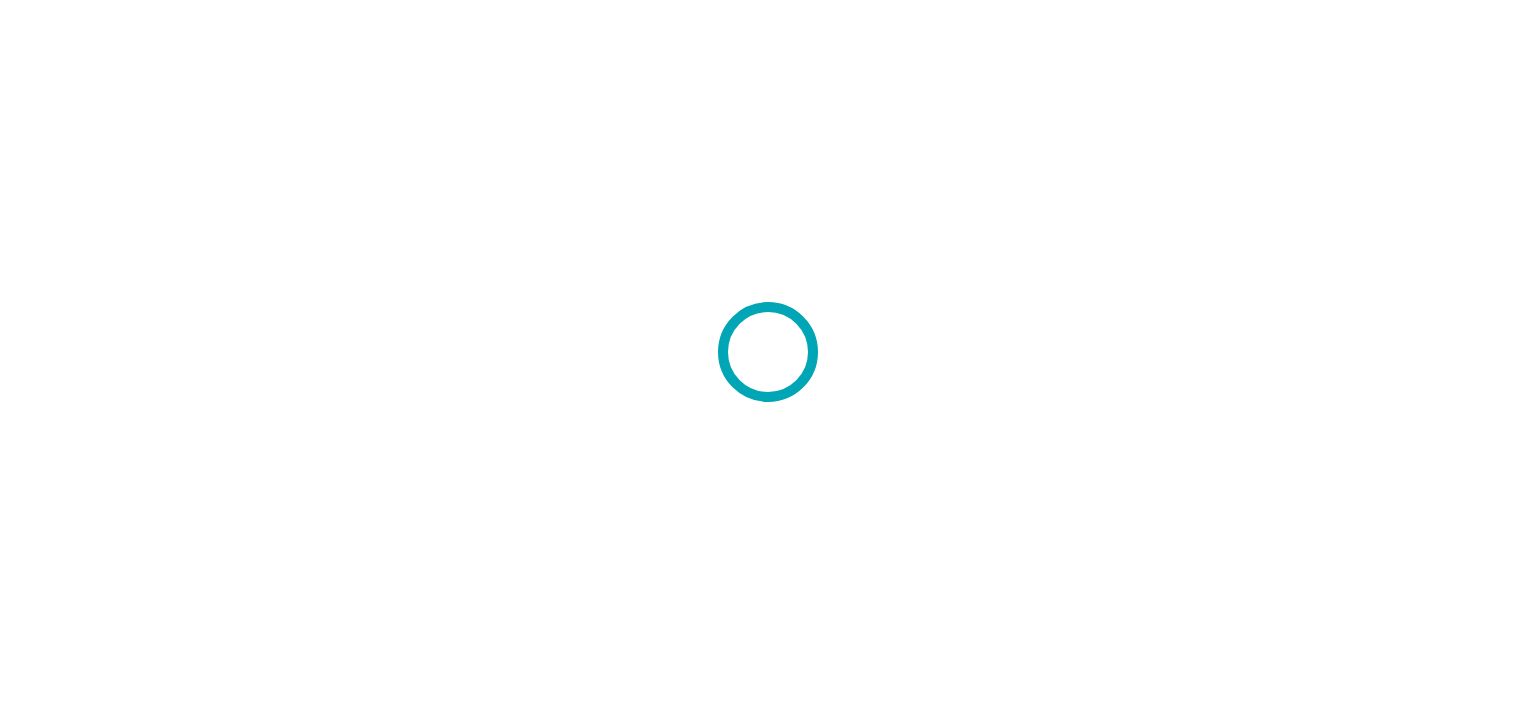scroll, scrollTop: 0, scrollLeft: 0, axis: both 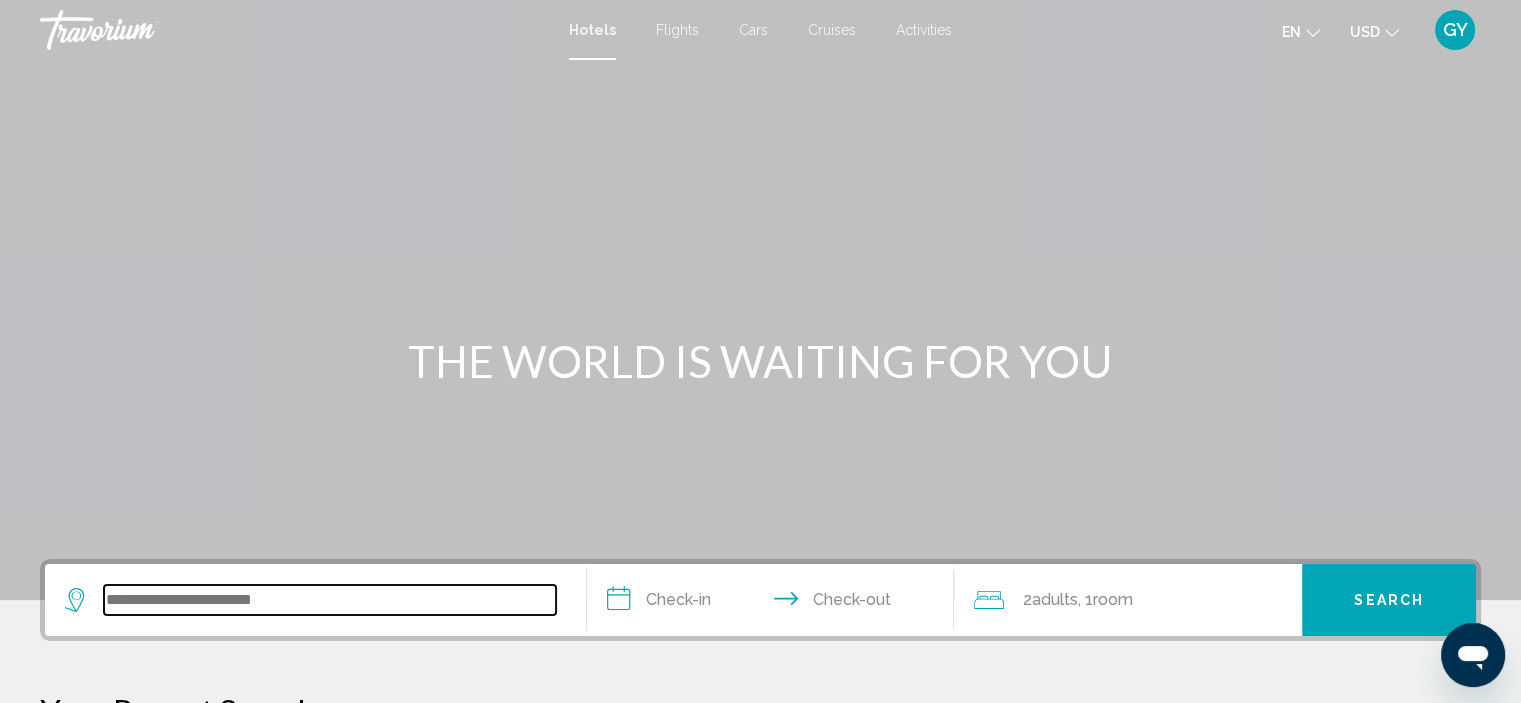 click at bounding box center (330, 600) 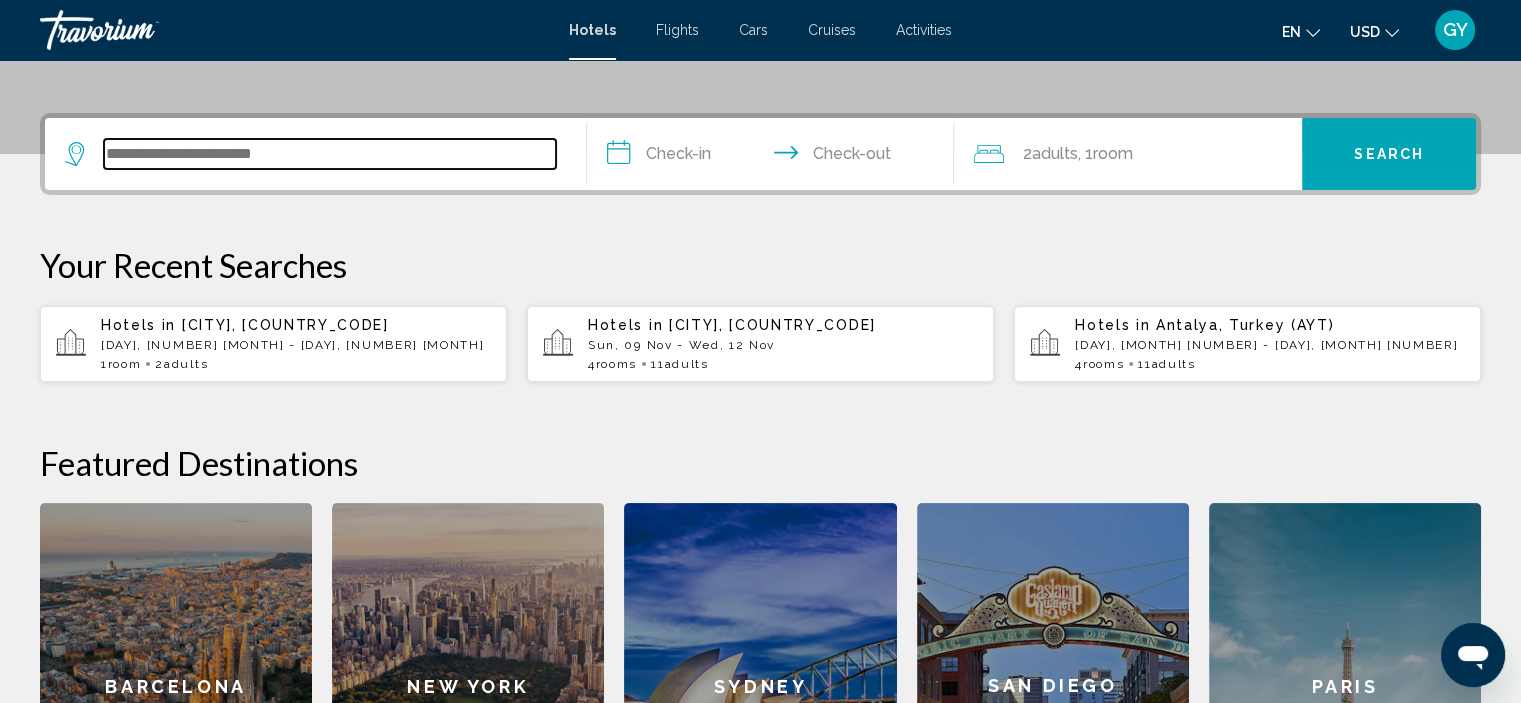 scroll, scrollTop: 493, scrollLeft: 0, axis: vertical 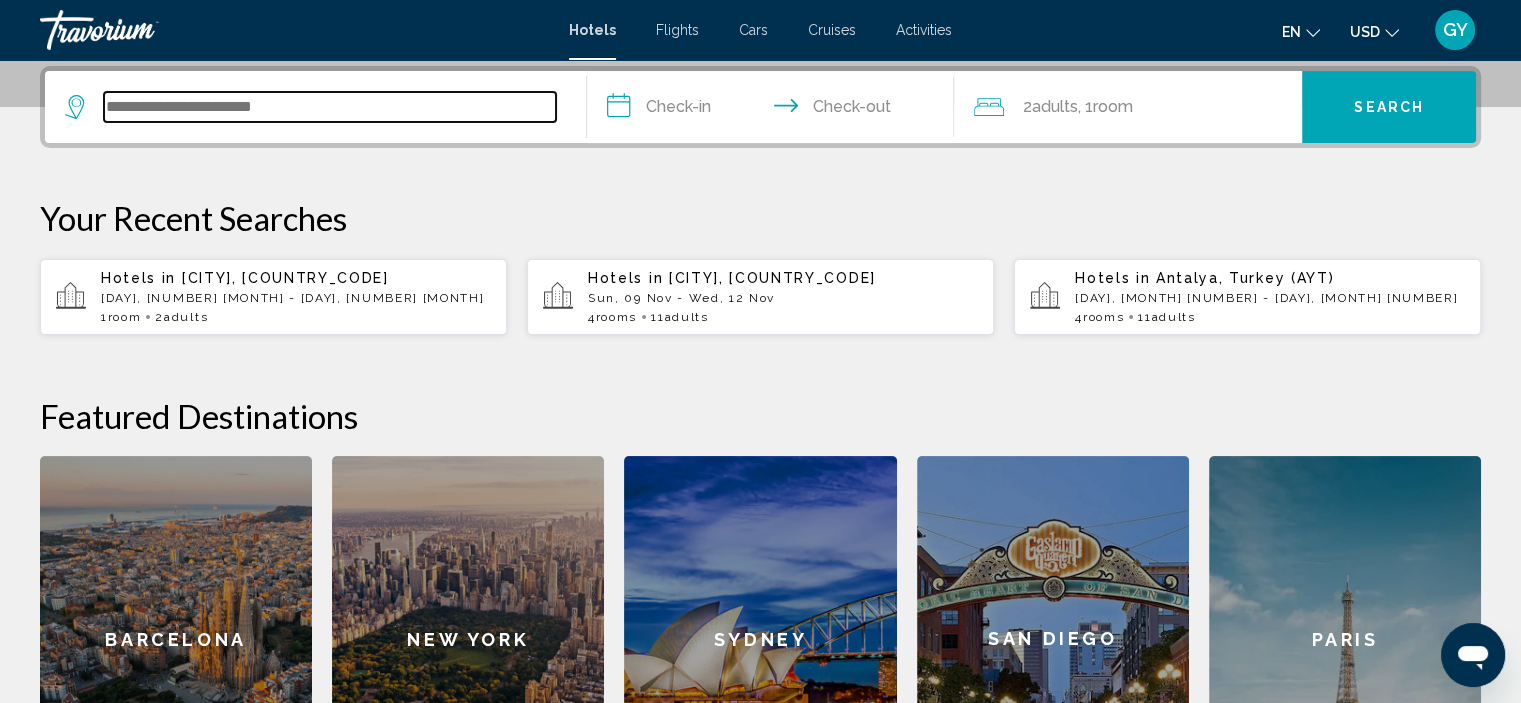 click at bounding box center [330, 107] 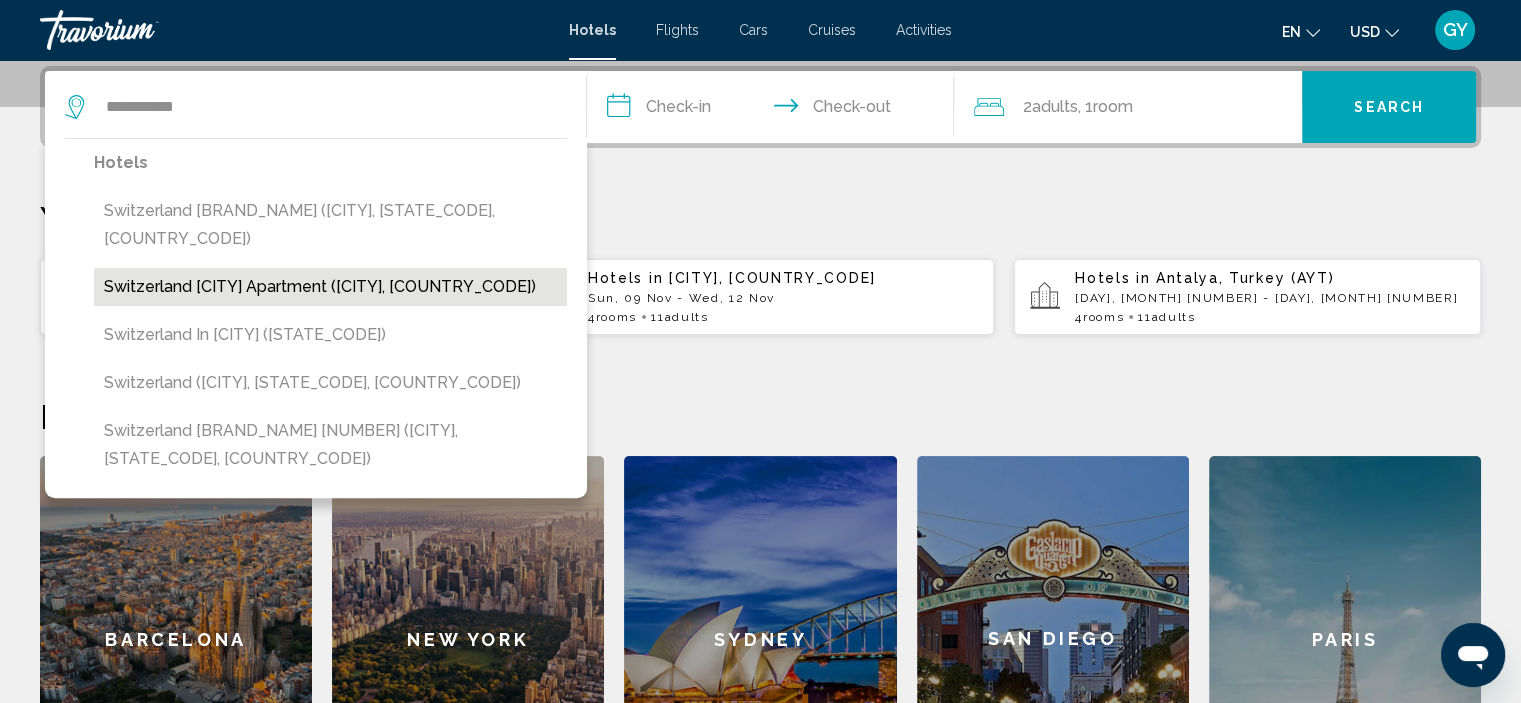 click on "[COUNTRY] [NAME] ([CITY], [COUNTRY])" at bounding box center (330, 287) 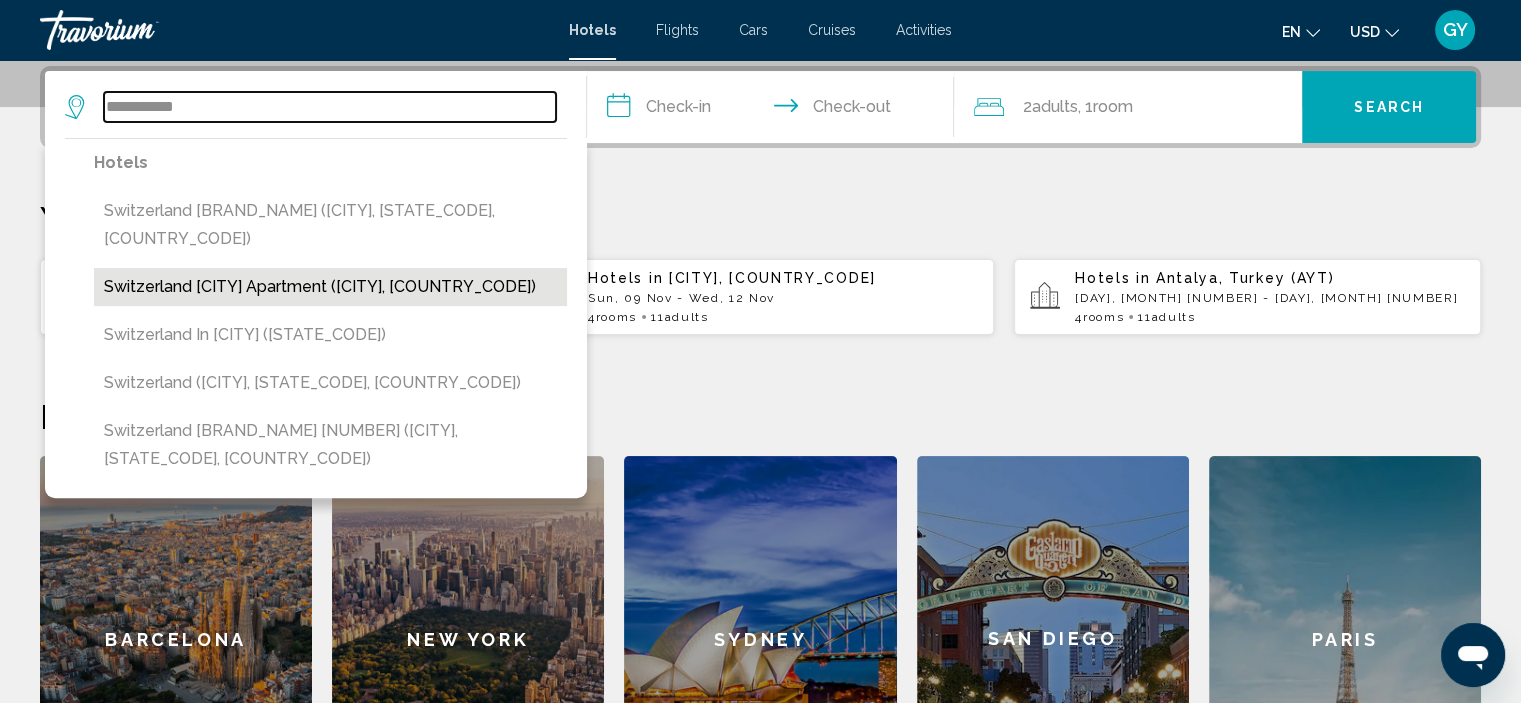 type on "**********" 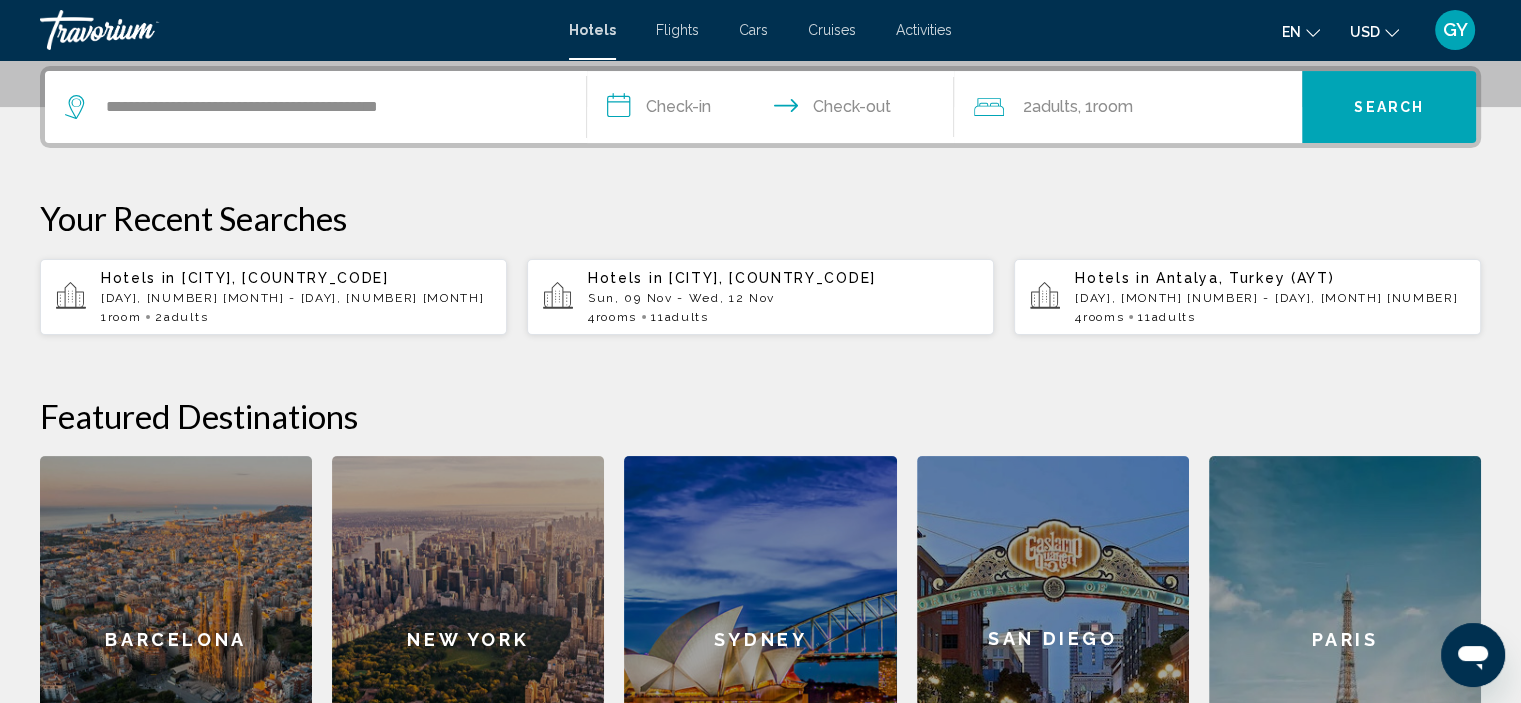 click on "**********" at bounding box center [775, 110] 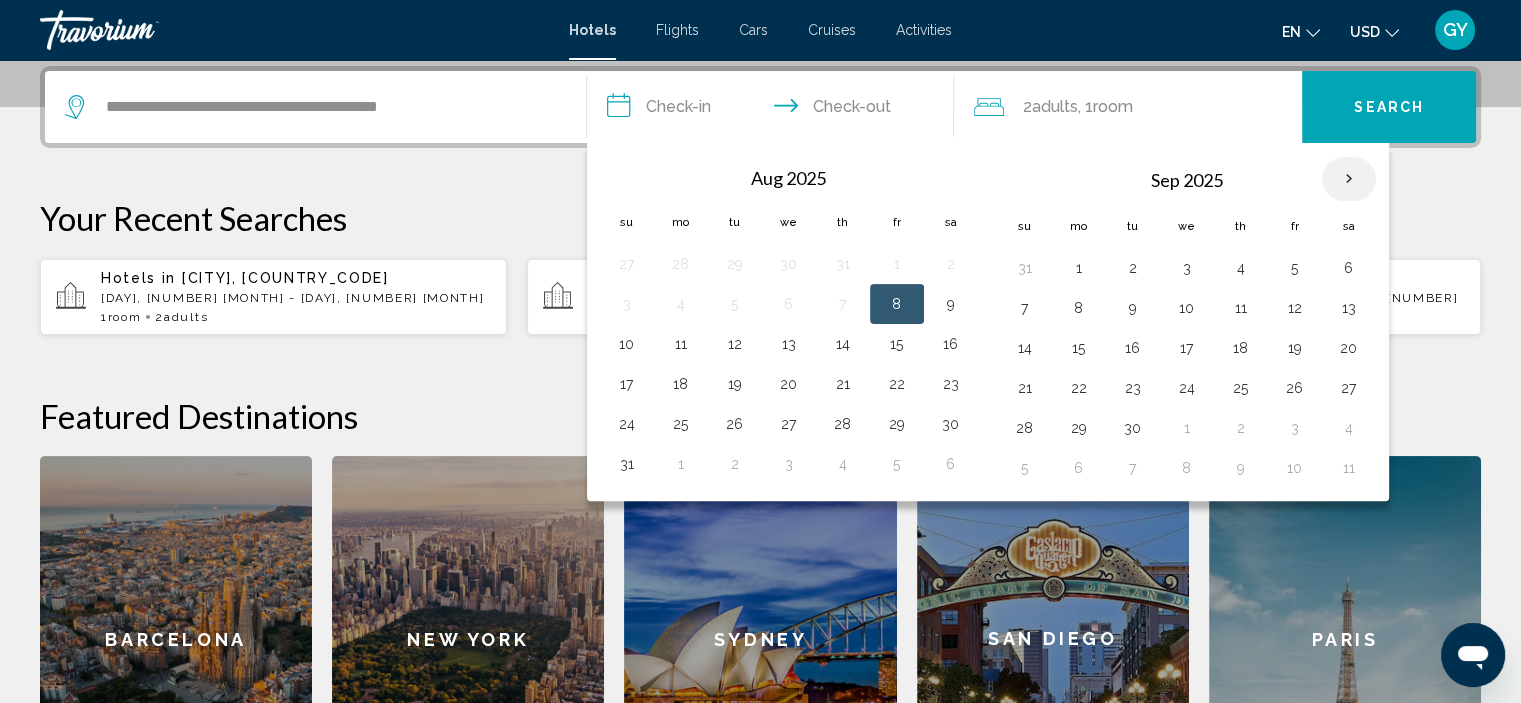 click at bounding box center [1349, 179] 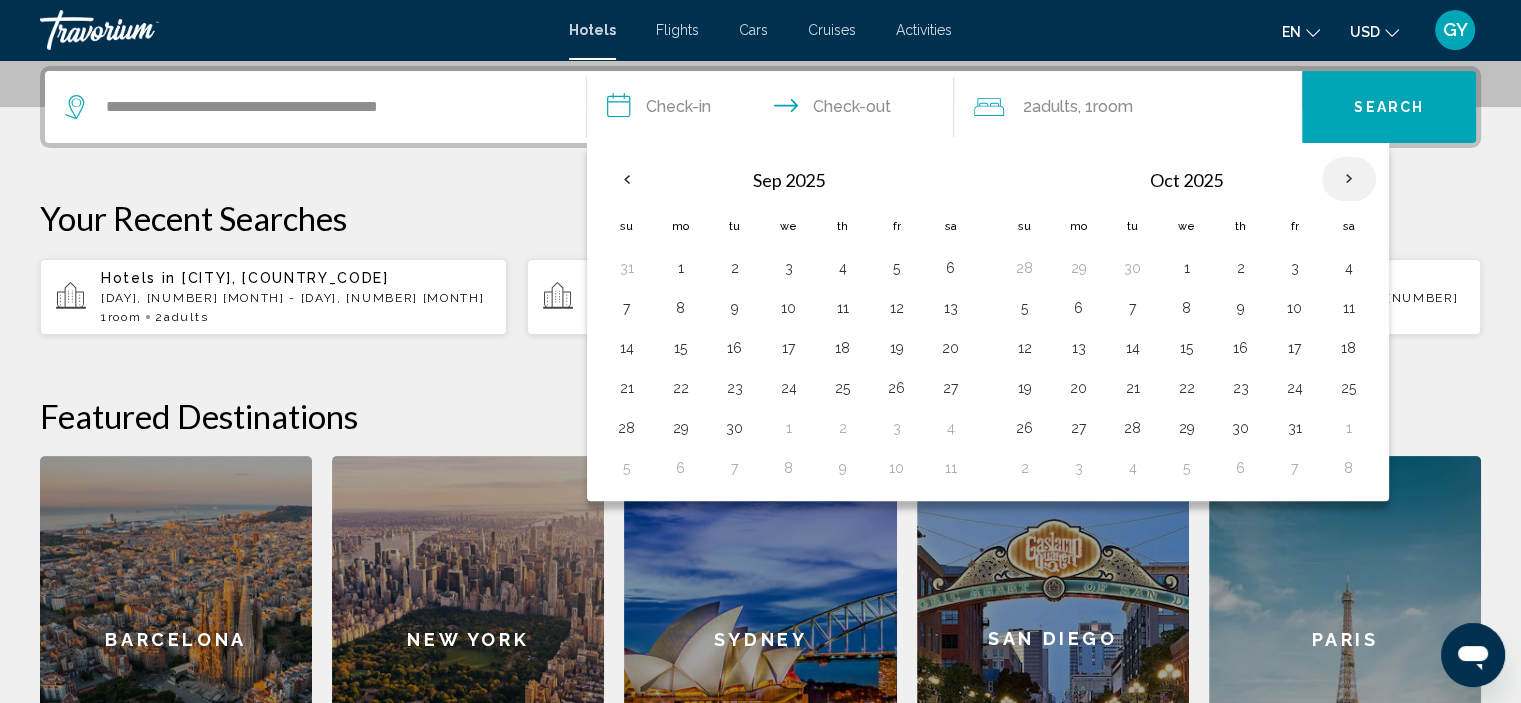 click at bounding box center (1349, 179) 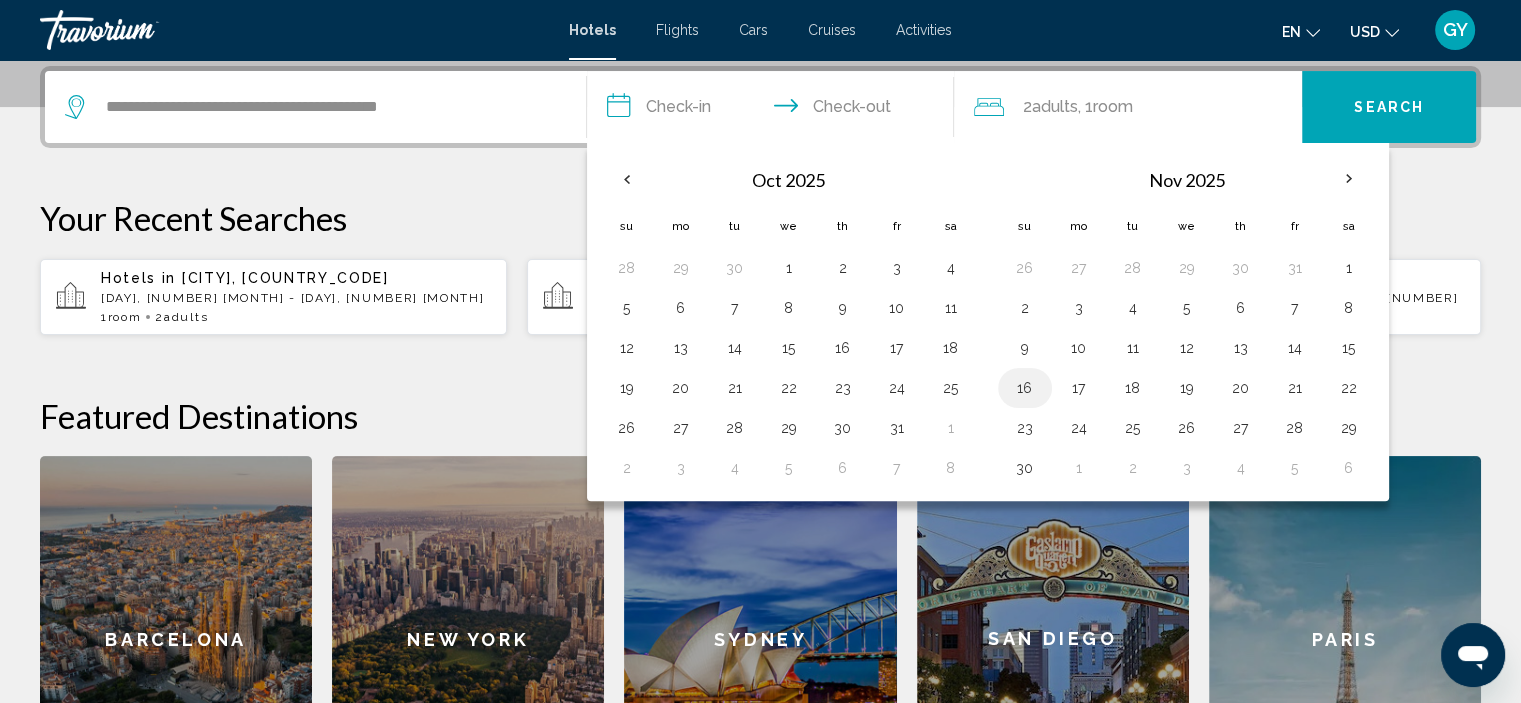 click on "16" at bounding box center [1025, 388] 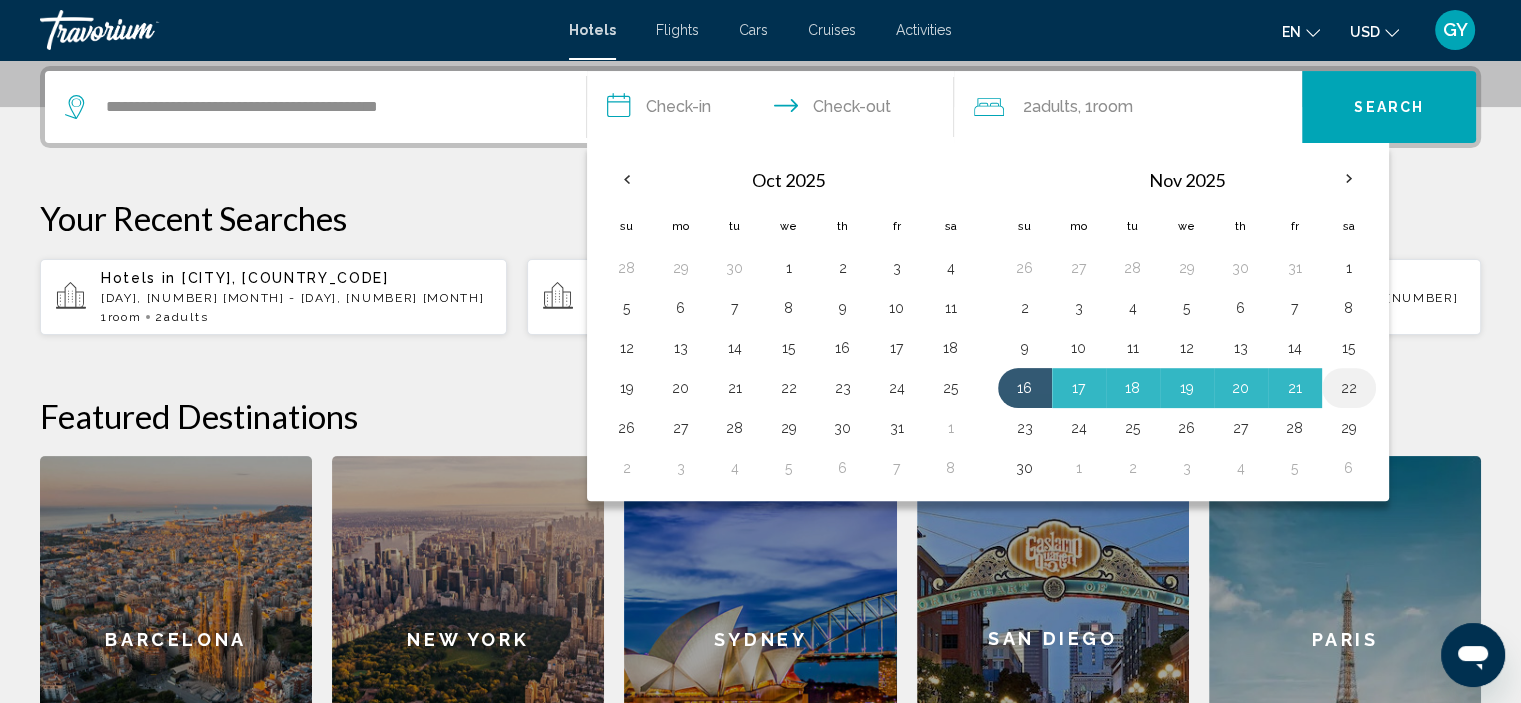 click on "22" at bounding box center (1349, 388) 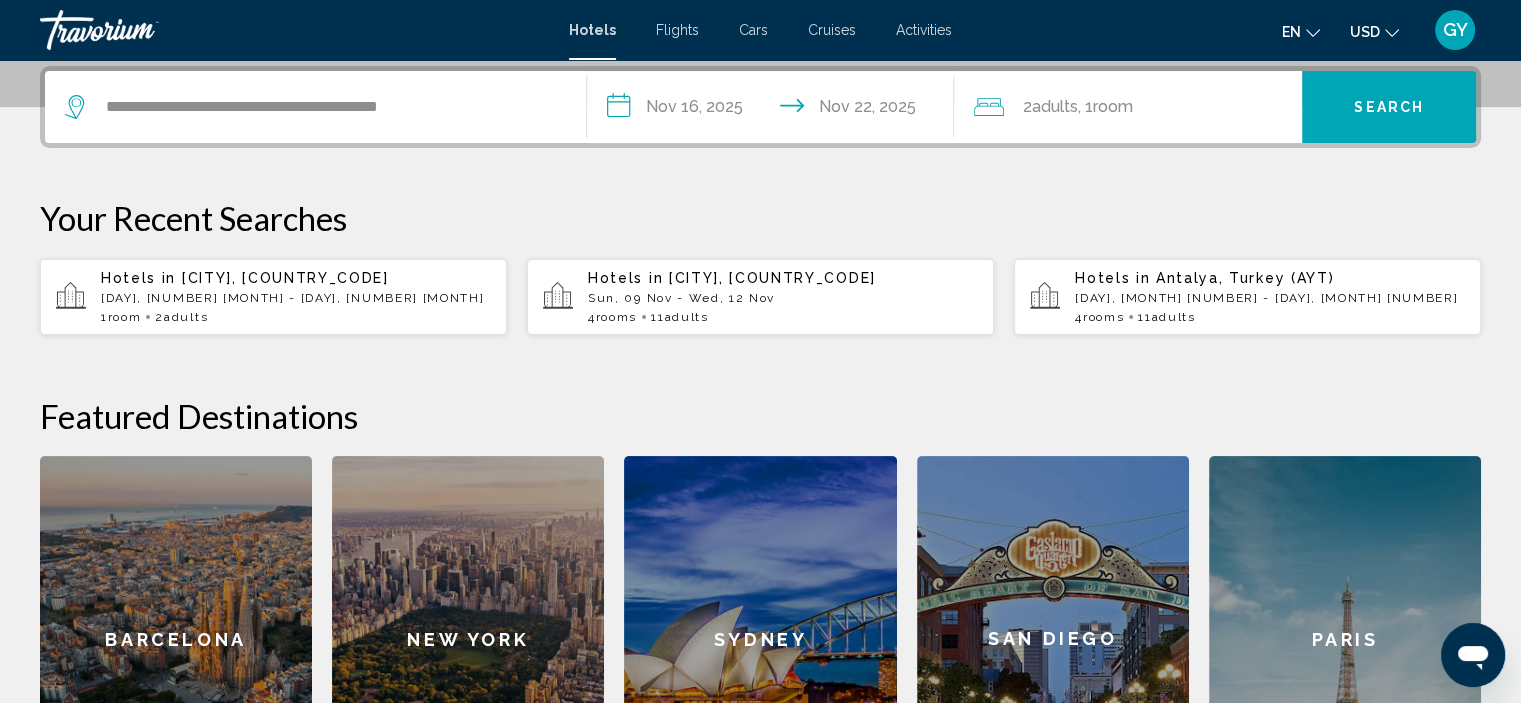 click on "Search" at bounding box center (1389, 107) 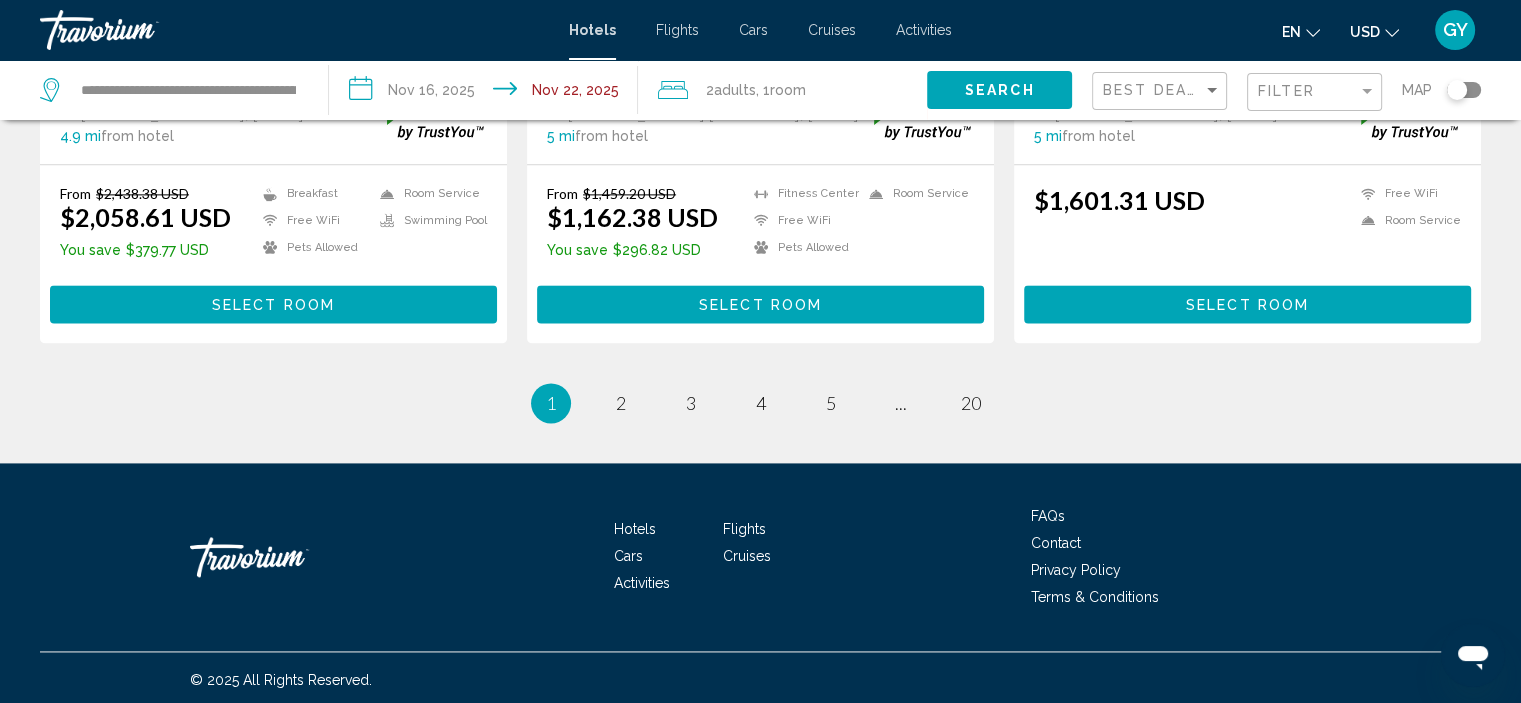scroll, scrollTop: 2673, scrollLeft: 0, axis: vertical 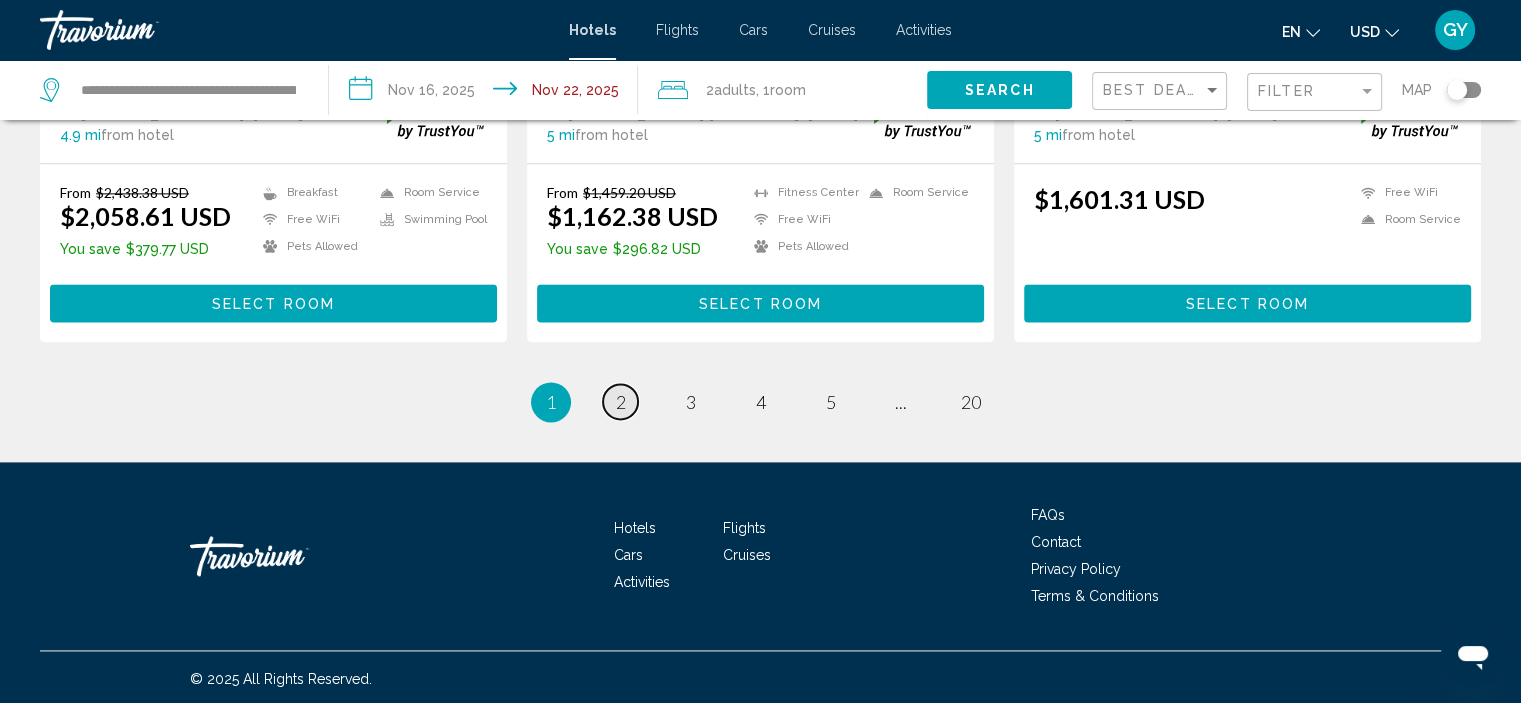 click on "2" at bounding box center (621, 402) 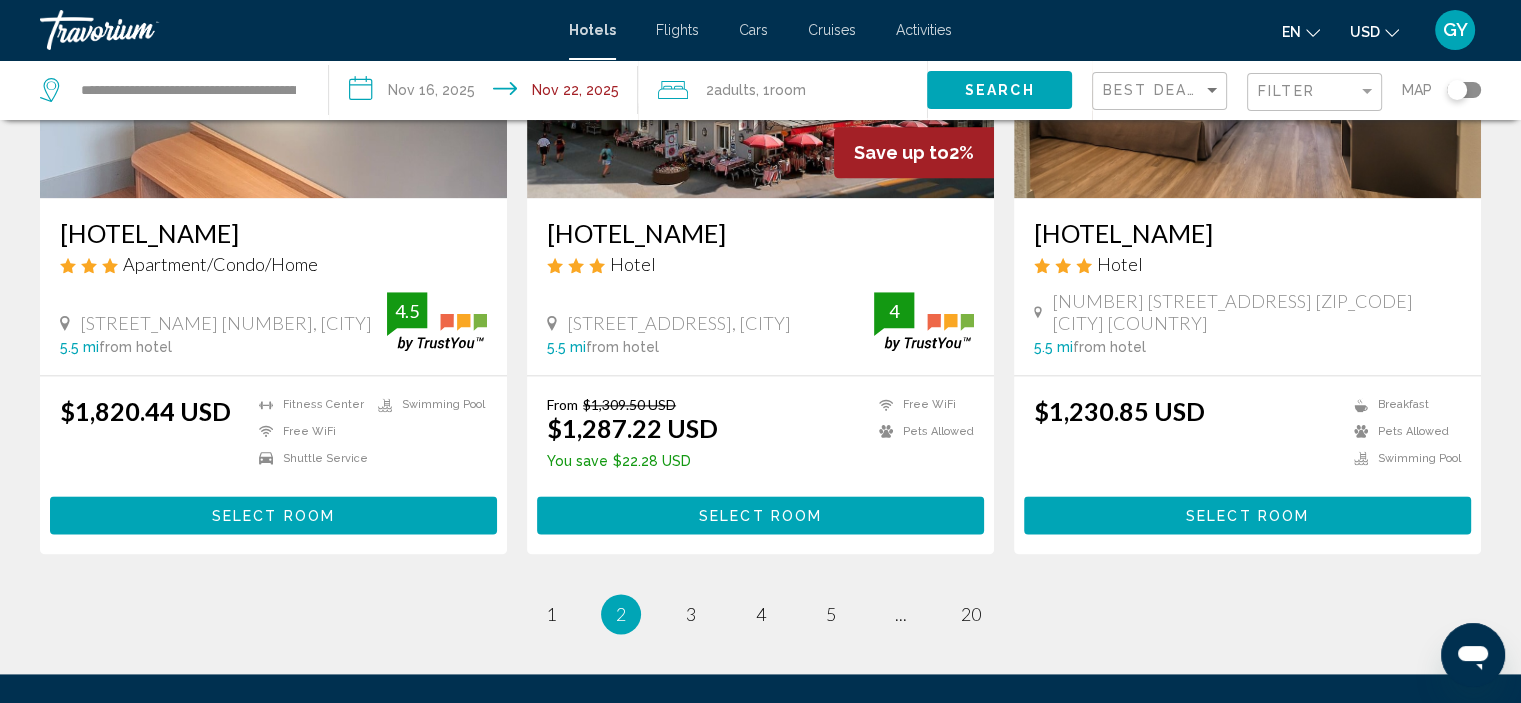 scroll, scrollTop: 2542, scrollLeft: 0, axis: vertical 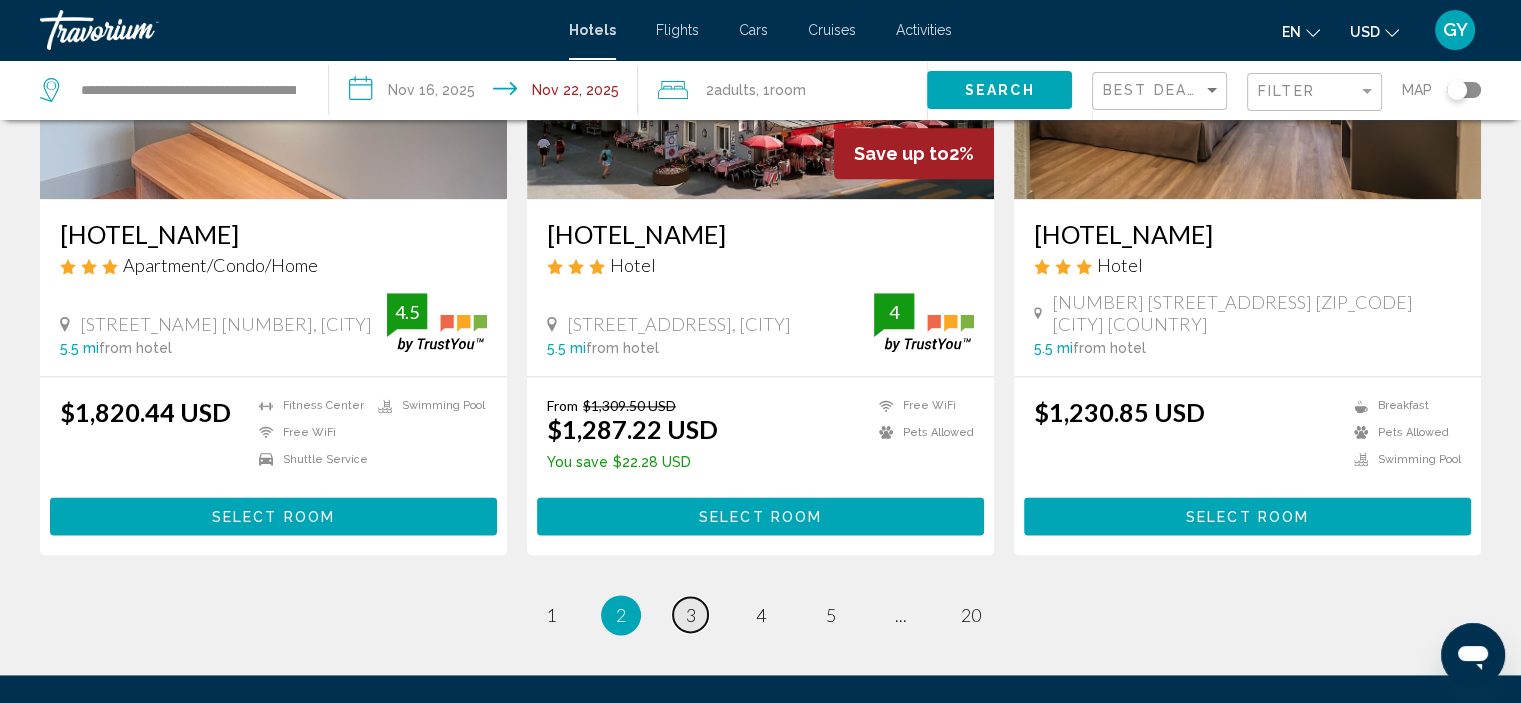 click on "3" at bounding box center [691, 615] 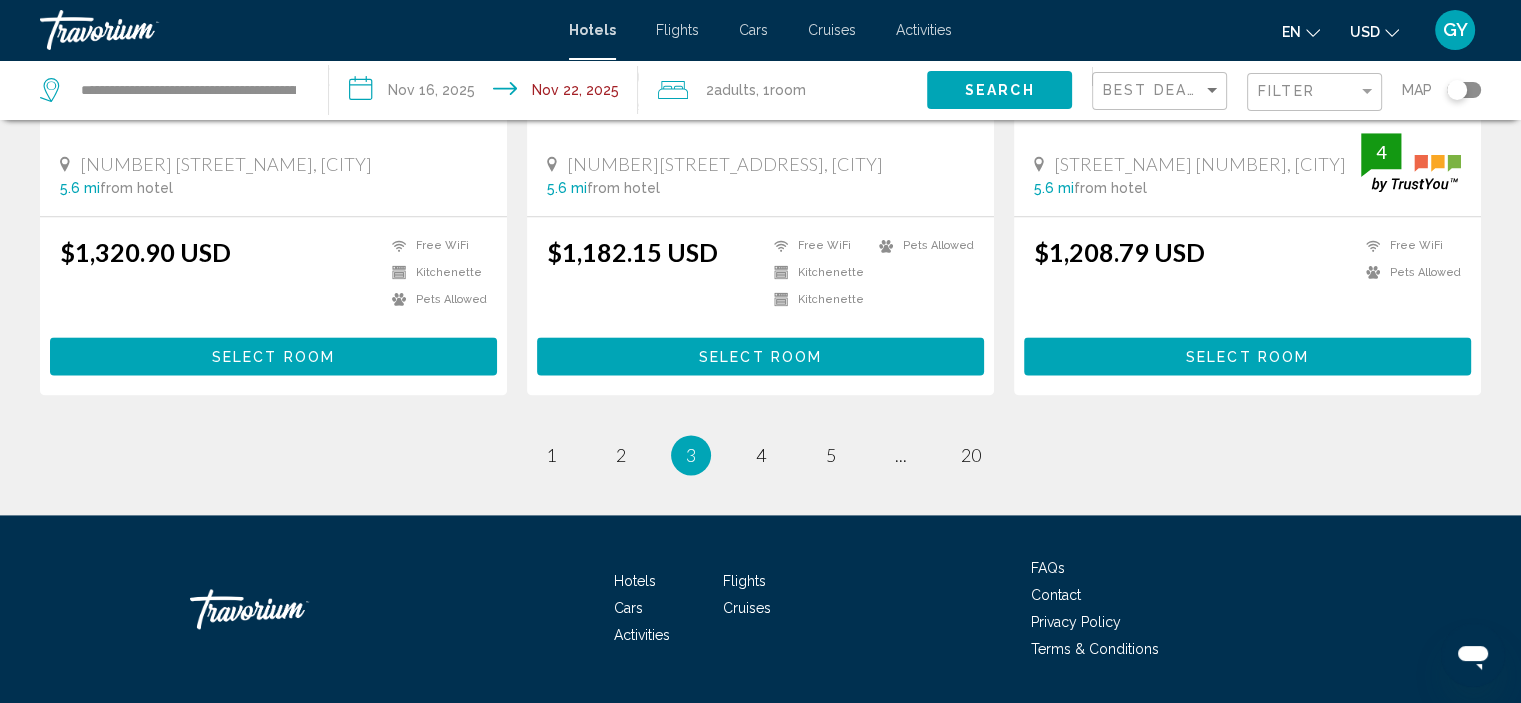 scroll, scrollTop: 2619, scrollLeft: 0, axis: vertical 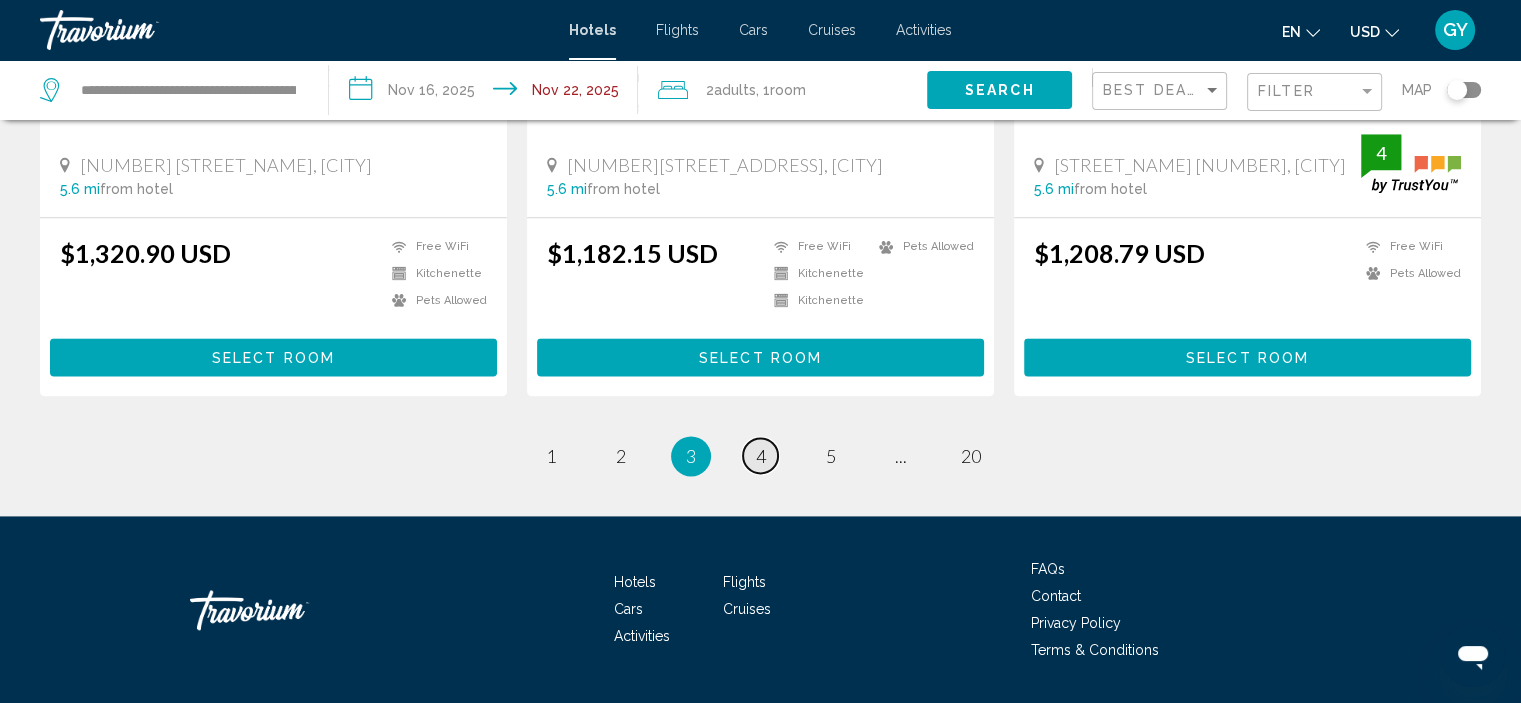 click on "4" at bounding box center (761, 456) 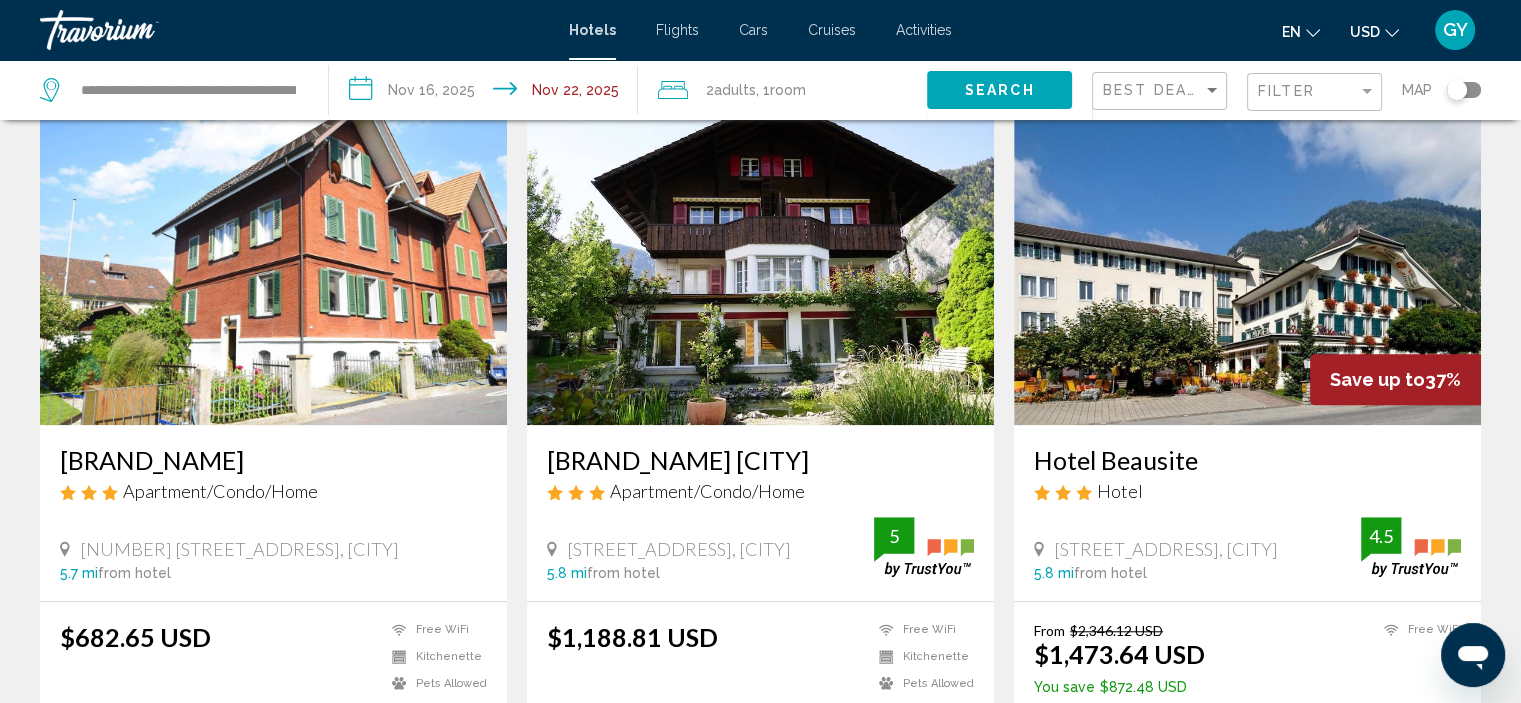 scroll, scrollTop: 1512, scrollLeft: 0, axis: vertical 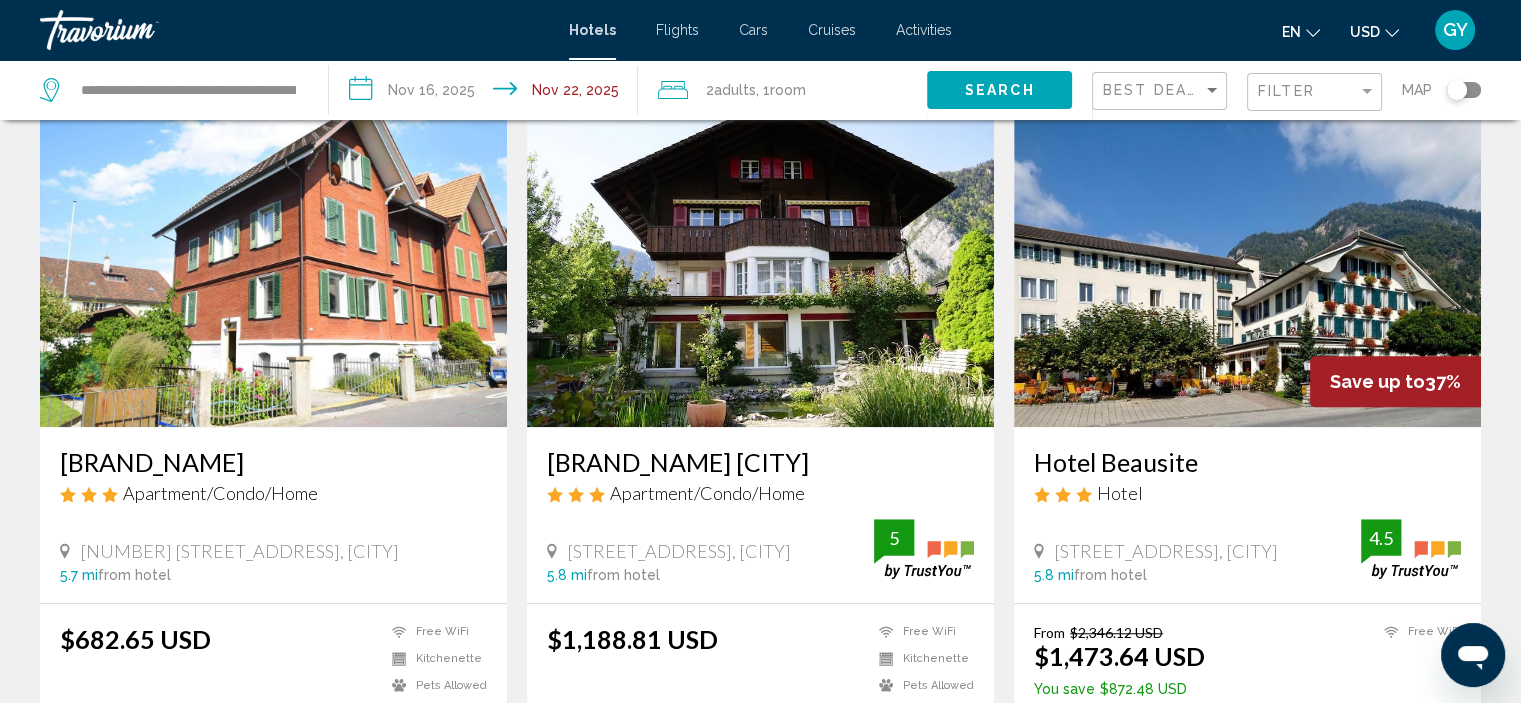 click at bounding box center (273, 267) 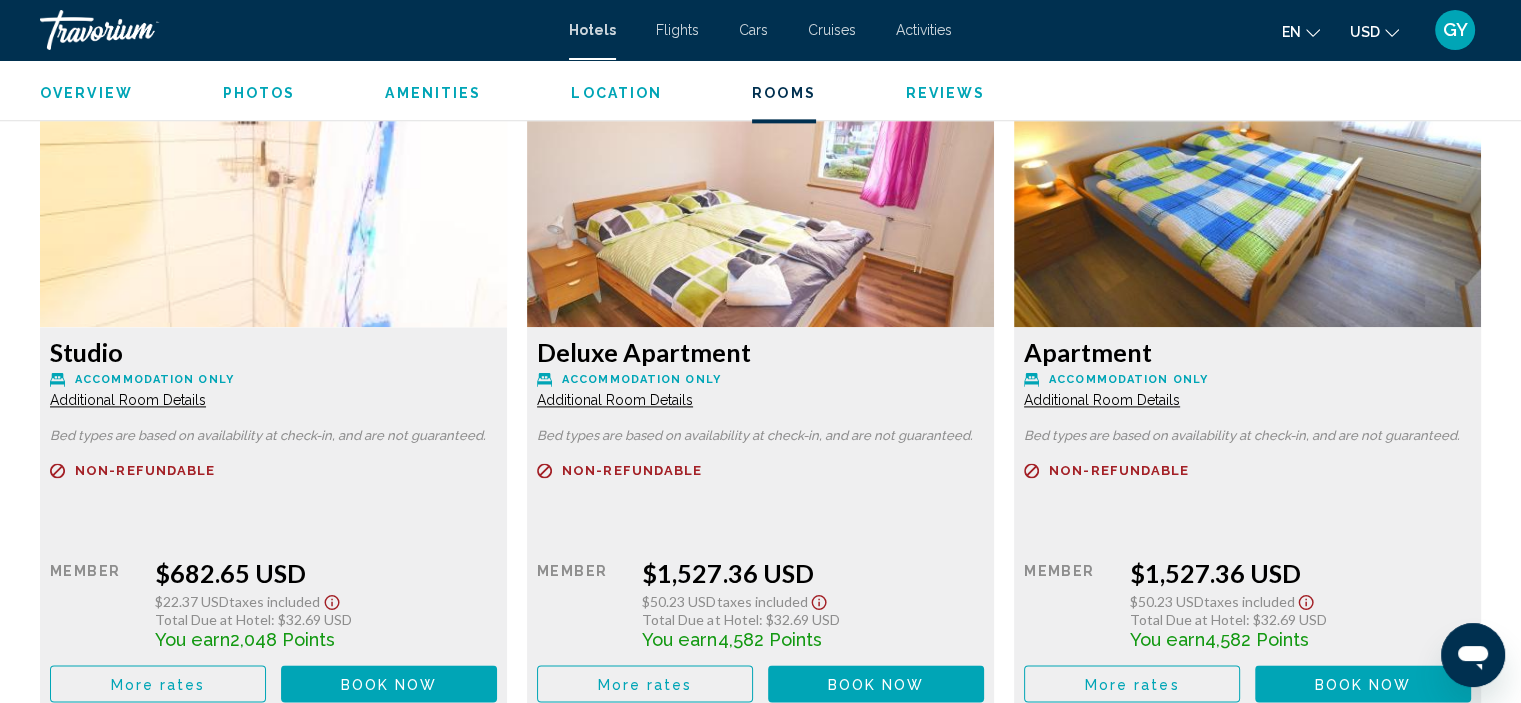 scroll, scrollTop: 2668, scrollLeft: 0, axis: vertical 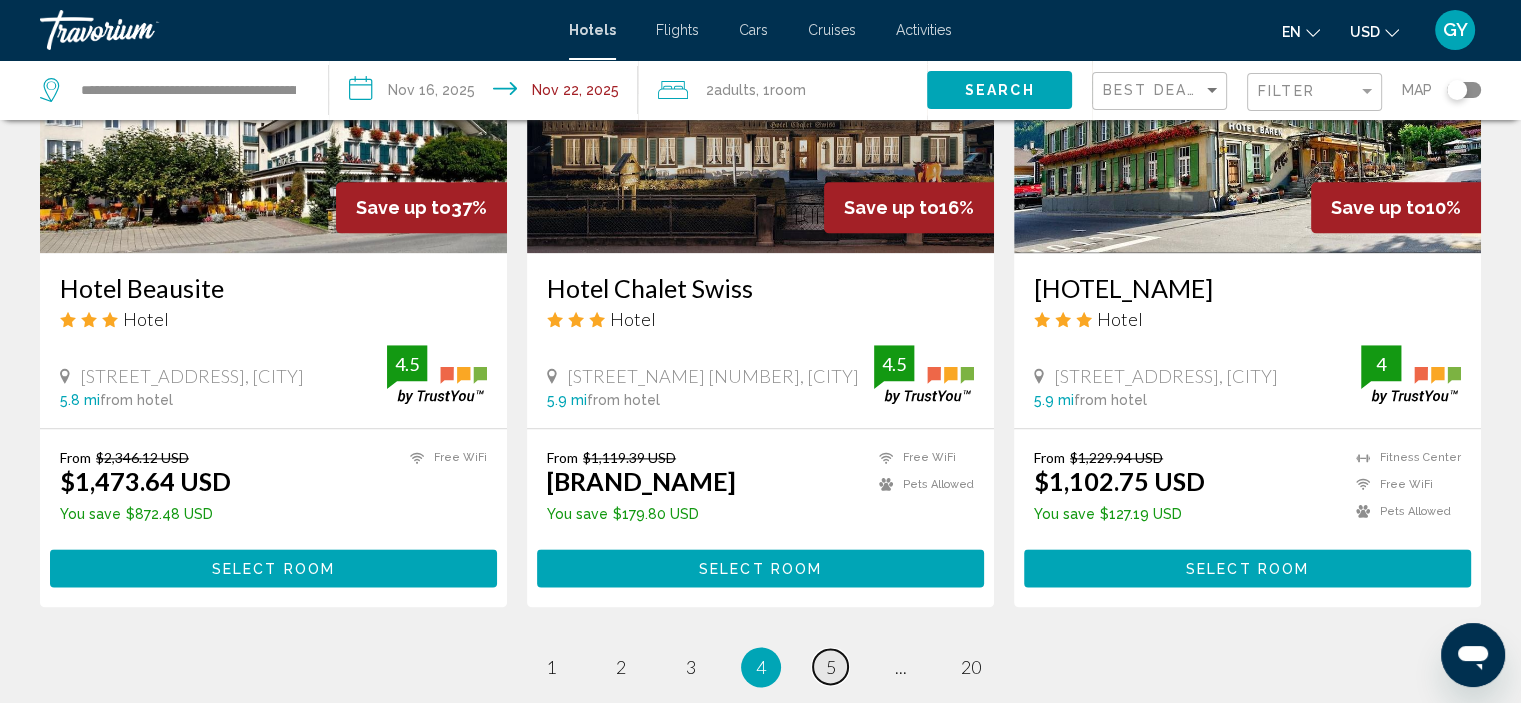 click on "5" at bounding box center [831, 667] 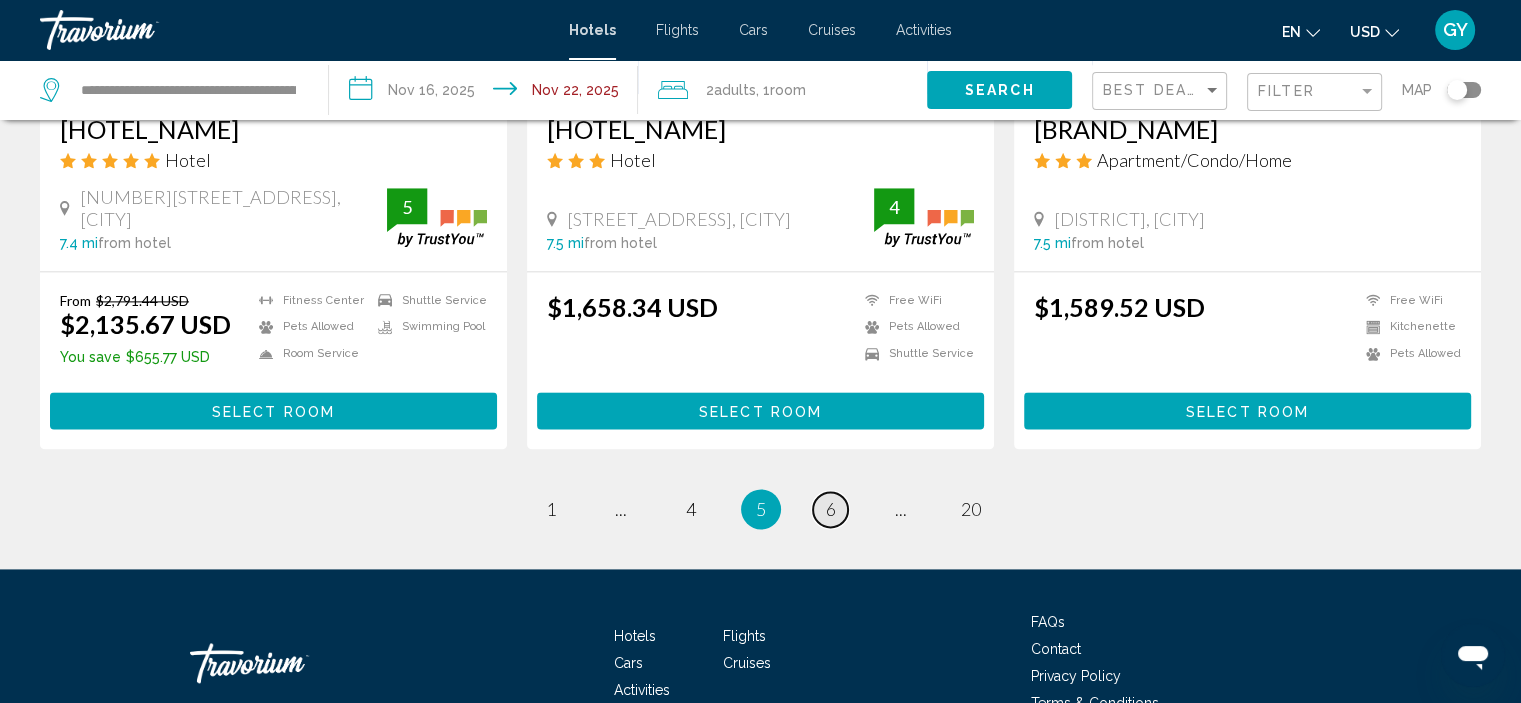scroll, scrollTop: 2618, scrollLeft: 0, axis: vertical 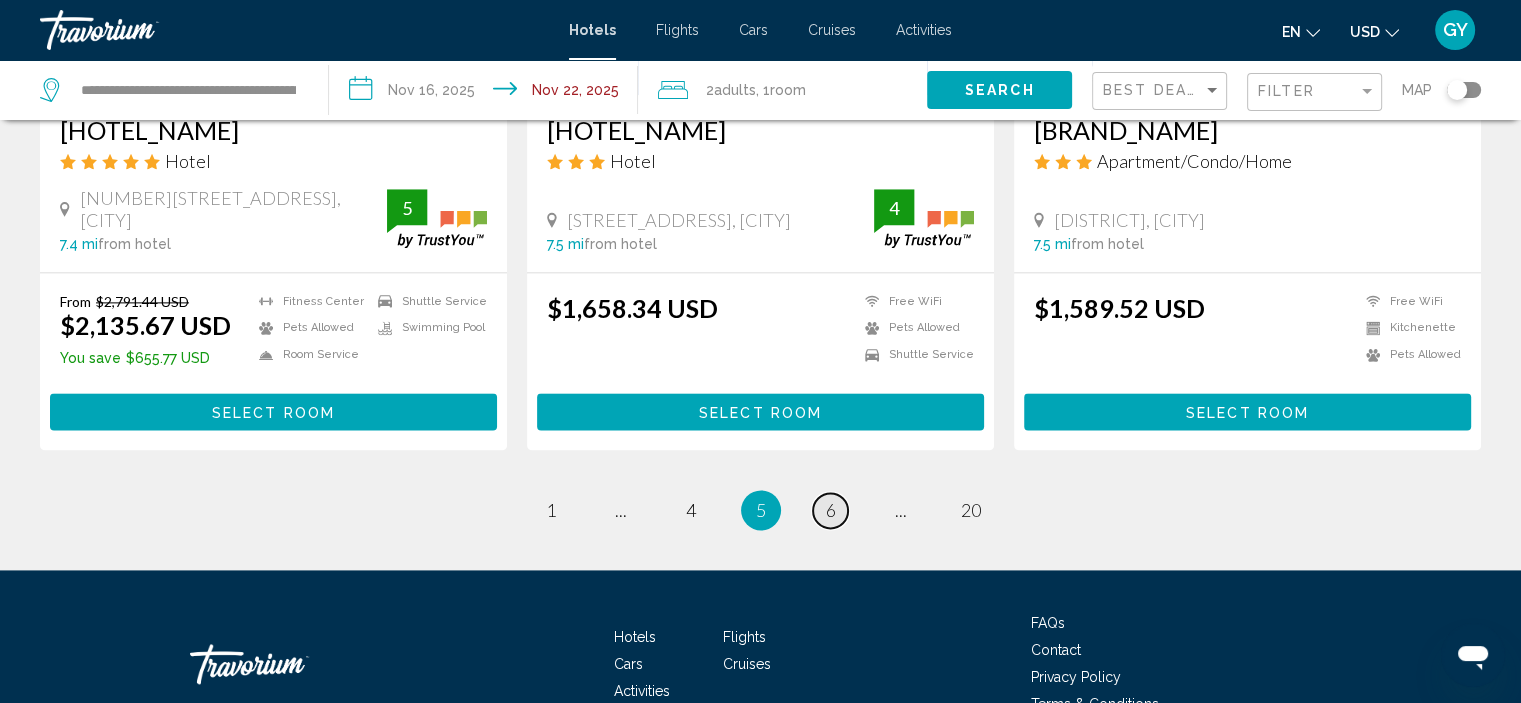 click on "6" at bounding box center [831, 510] 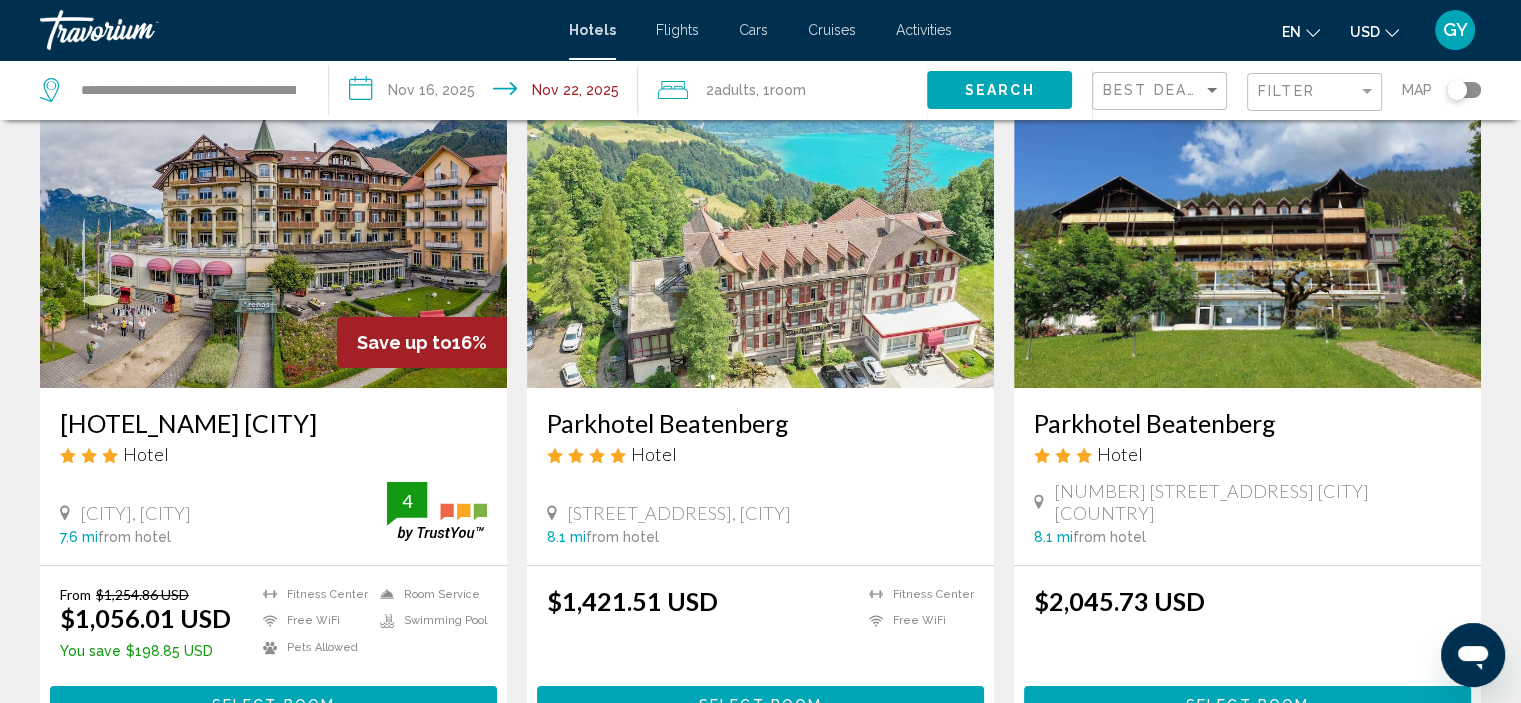 scroll, scrollTop: 120, scrollLeft: 0, axis: vertical 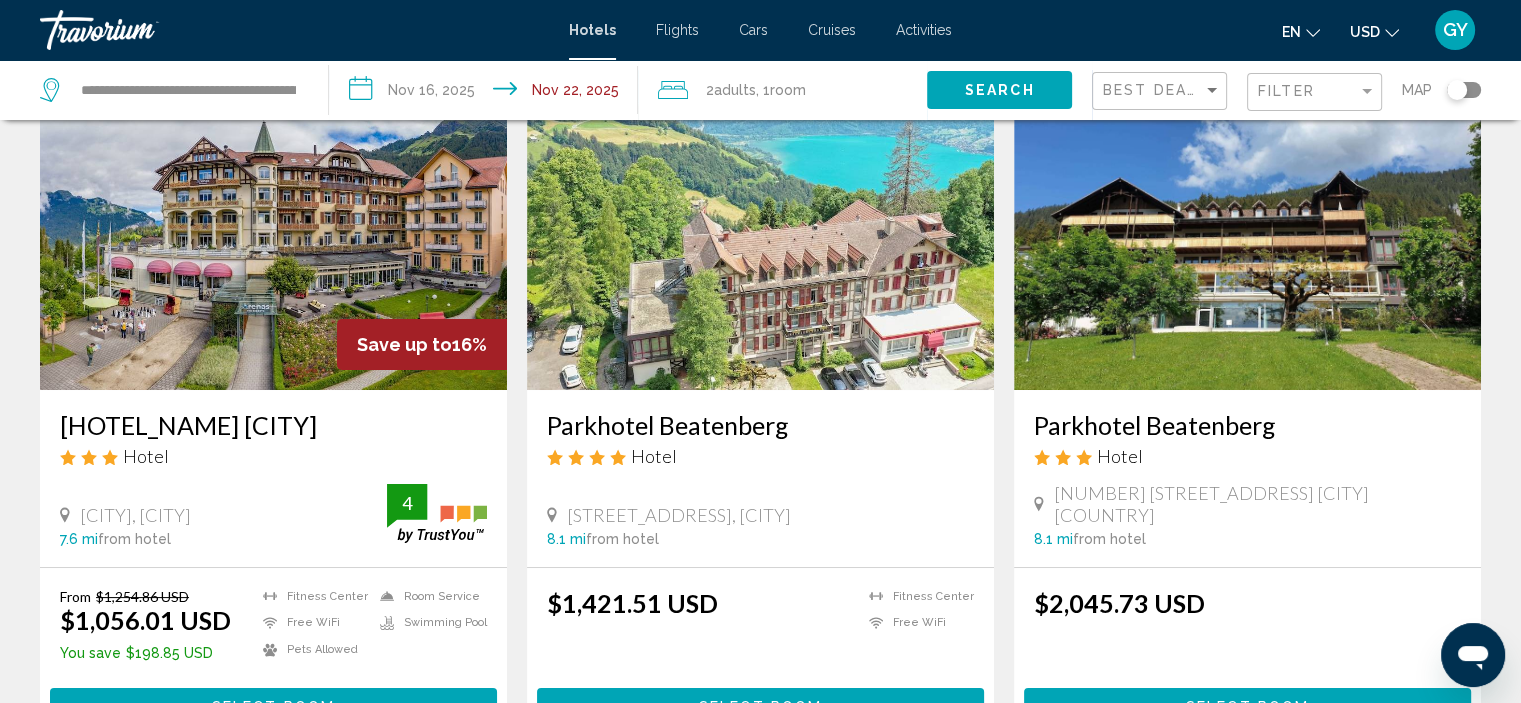 click at bounding box center (273, 230) 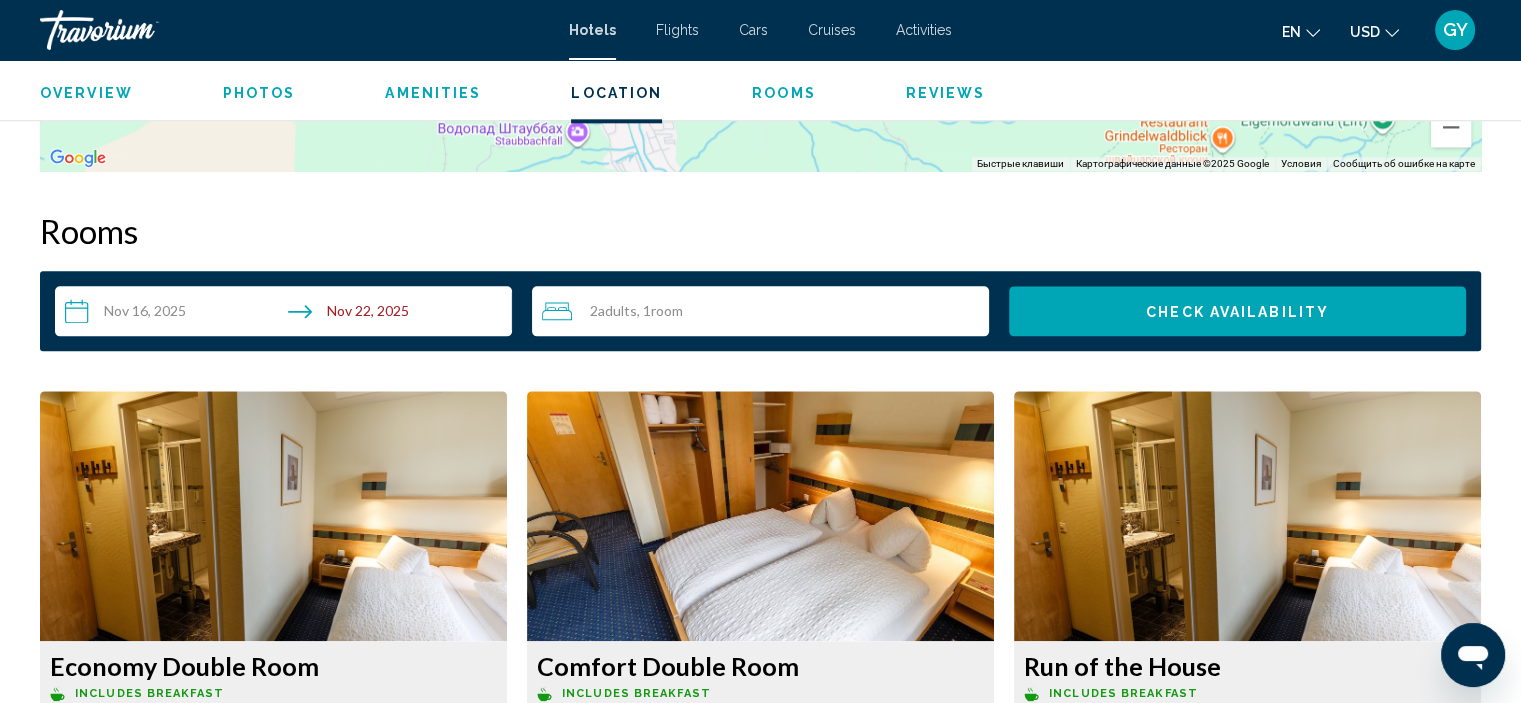 scroll, scrollTop: 2328, scrollLeft: 0, axis: vertical 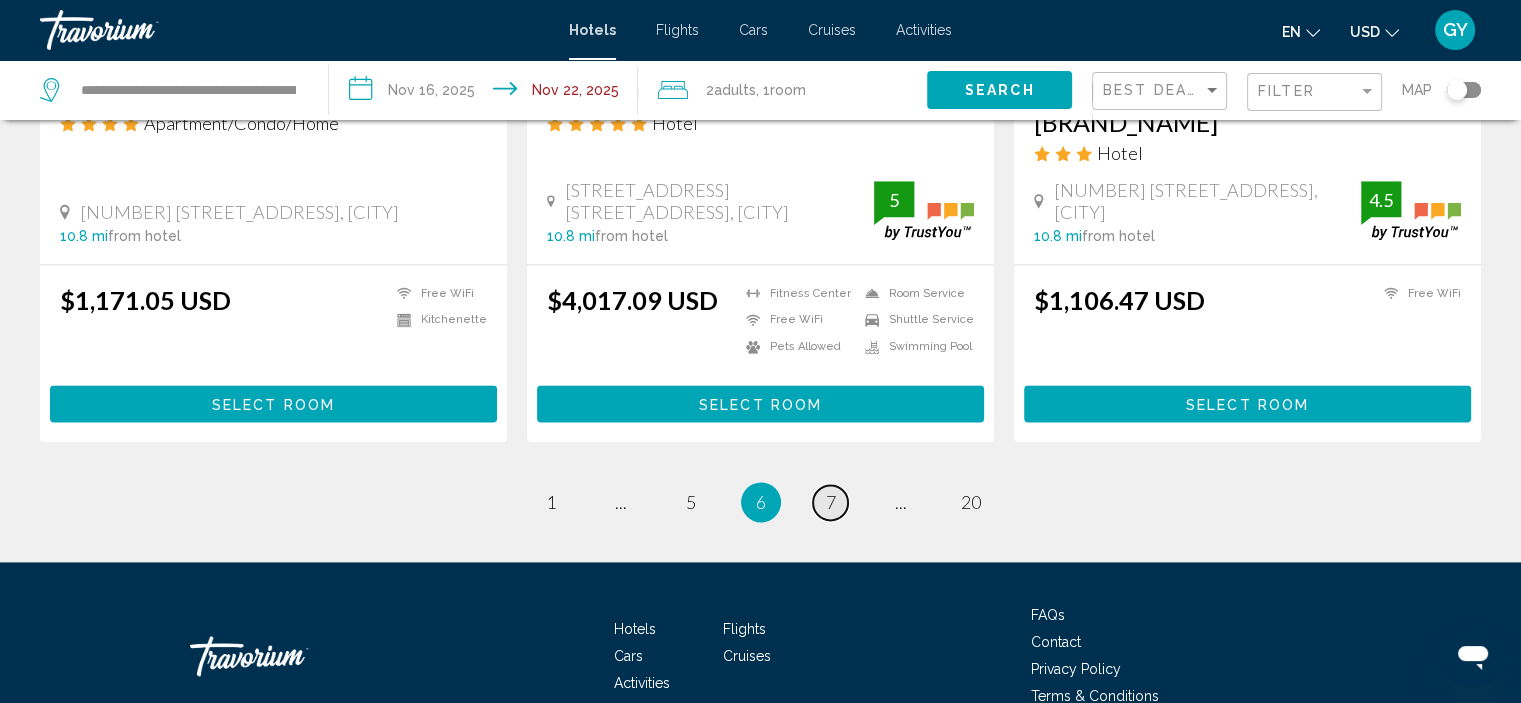 click on "page  7" at bounding box center [830, 502] 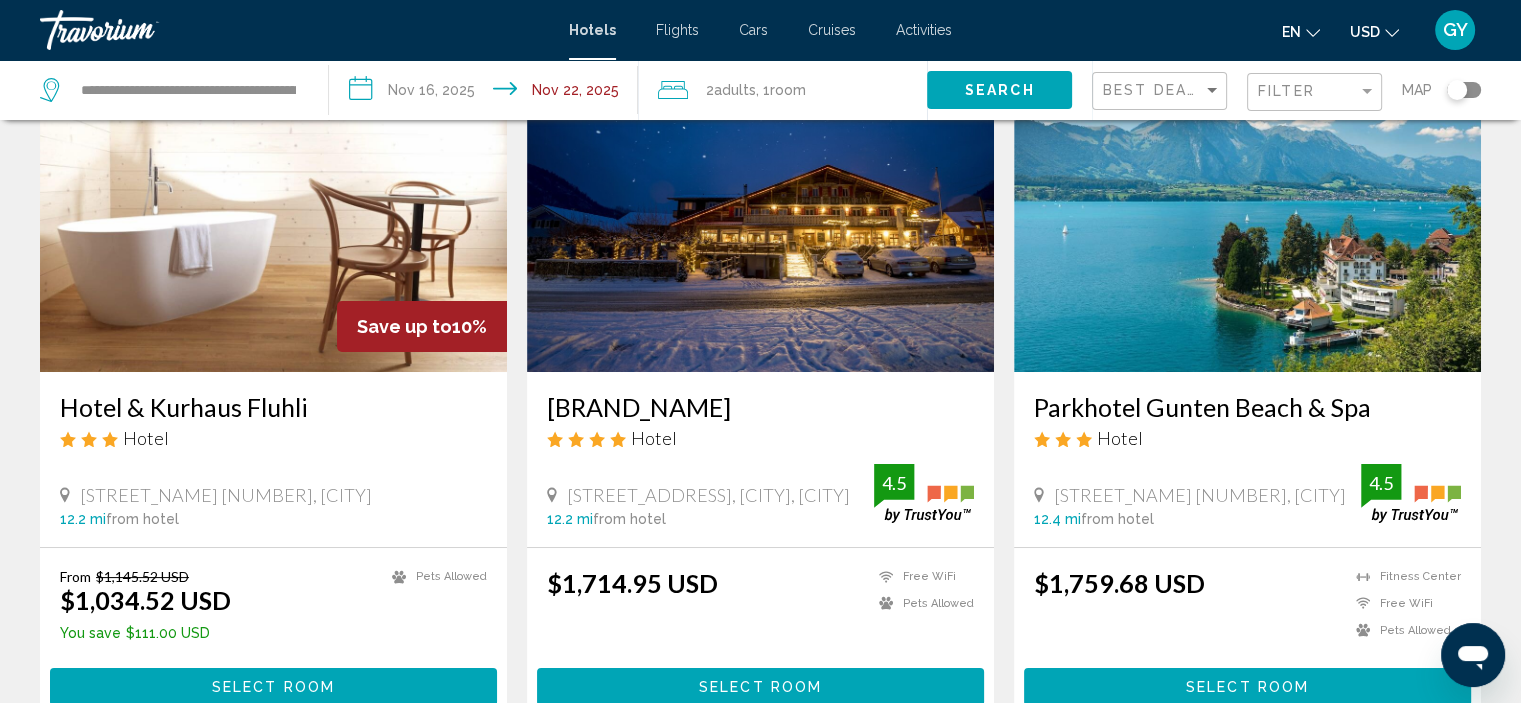 scroll, scrollTop: 139, scrollLeft: 0, axis: vertical 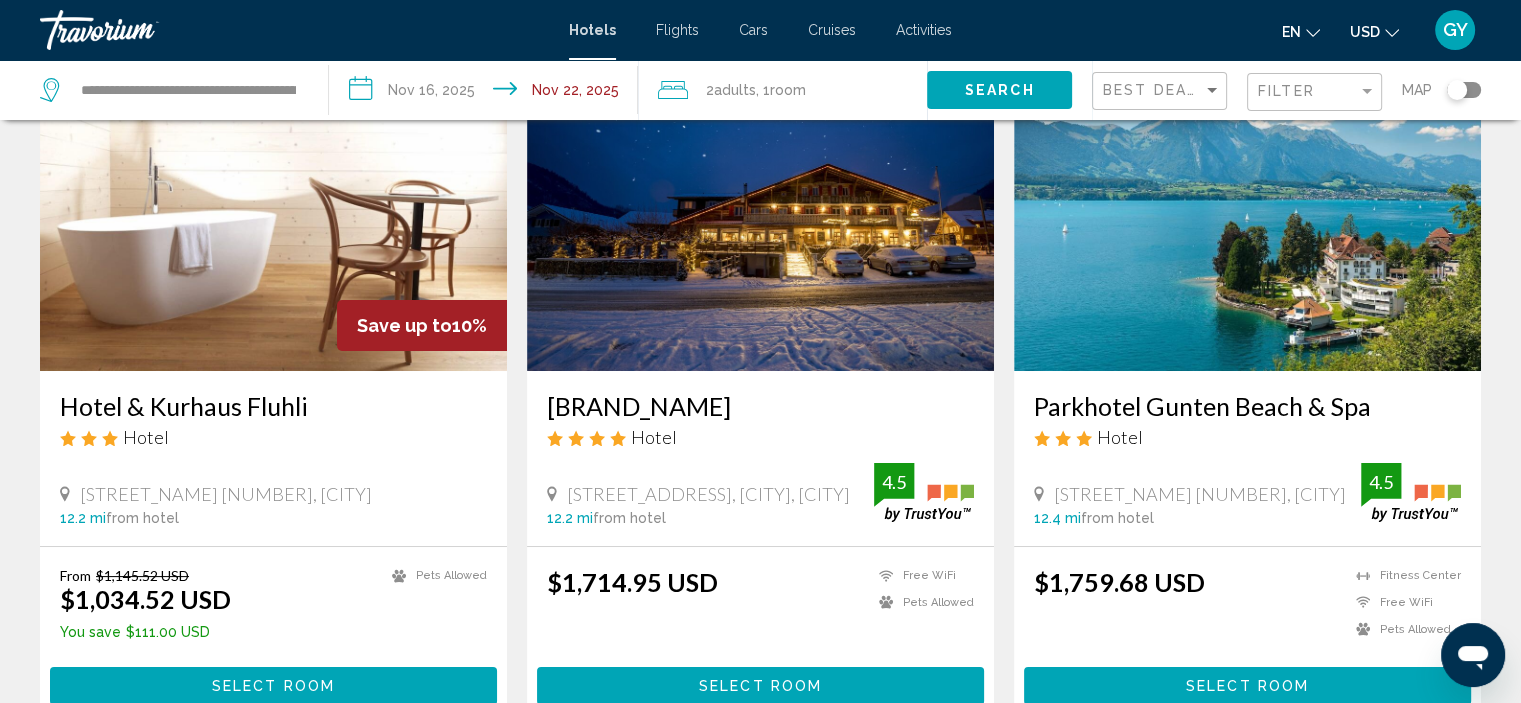 click at bounding box center (1247, 211) 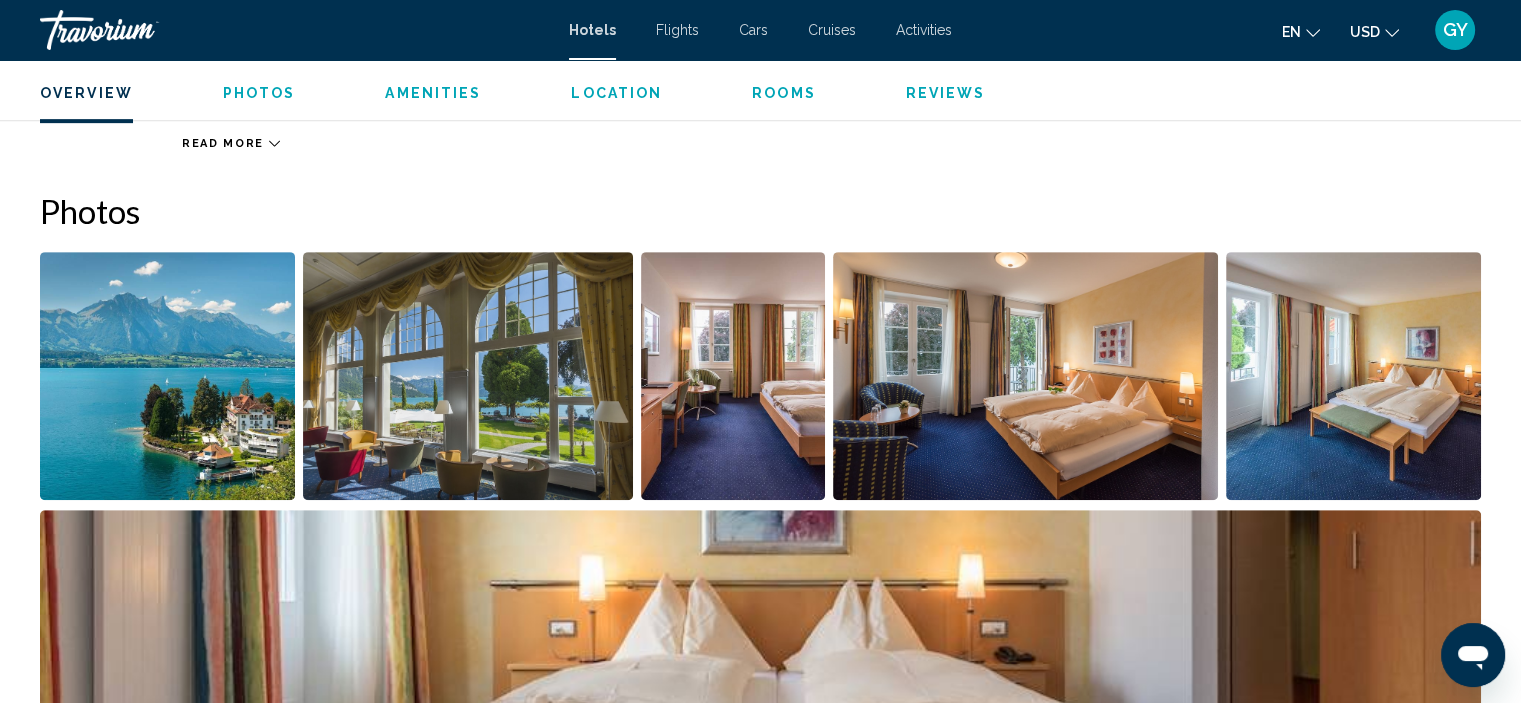 scroll, scrollTop: 904, scrollLeft: 0, axis: vertical 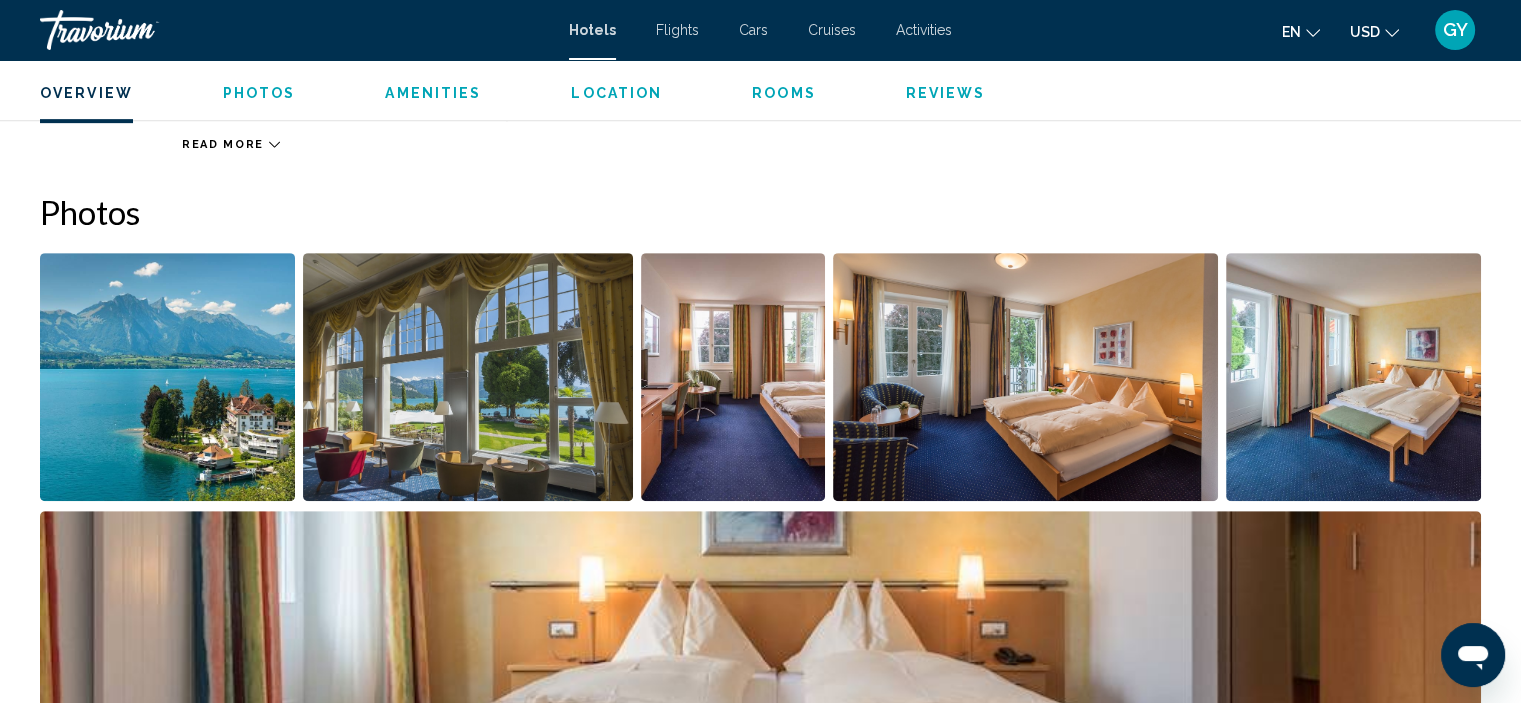 click at bounding box center [167, 377] 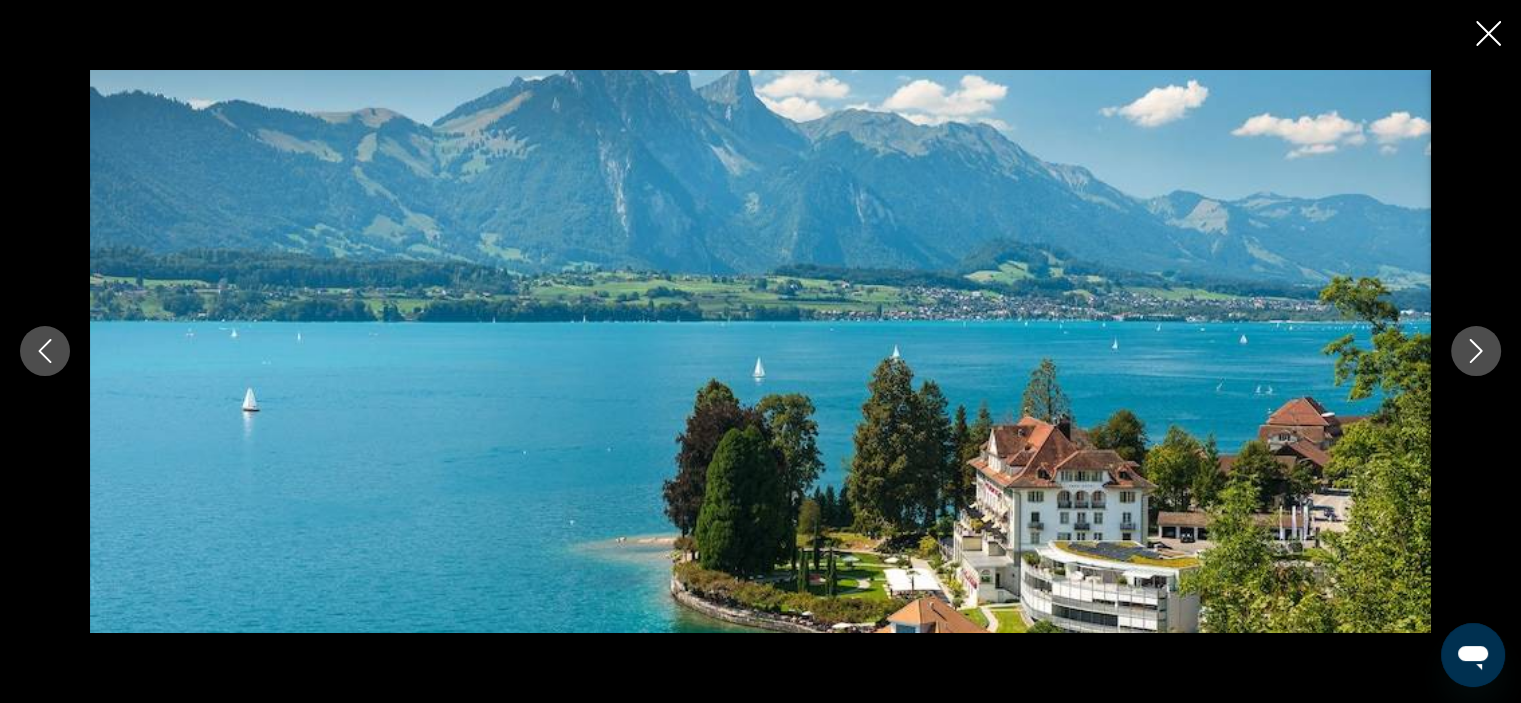 click 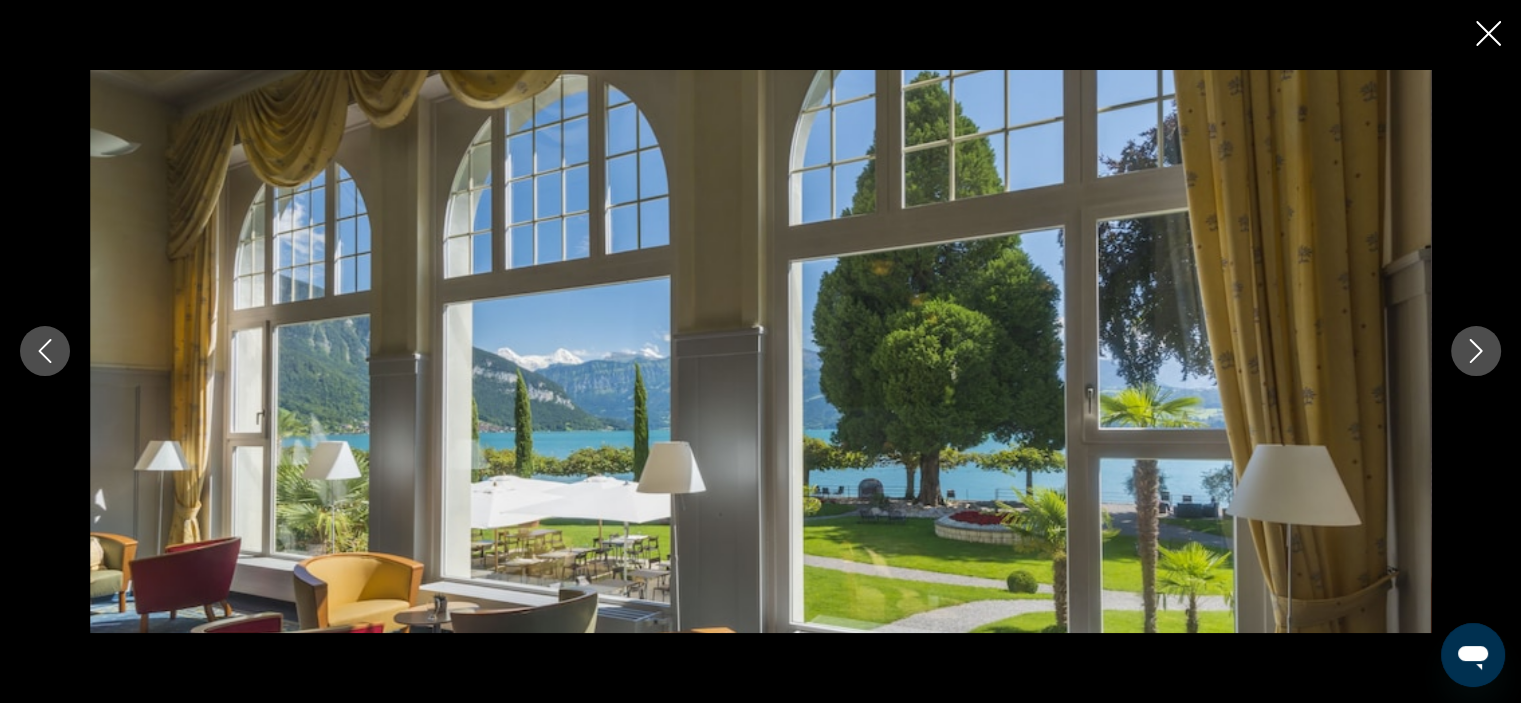 click 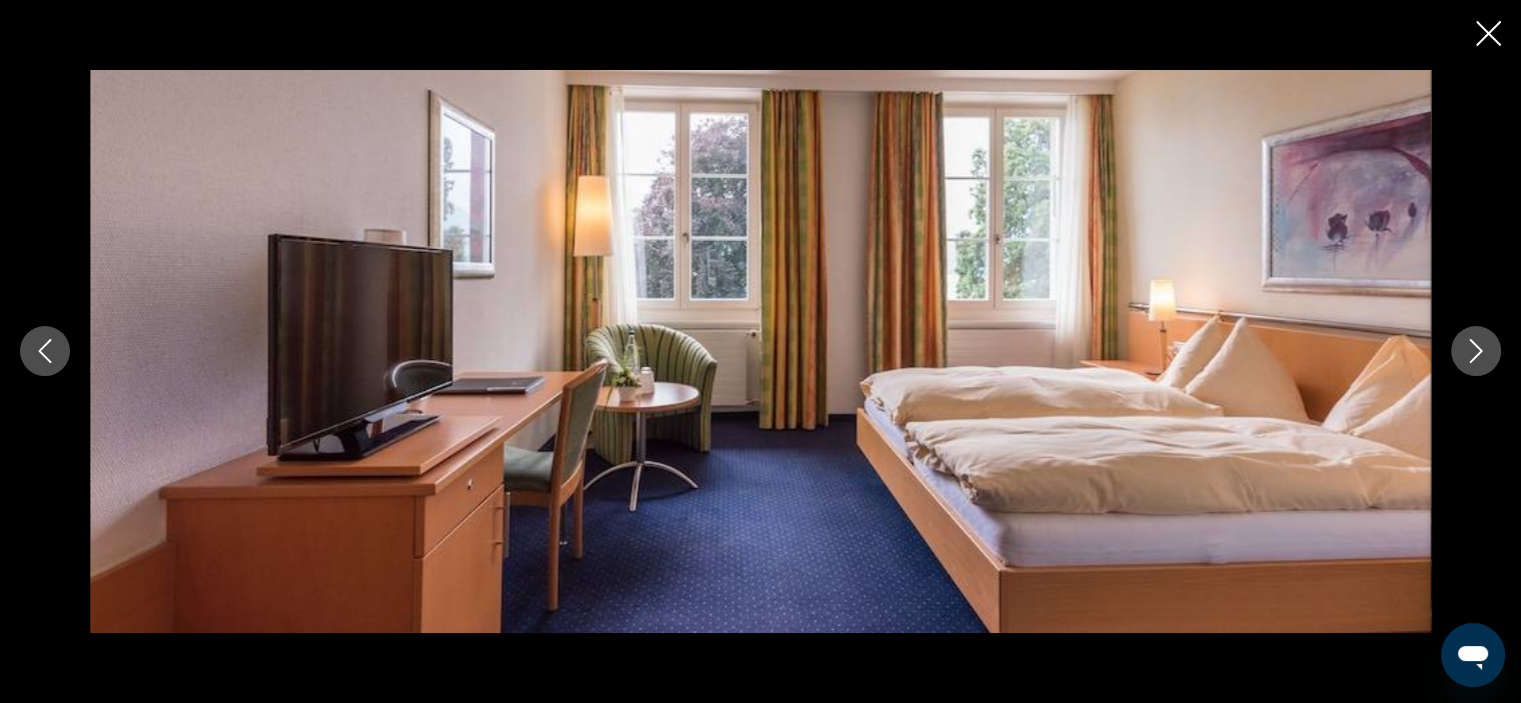 click 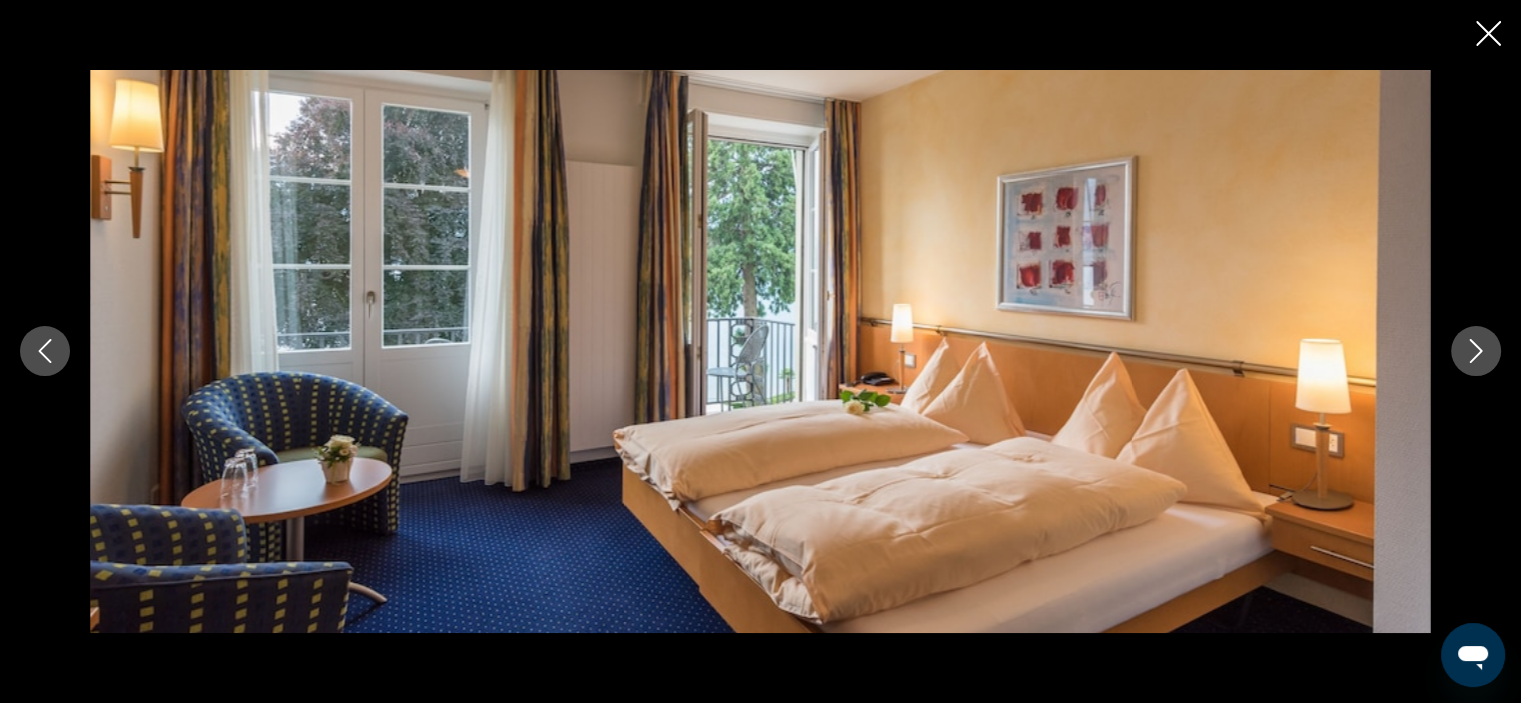 click 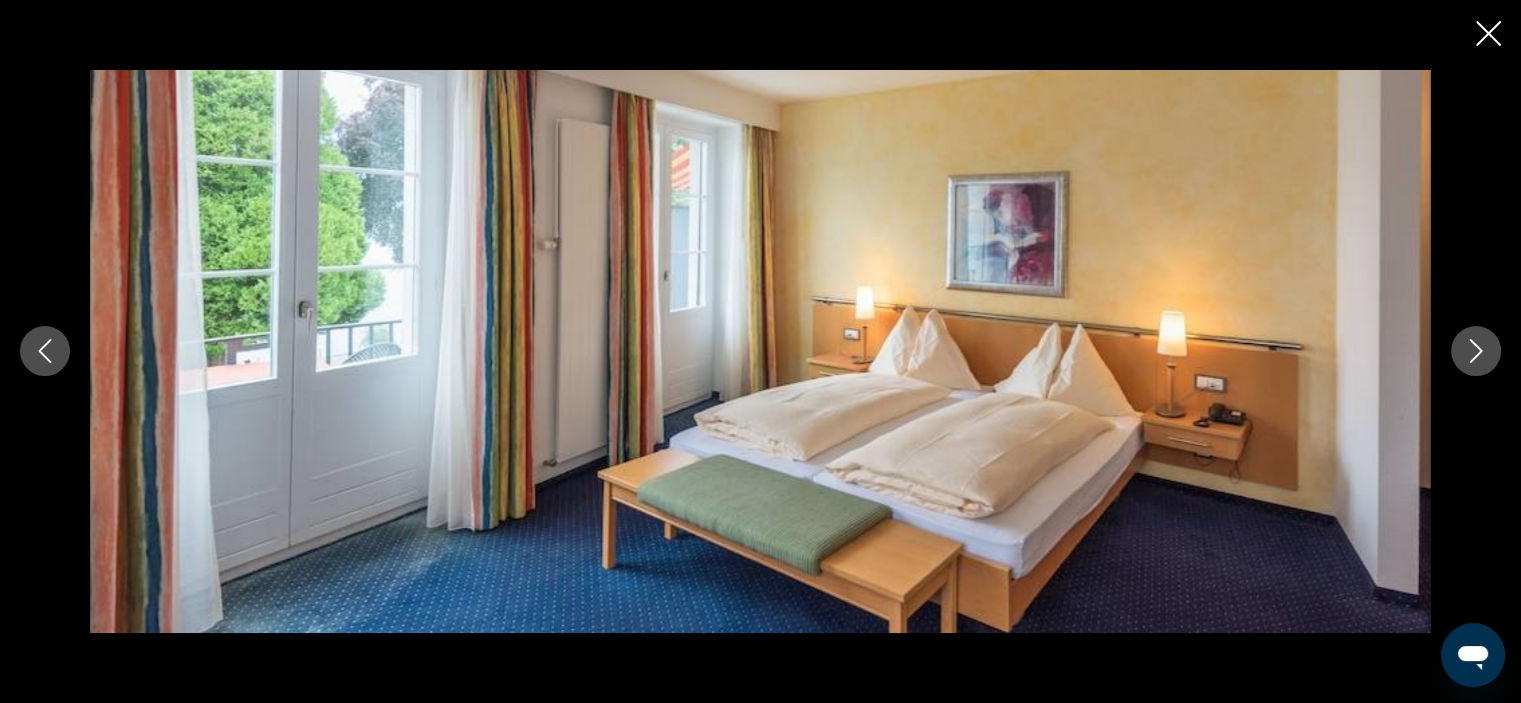 click 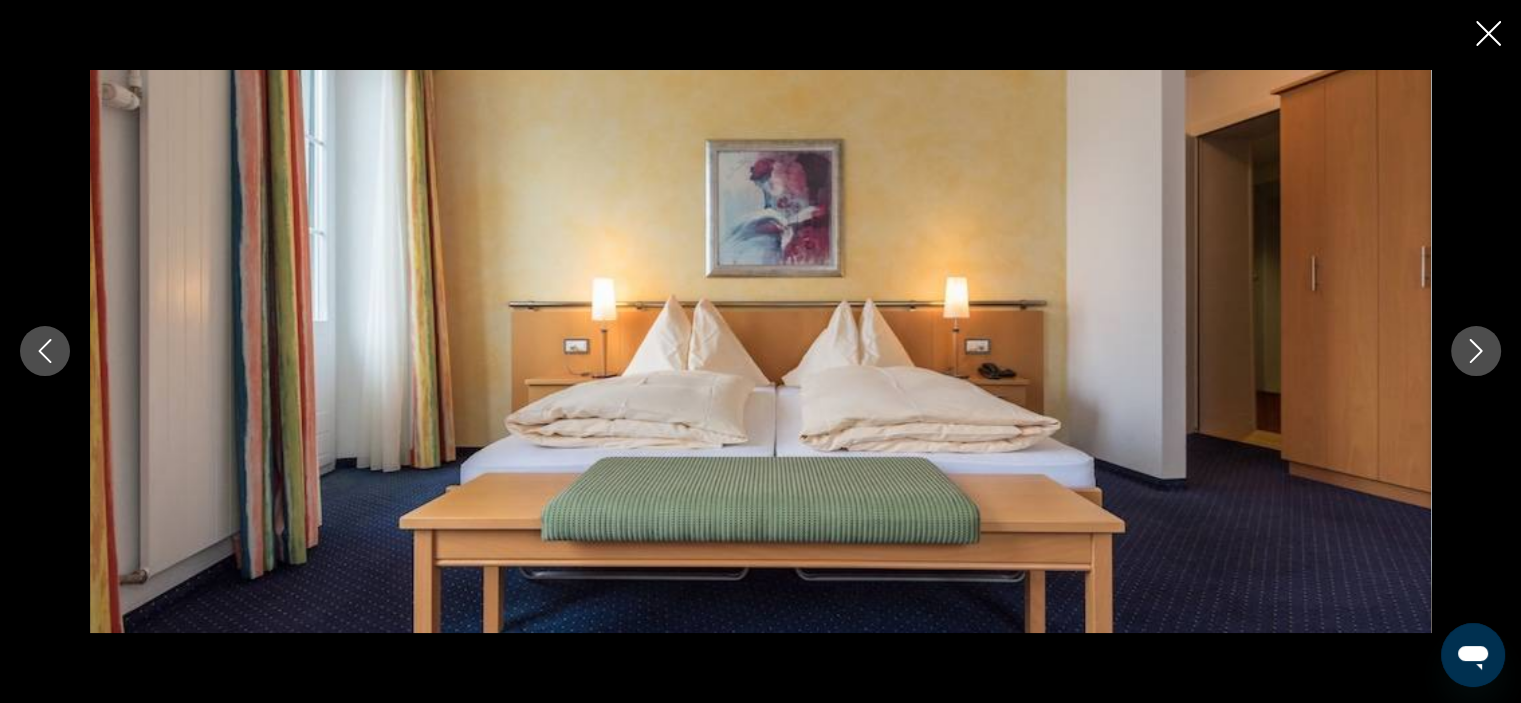 click 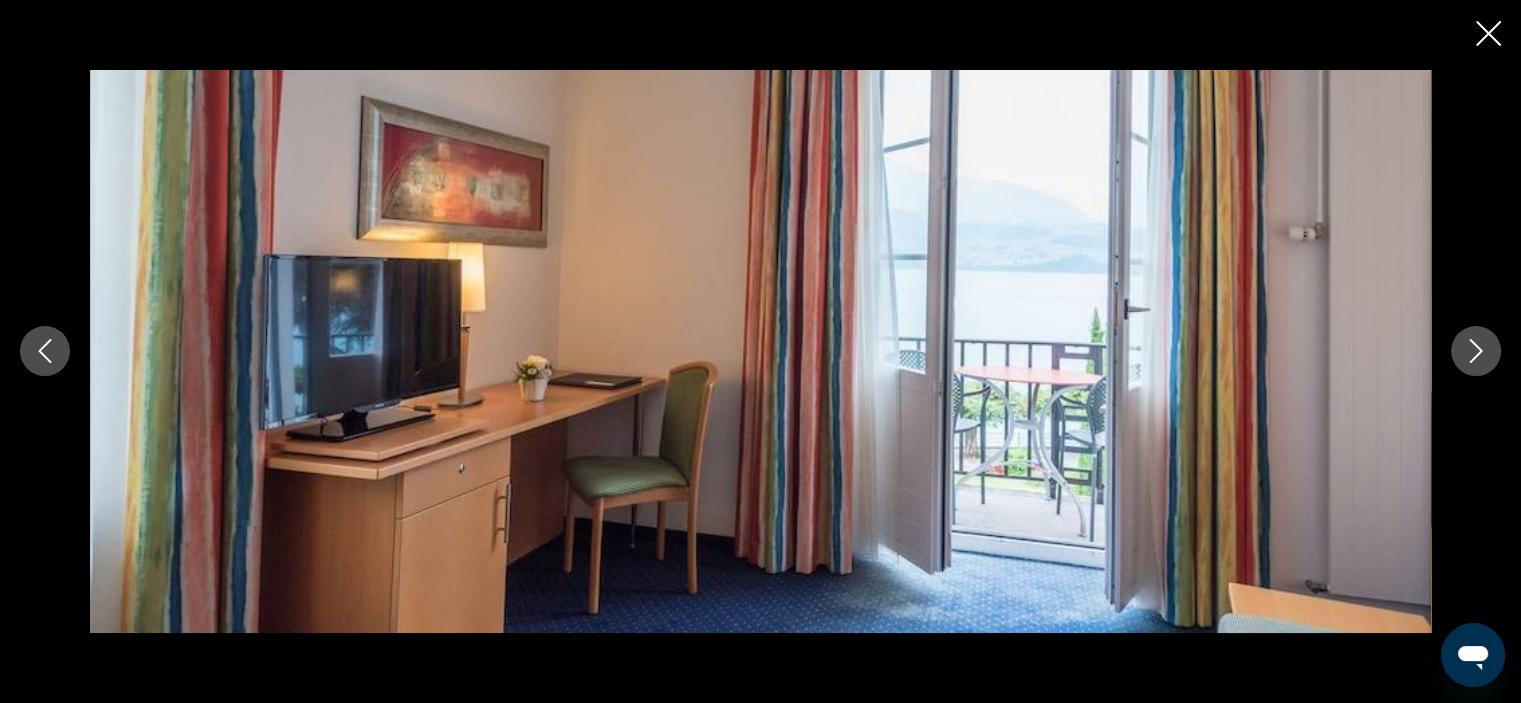 click 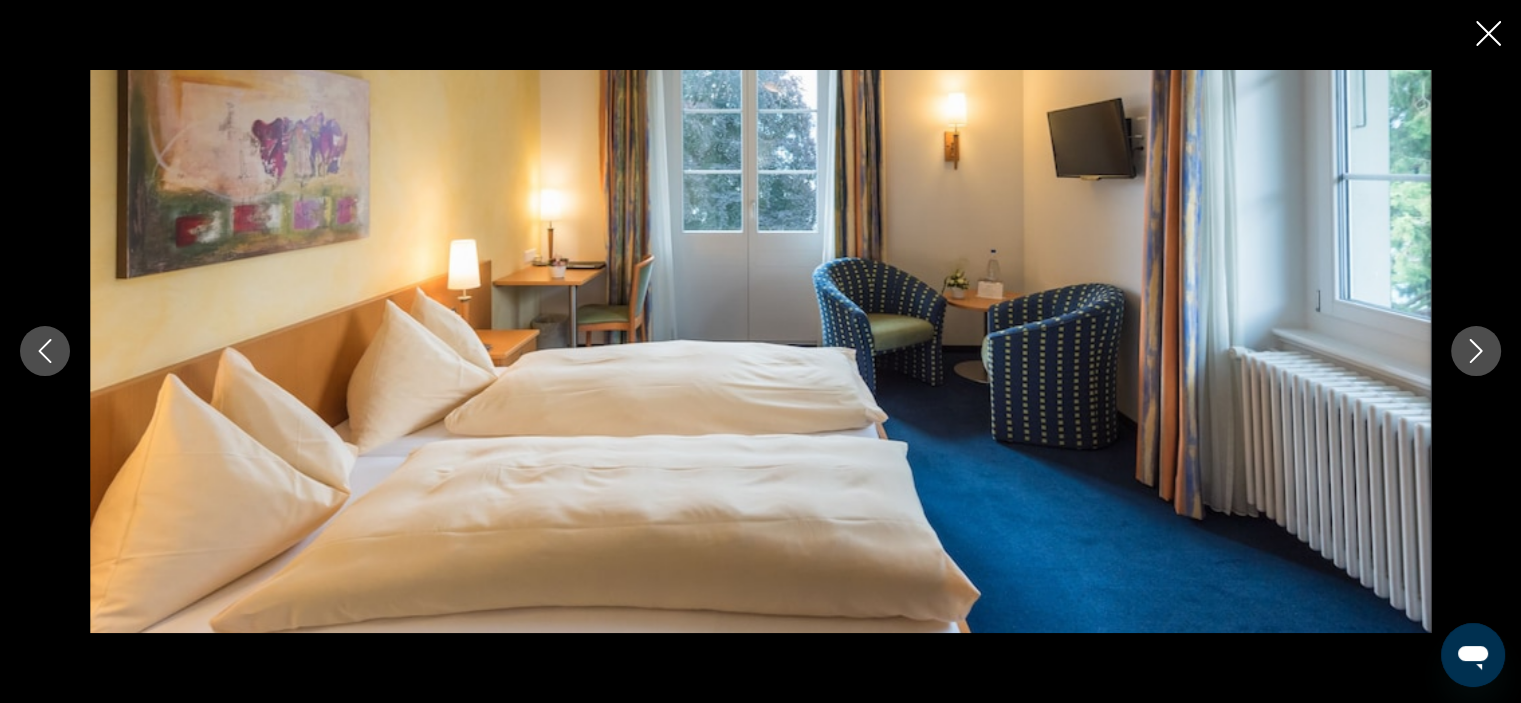 click 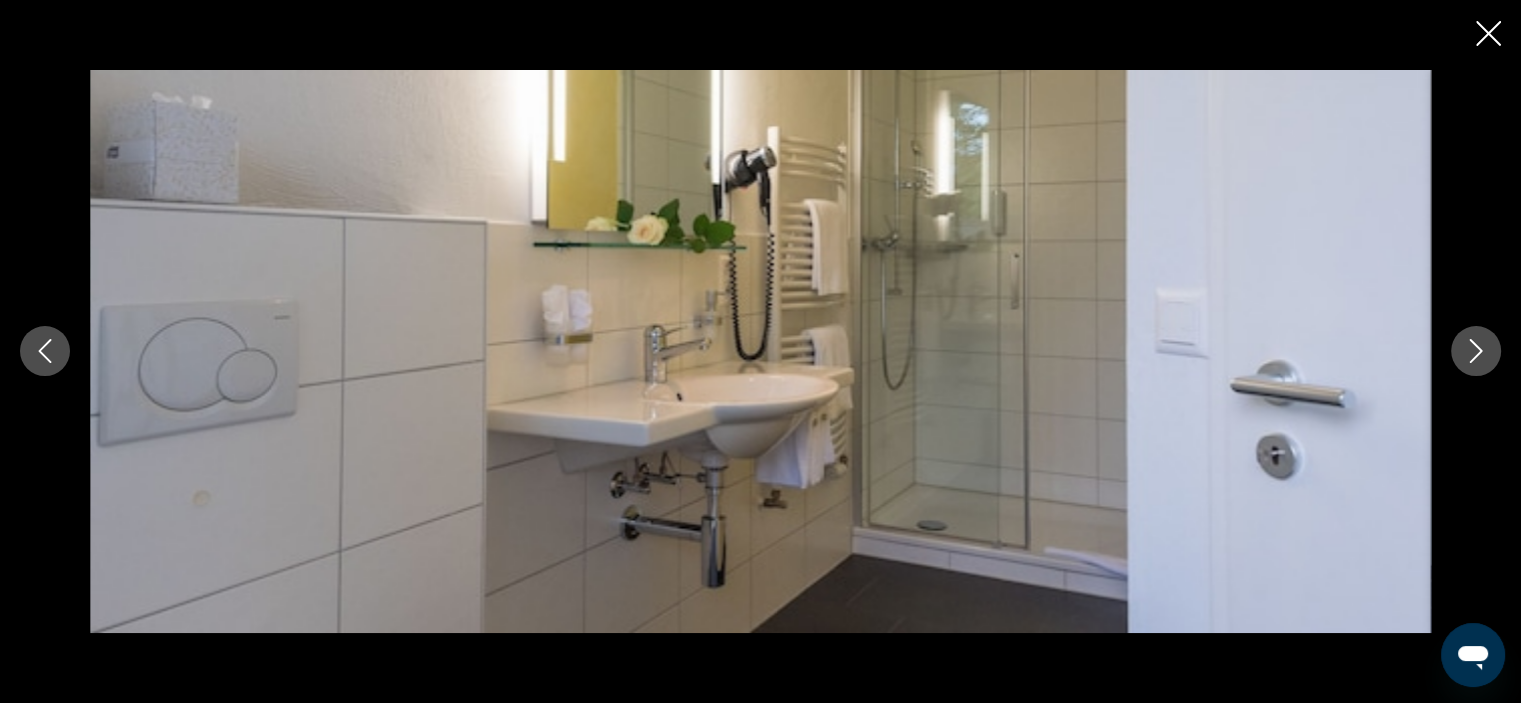 click 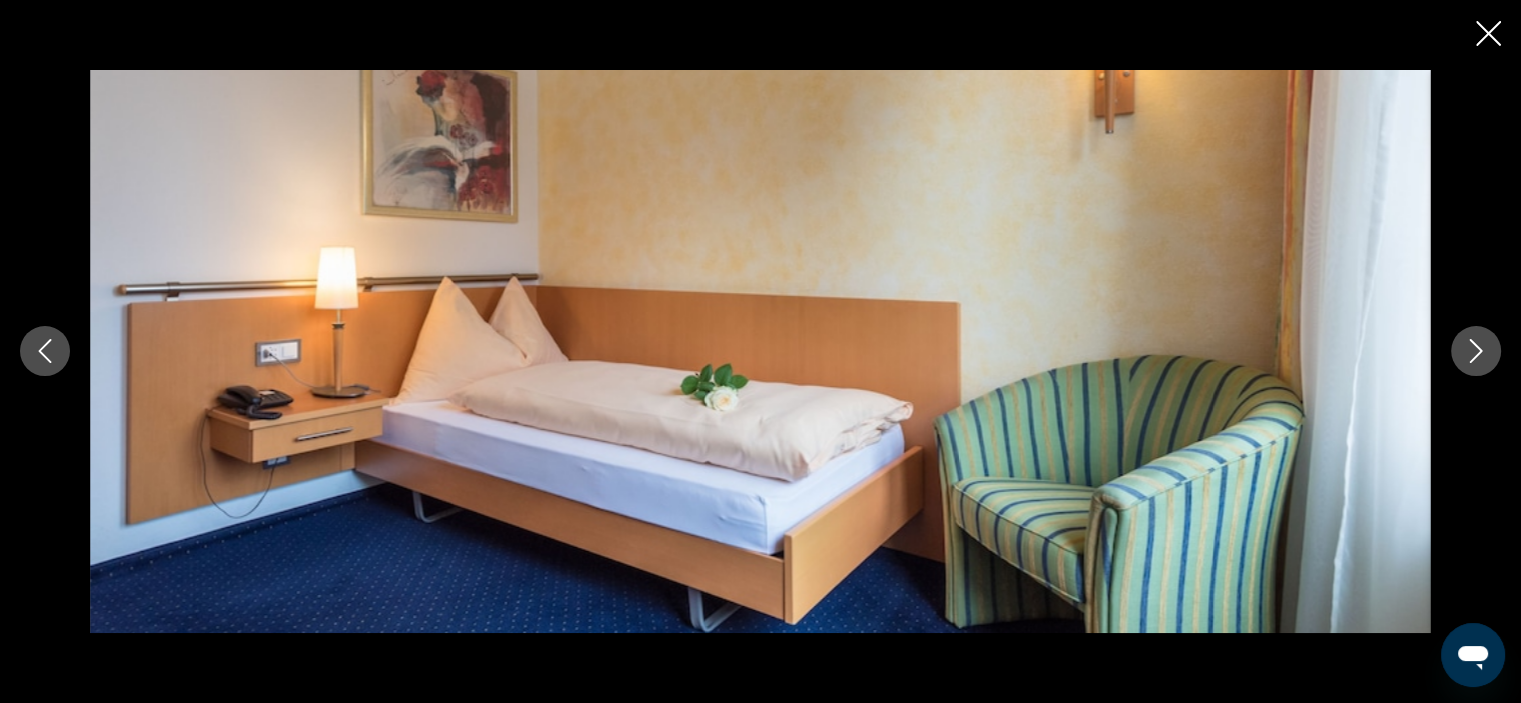 click 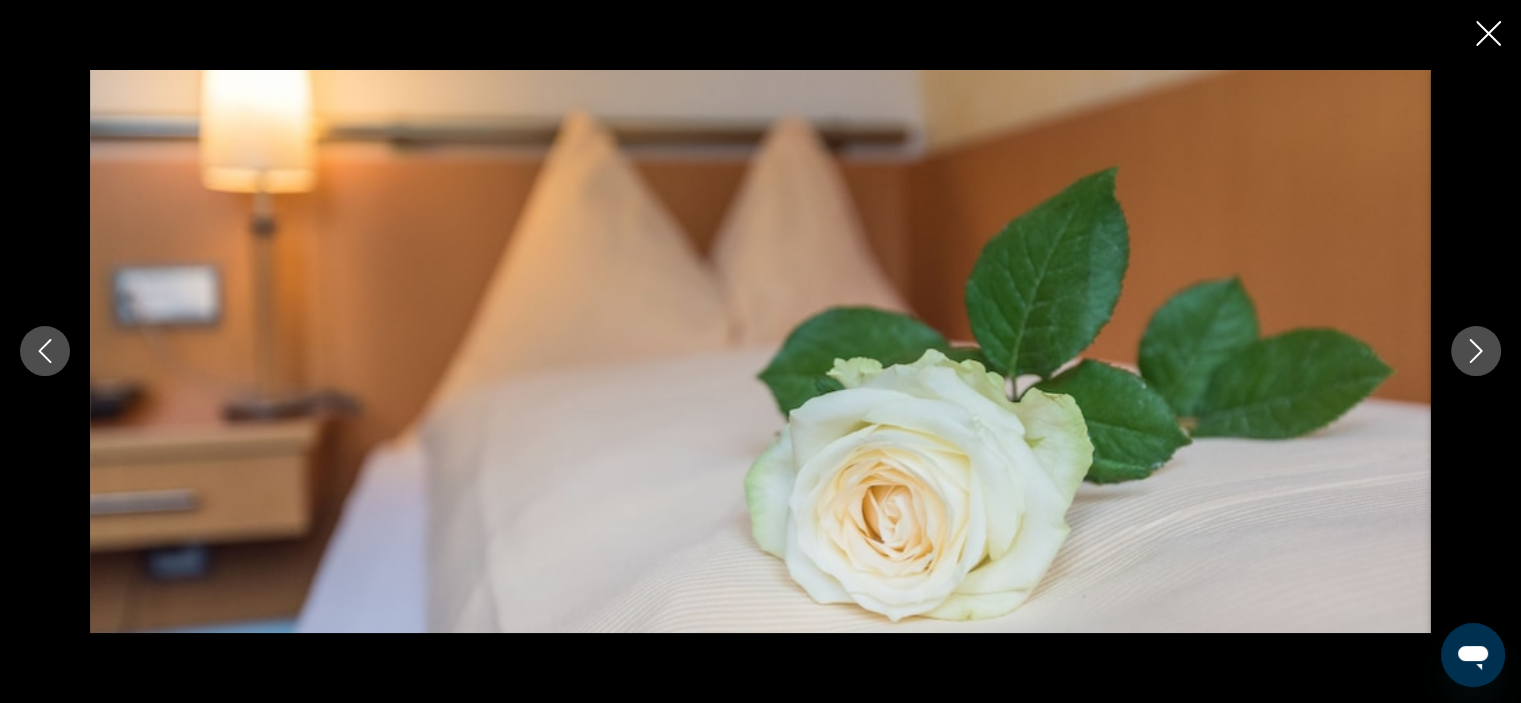 click 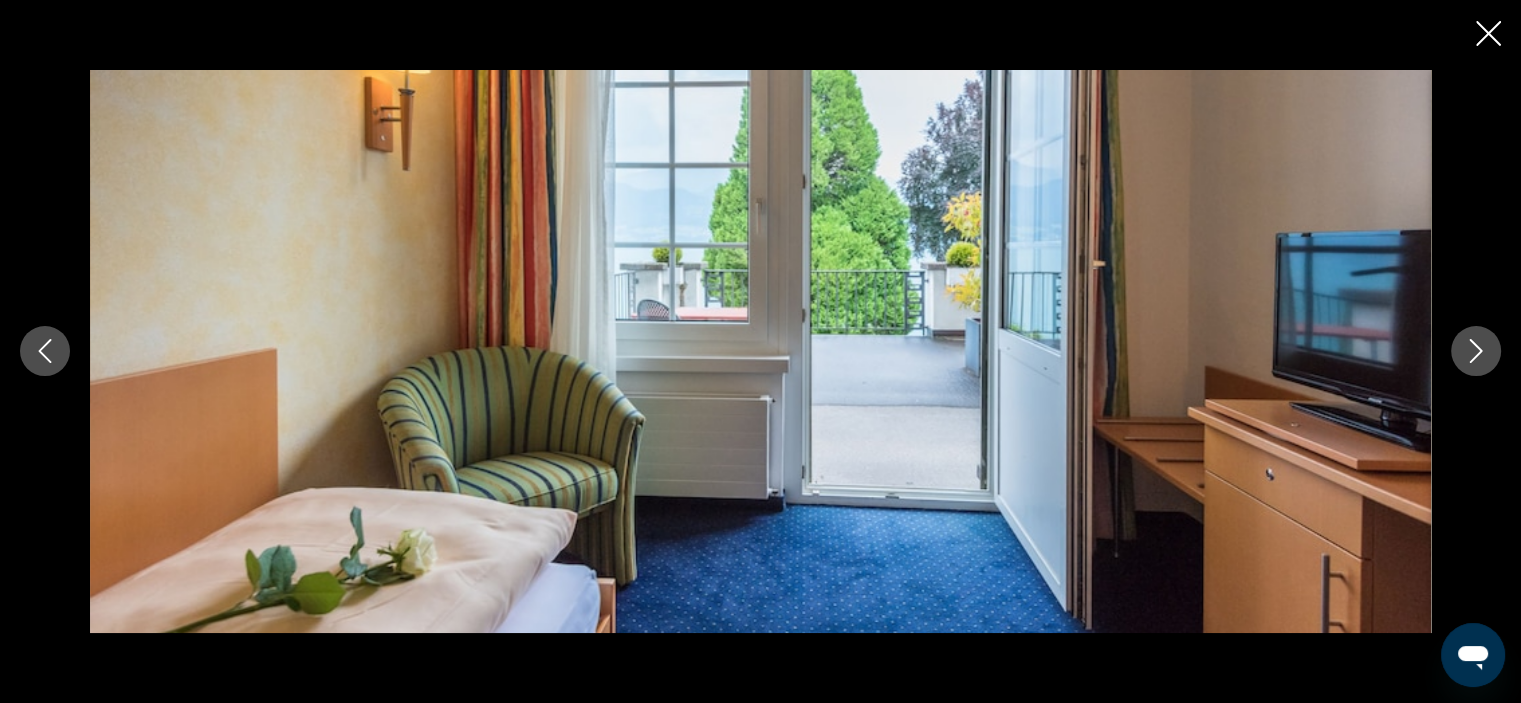 click 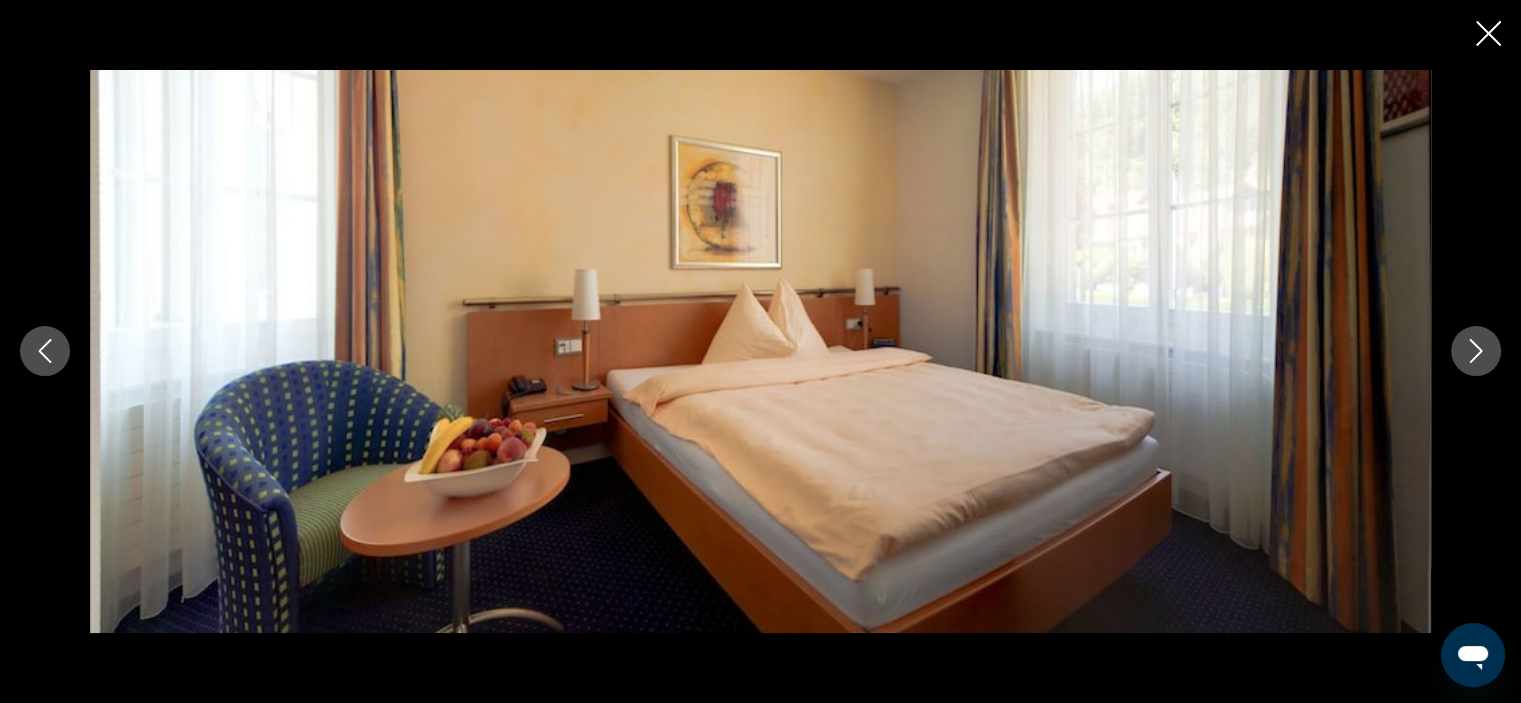 click 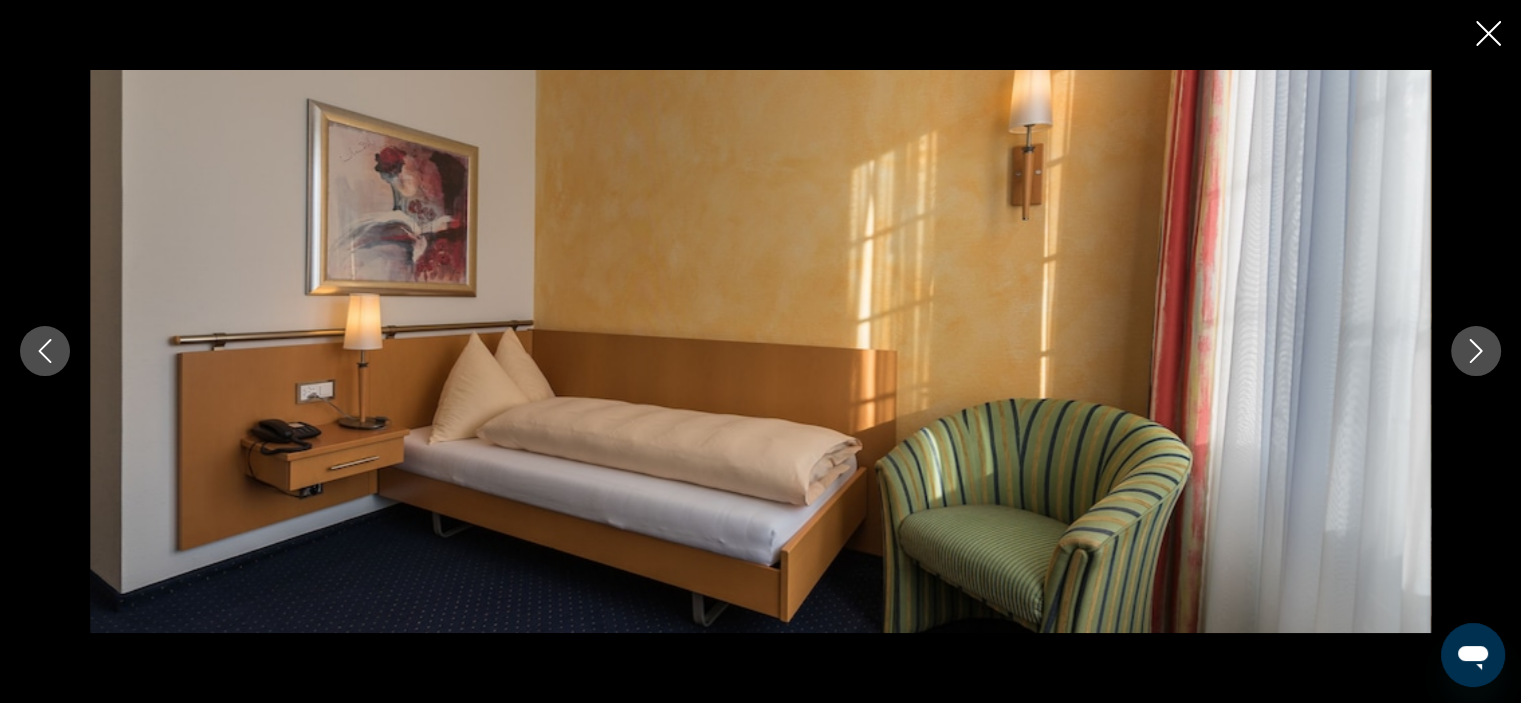 click 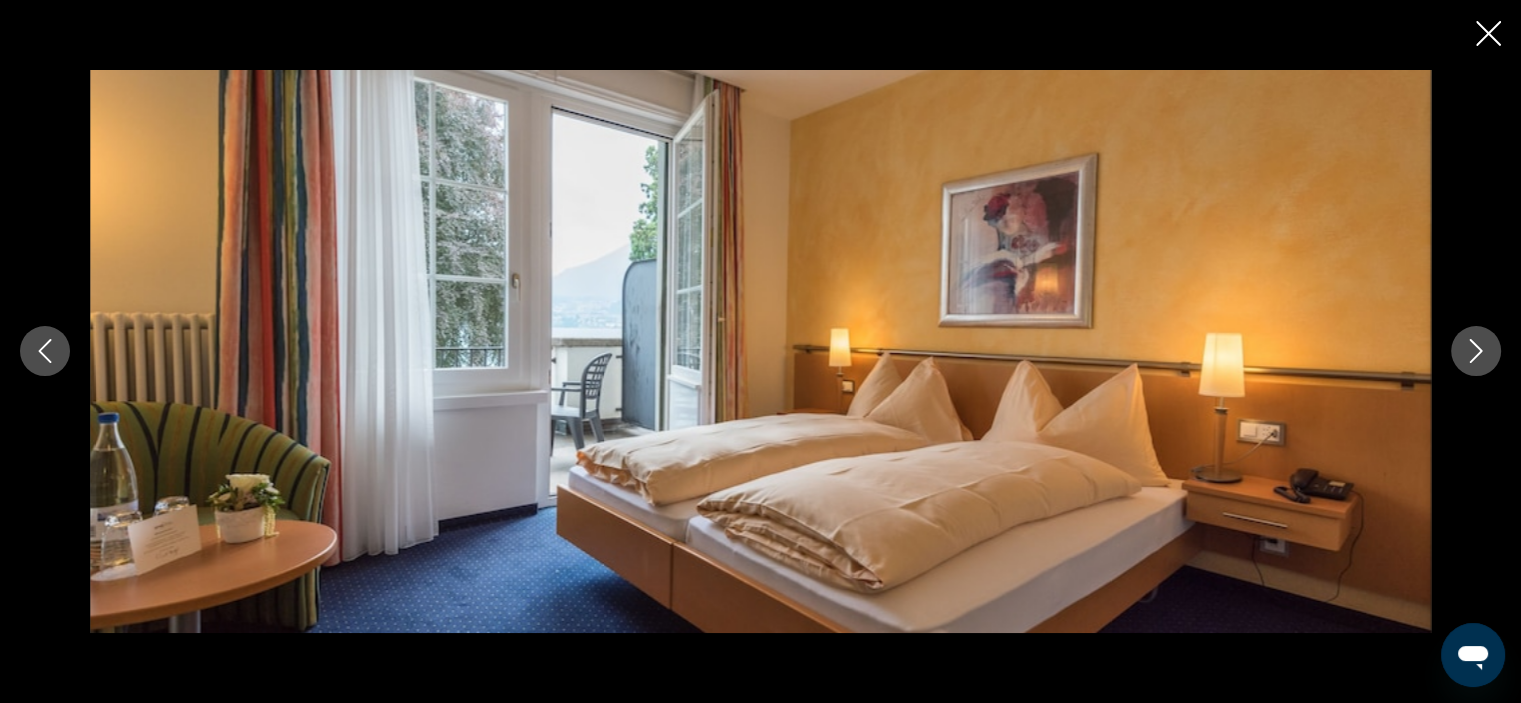 click 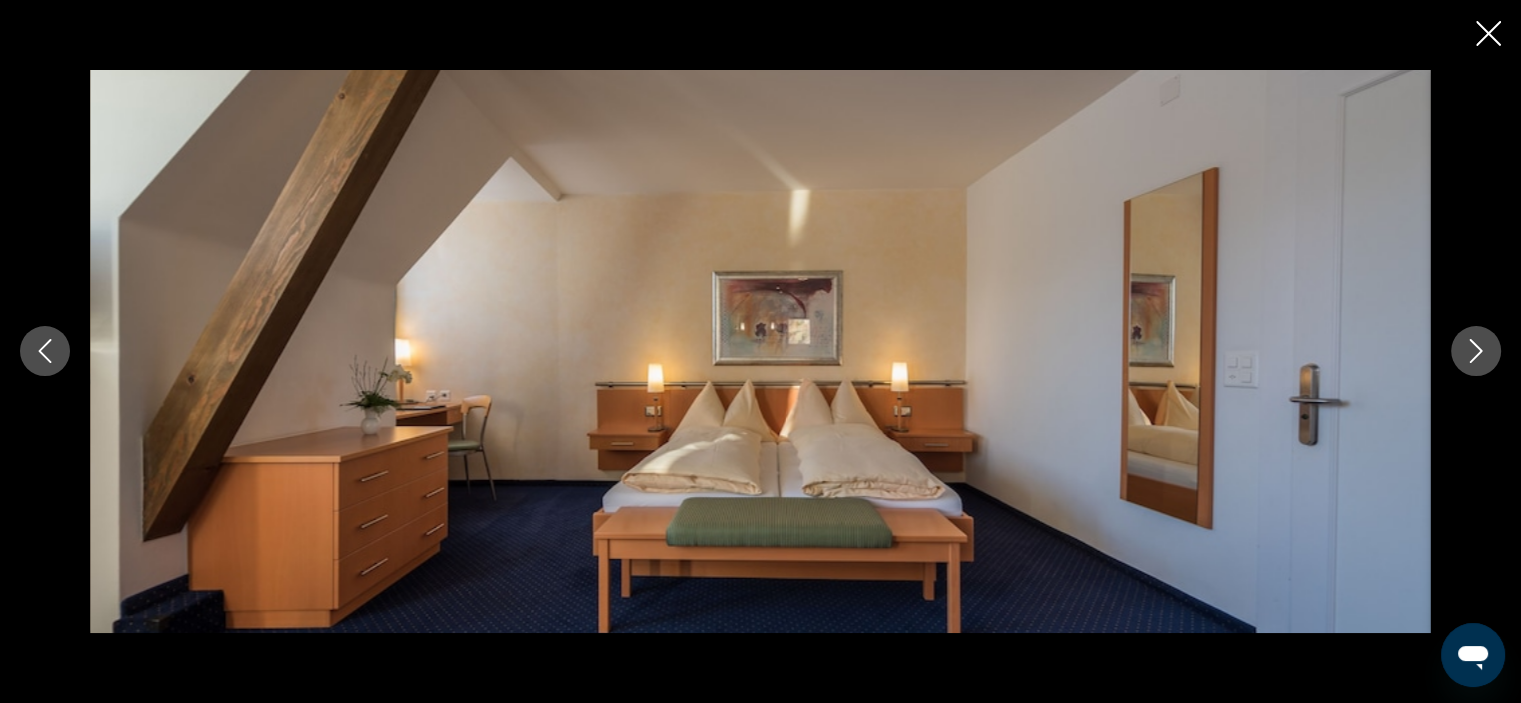 click 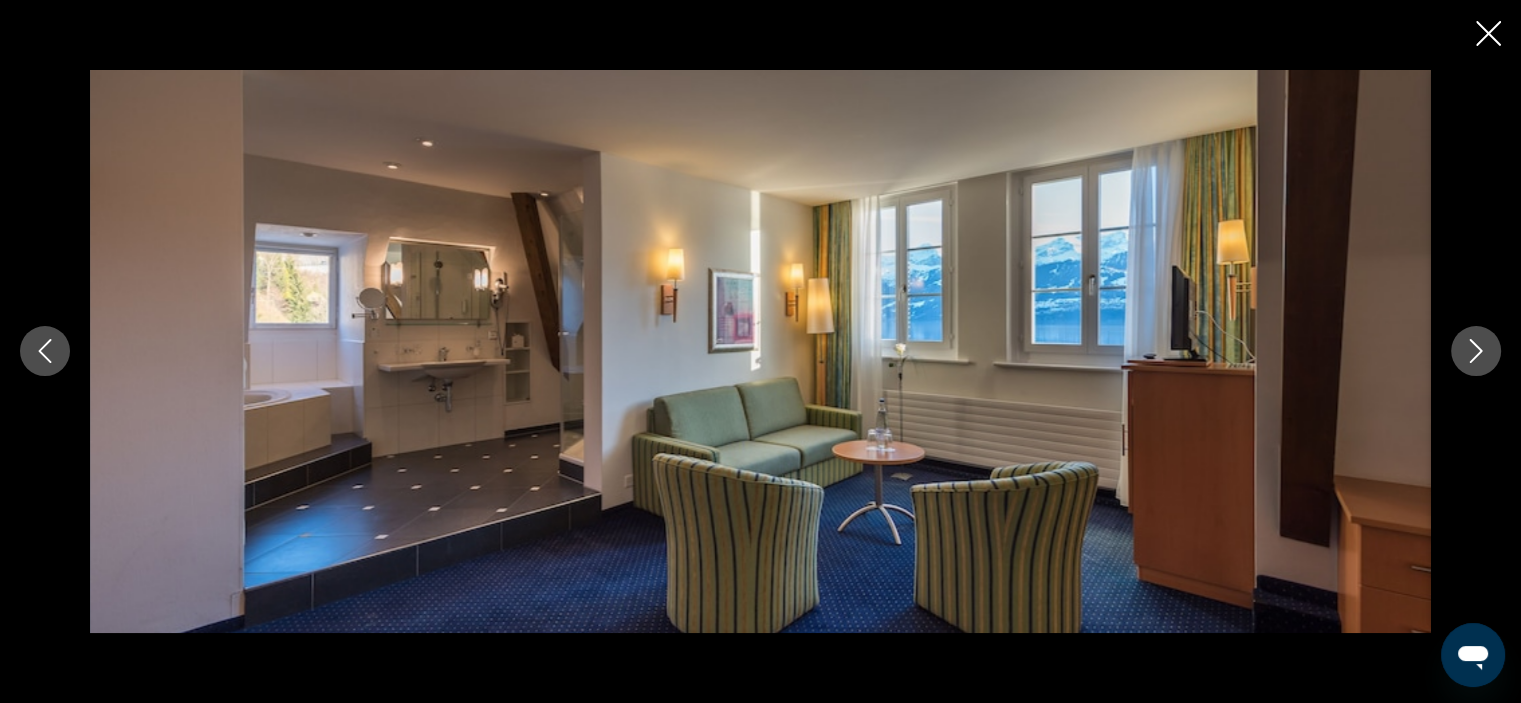 click 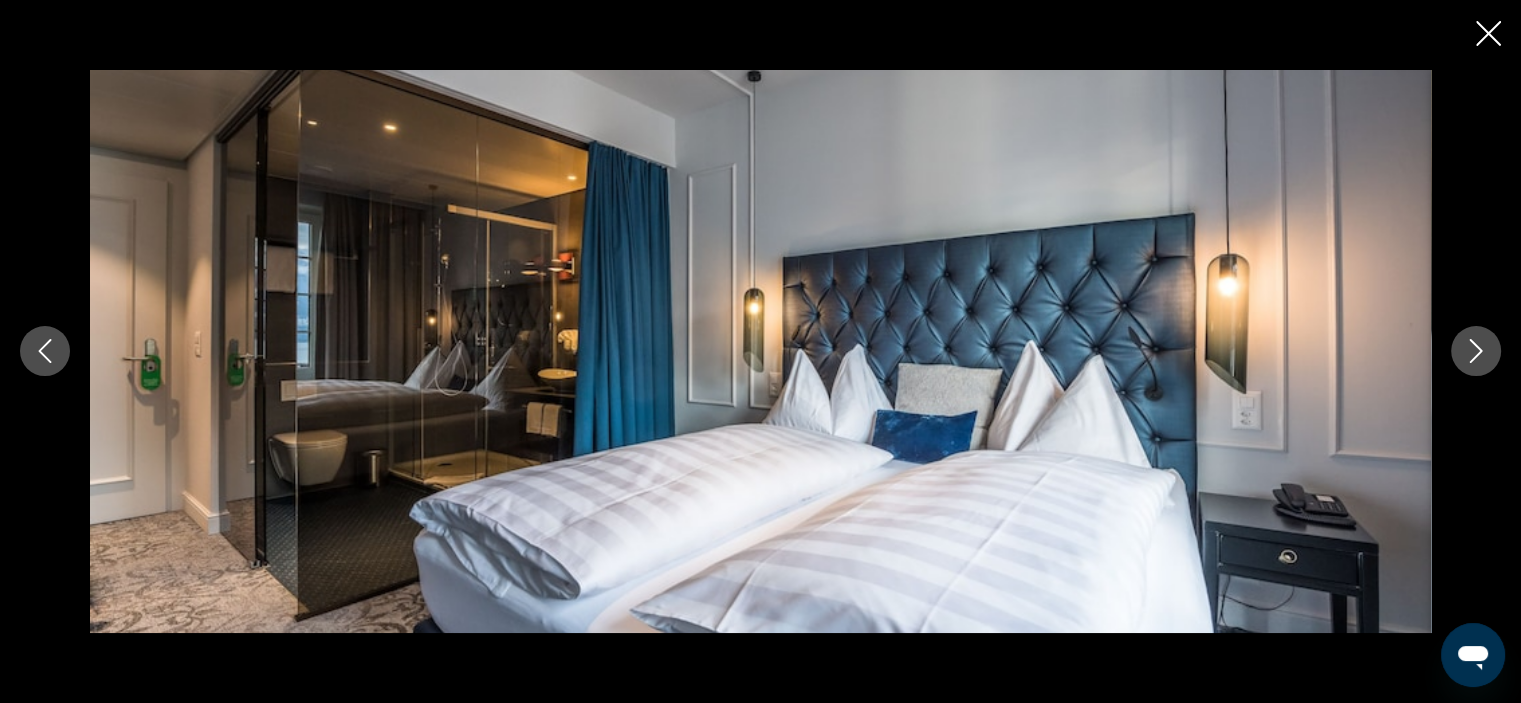 click 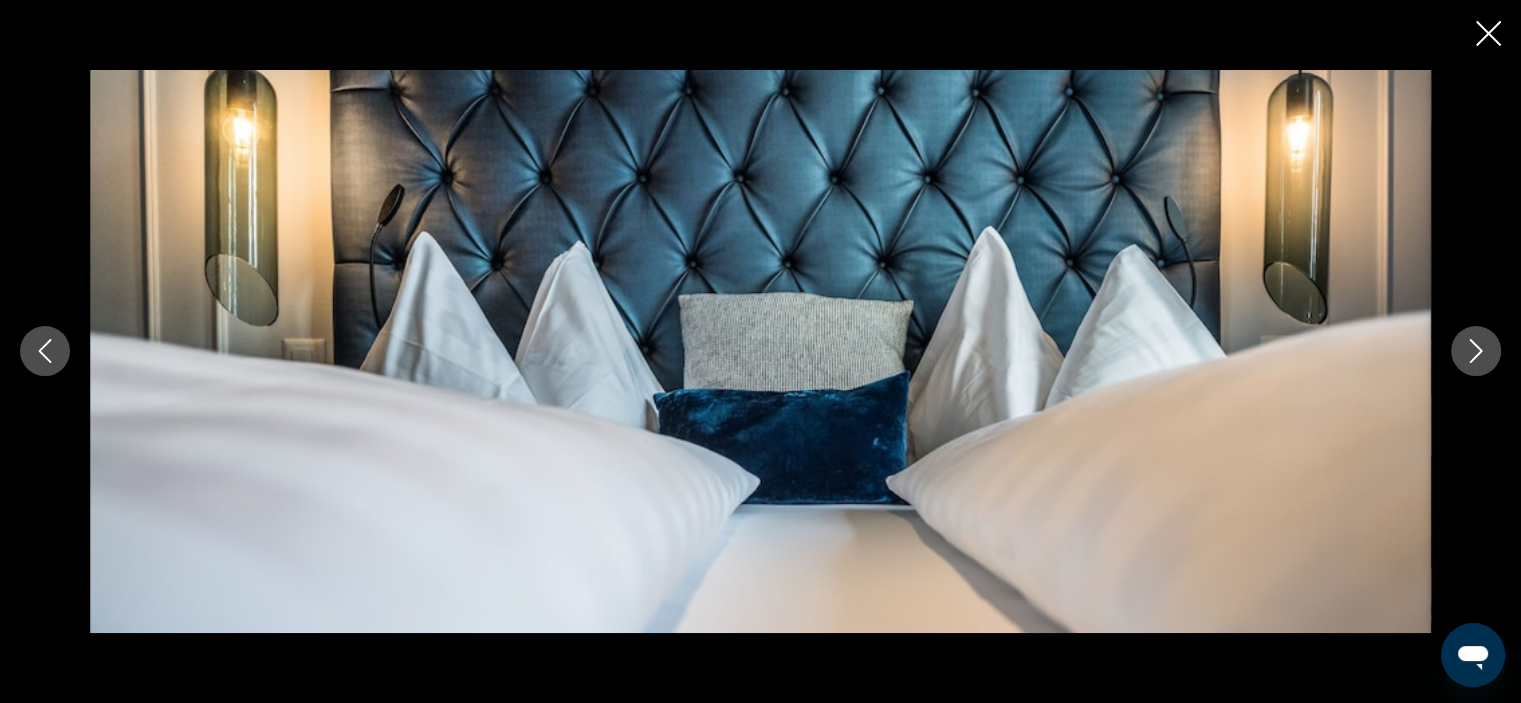 click 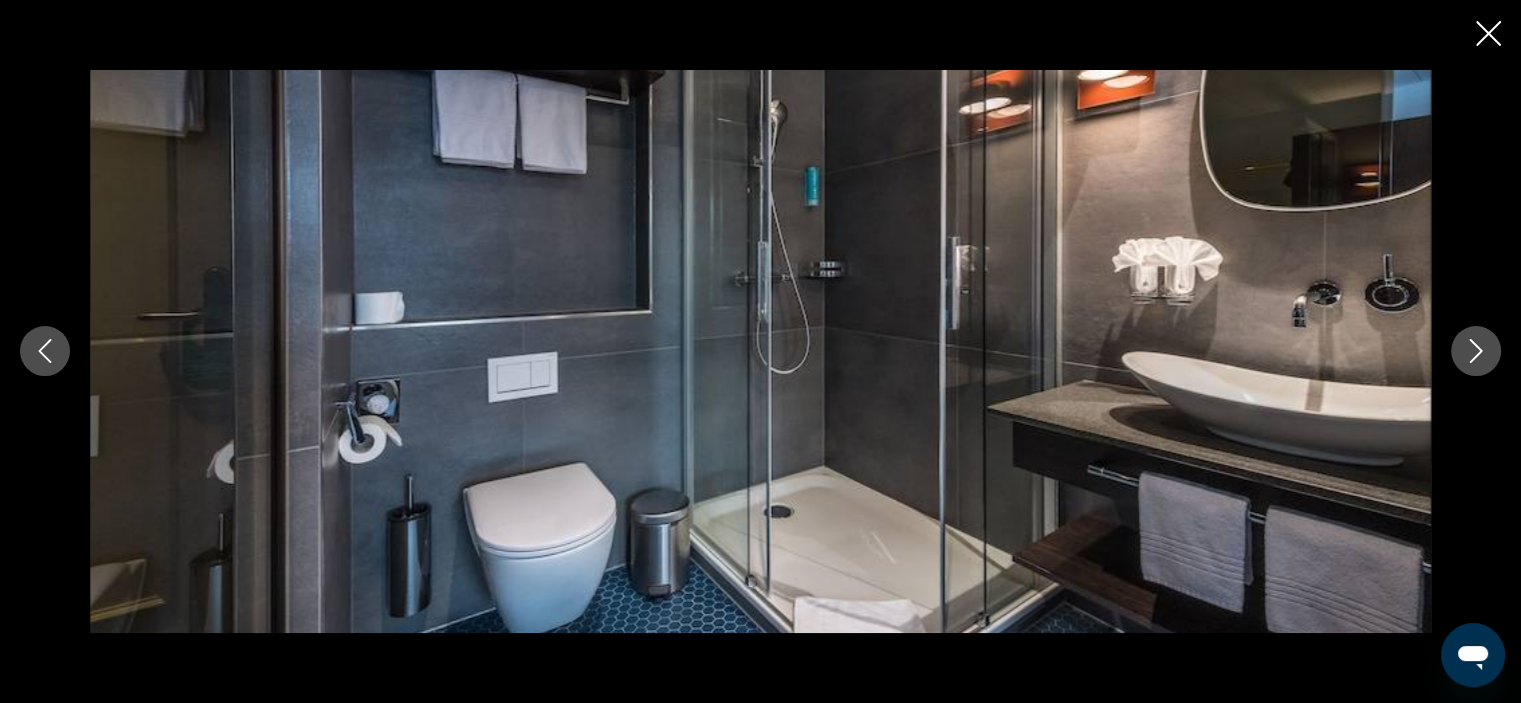 click 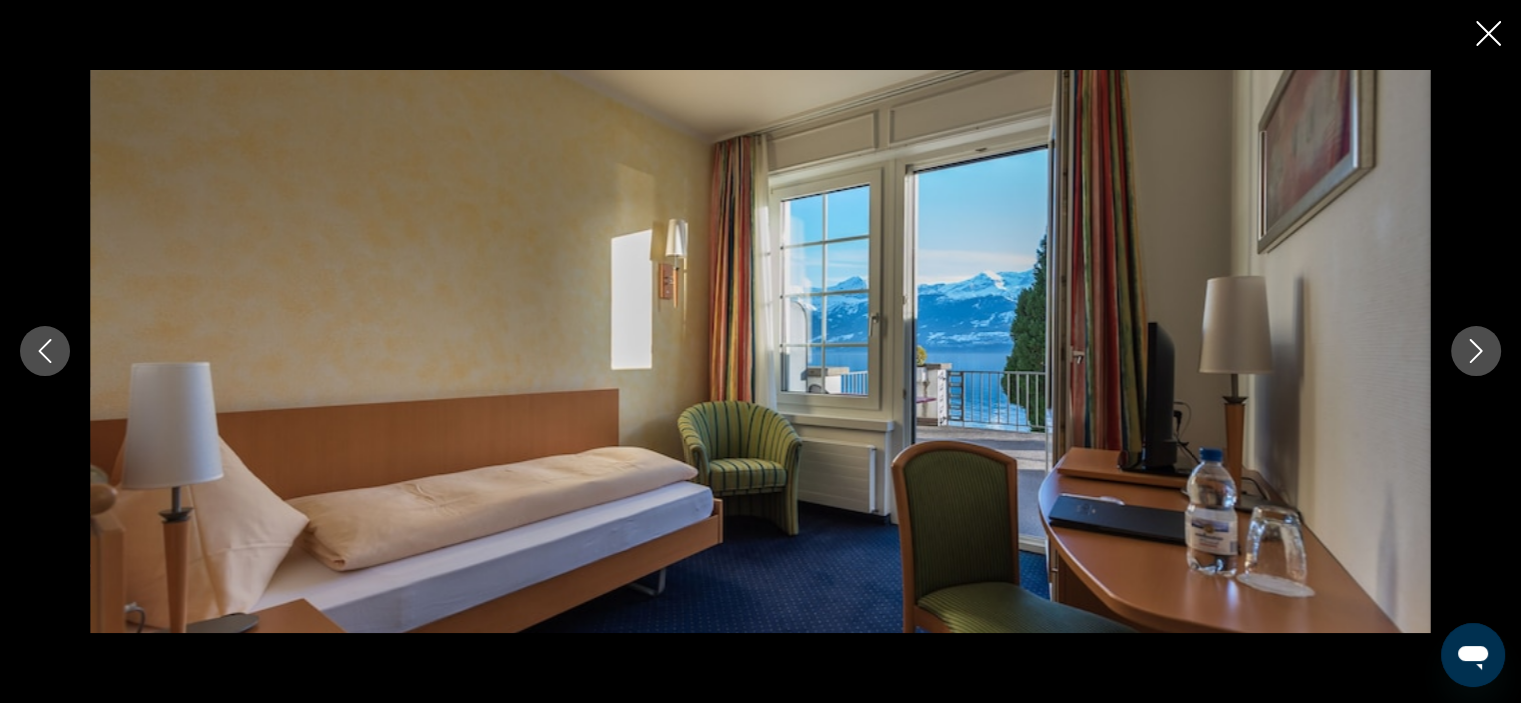 click 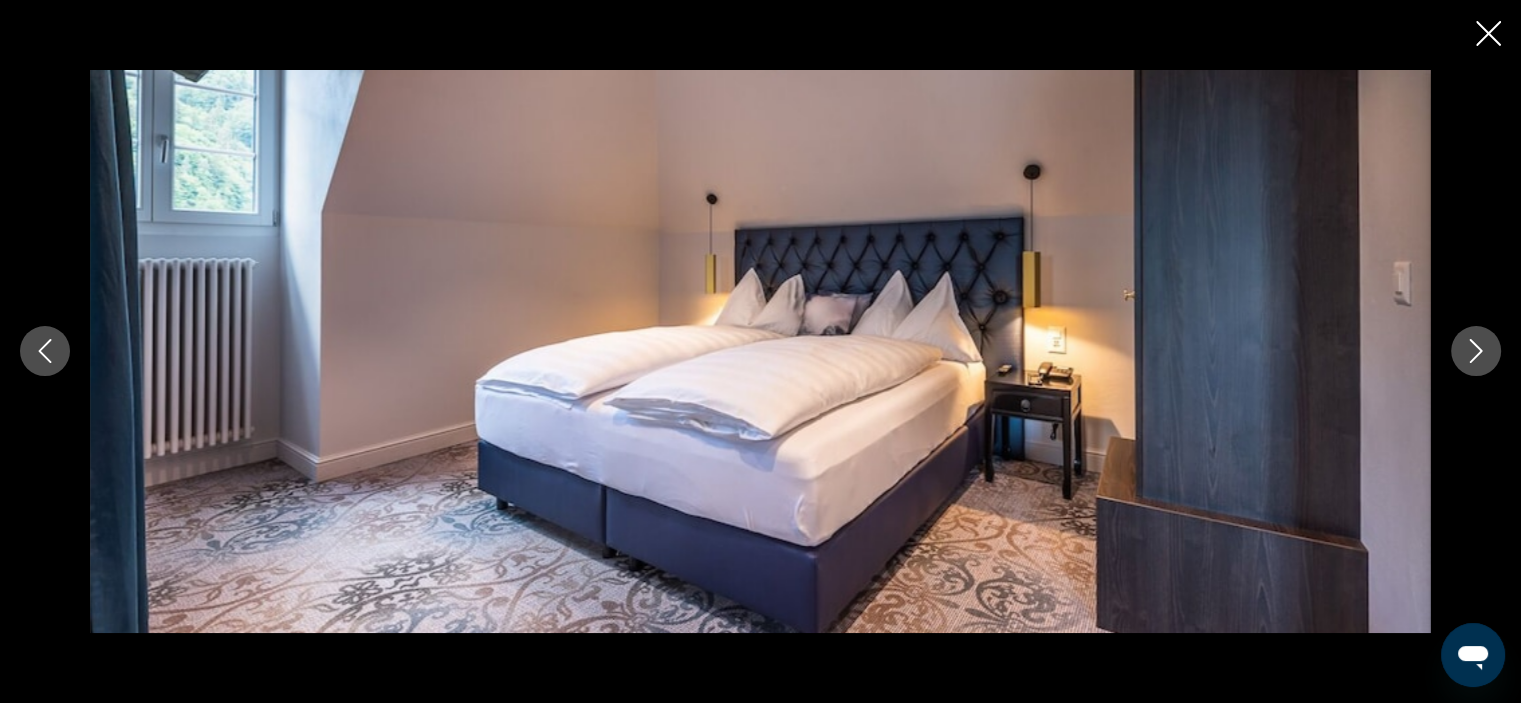 click 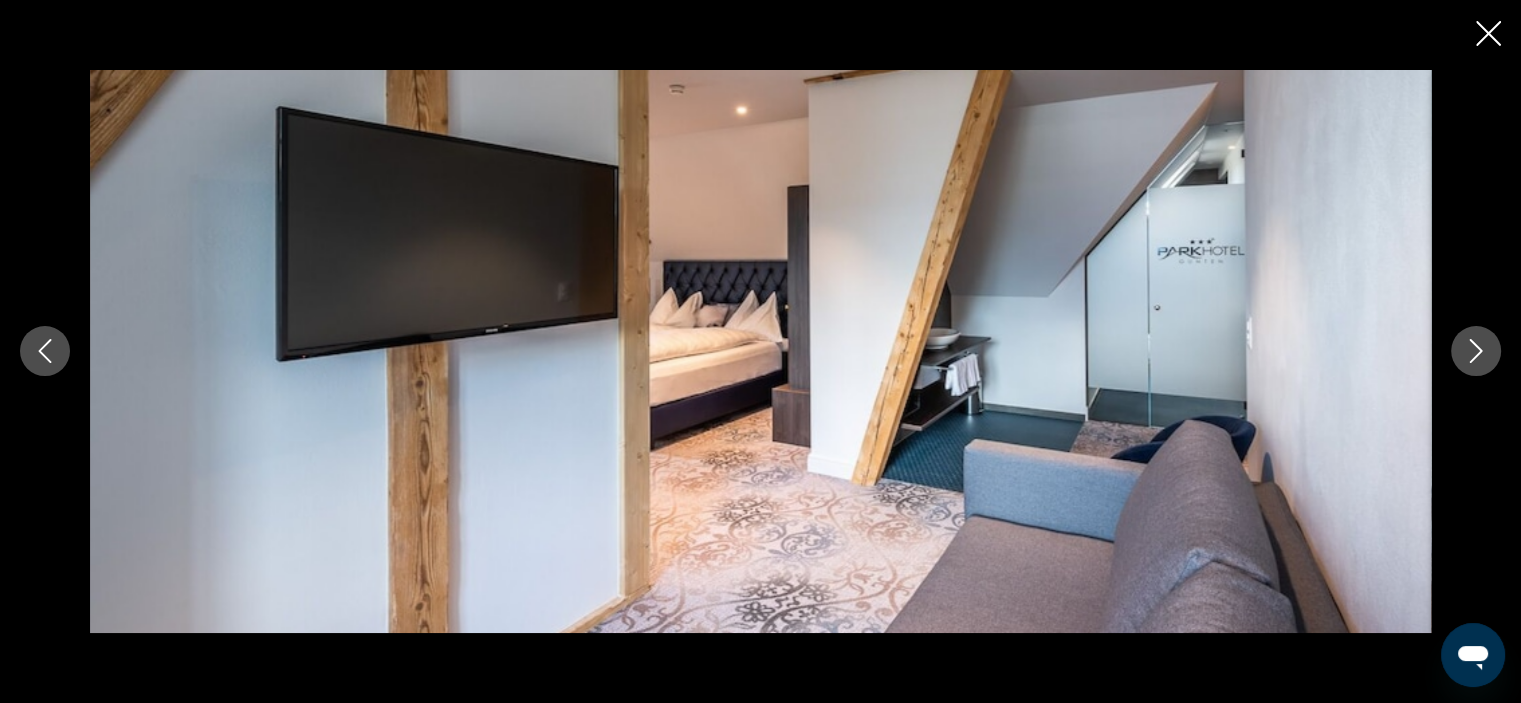 click 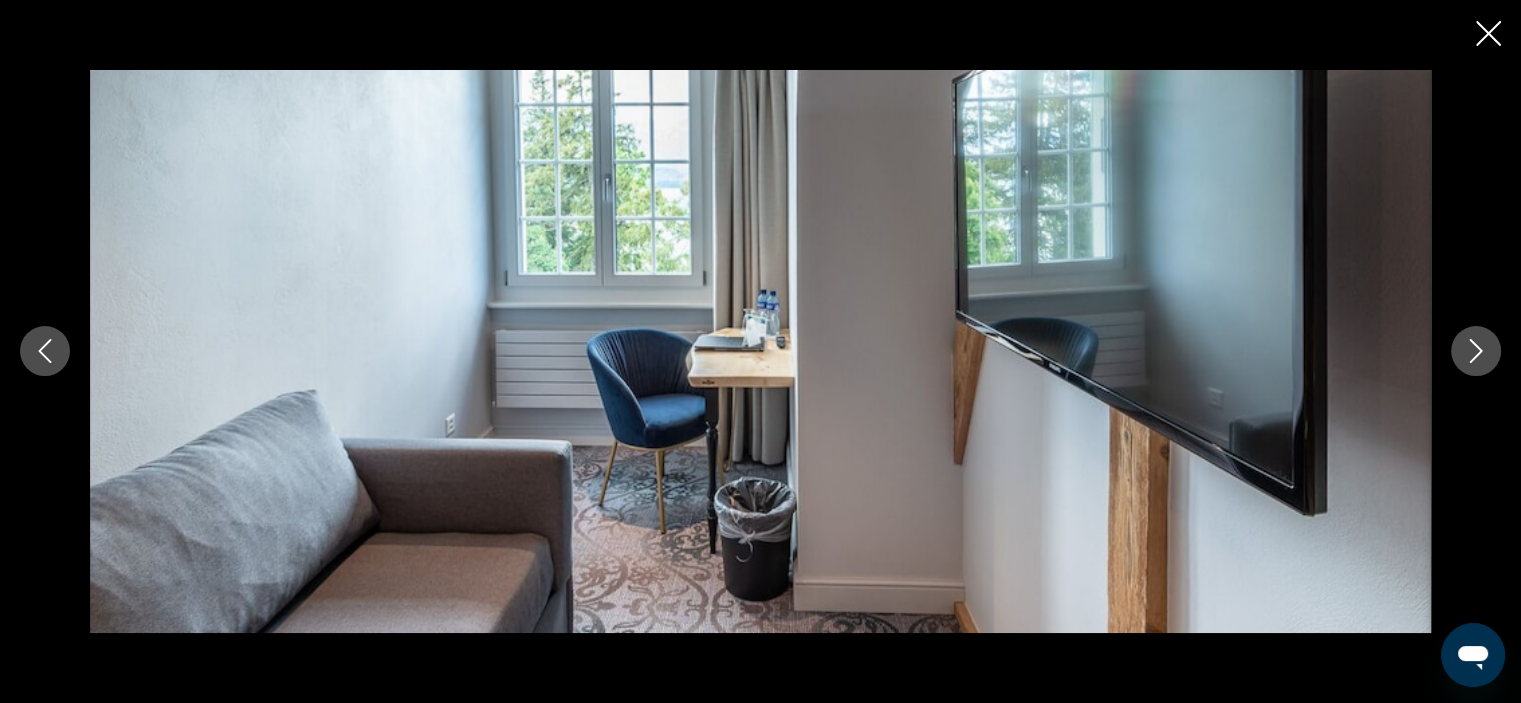 click 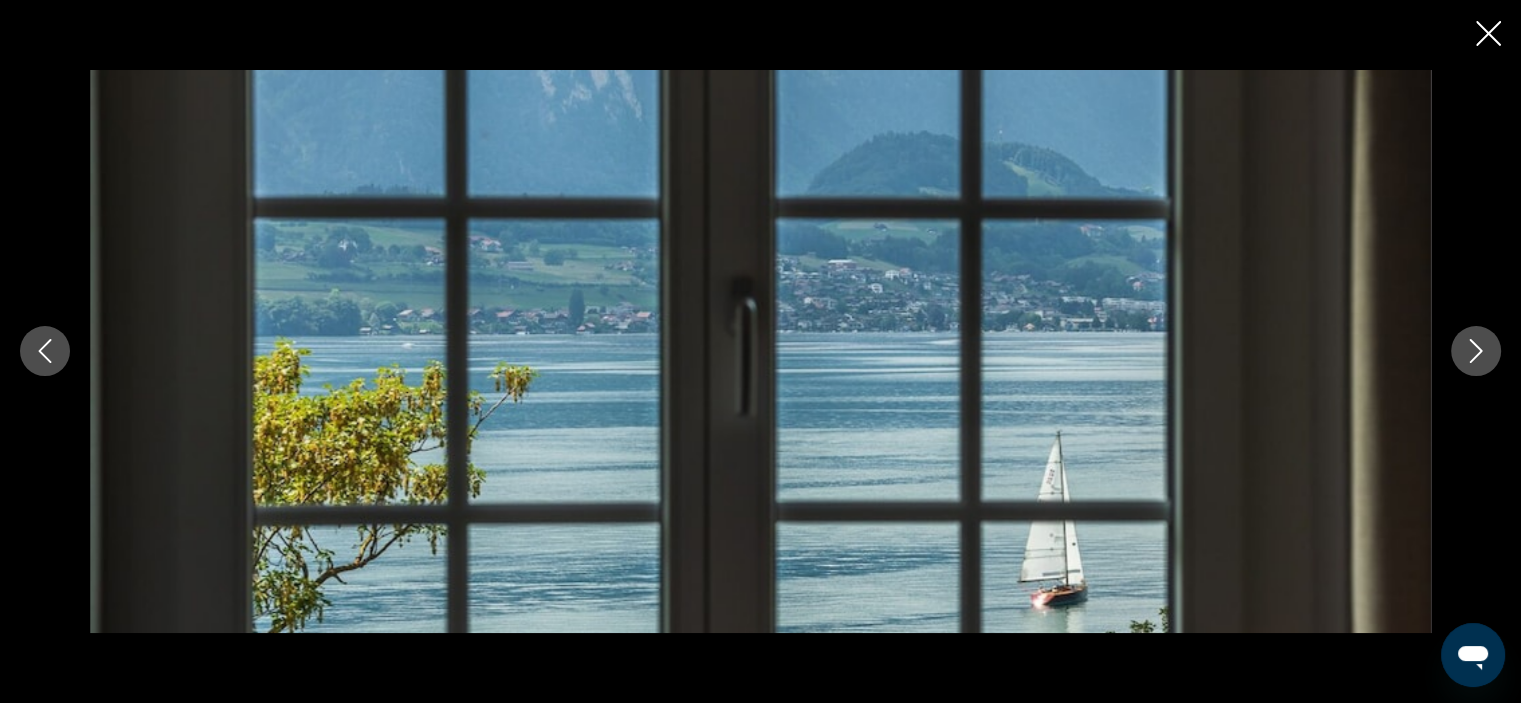 click 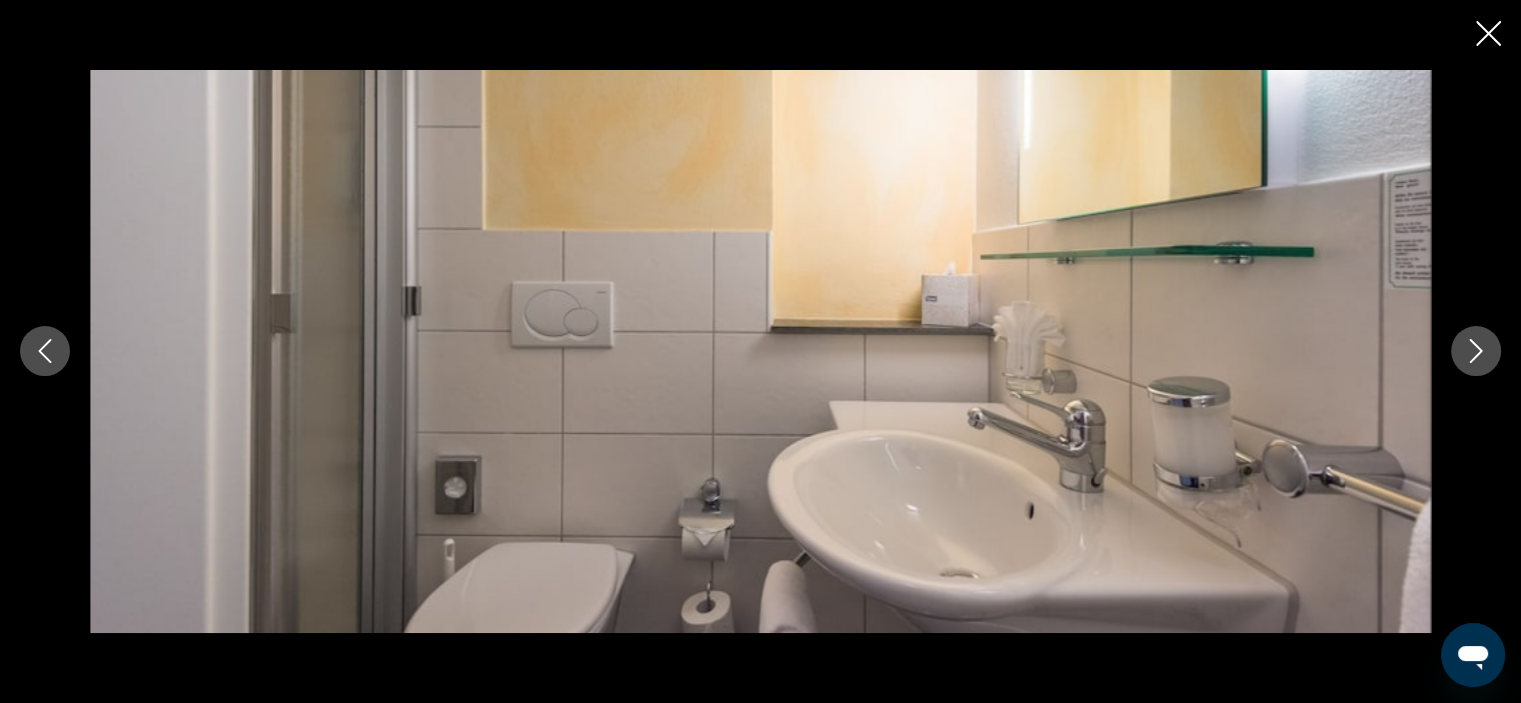 click 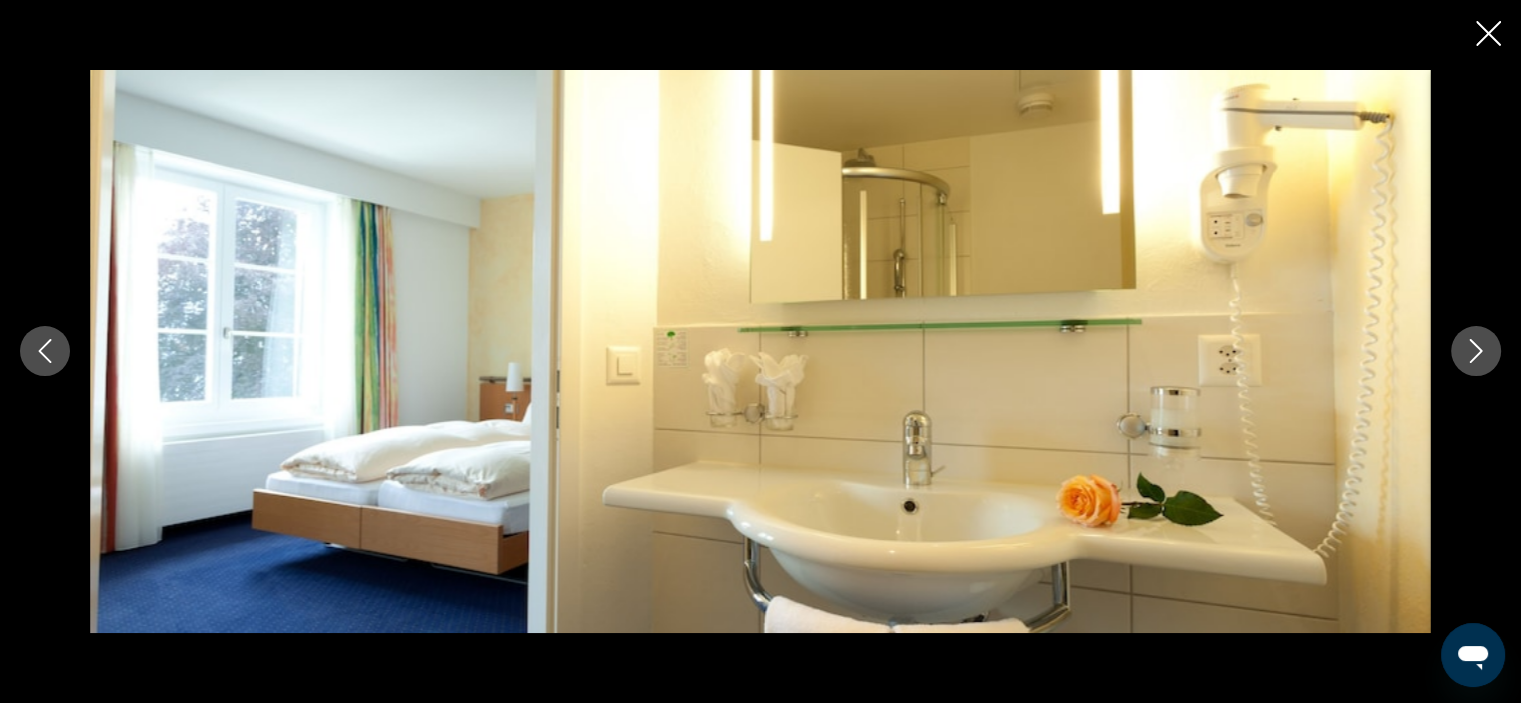click 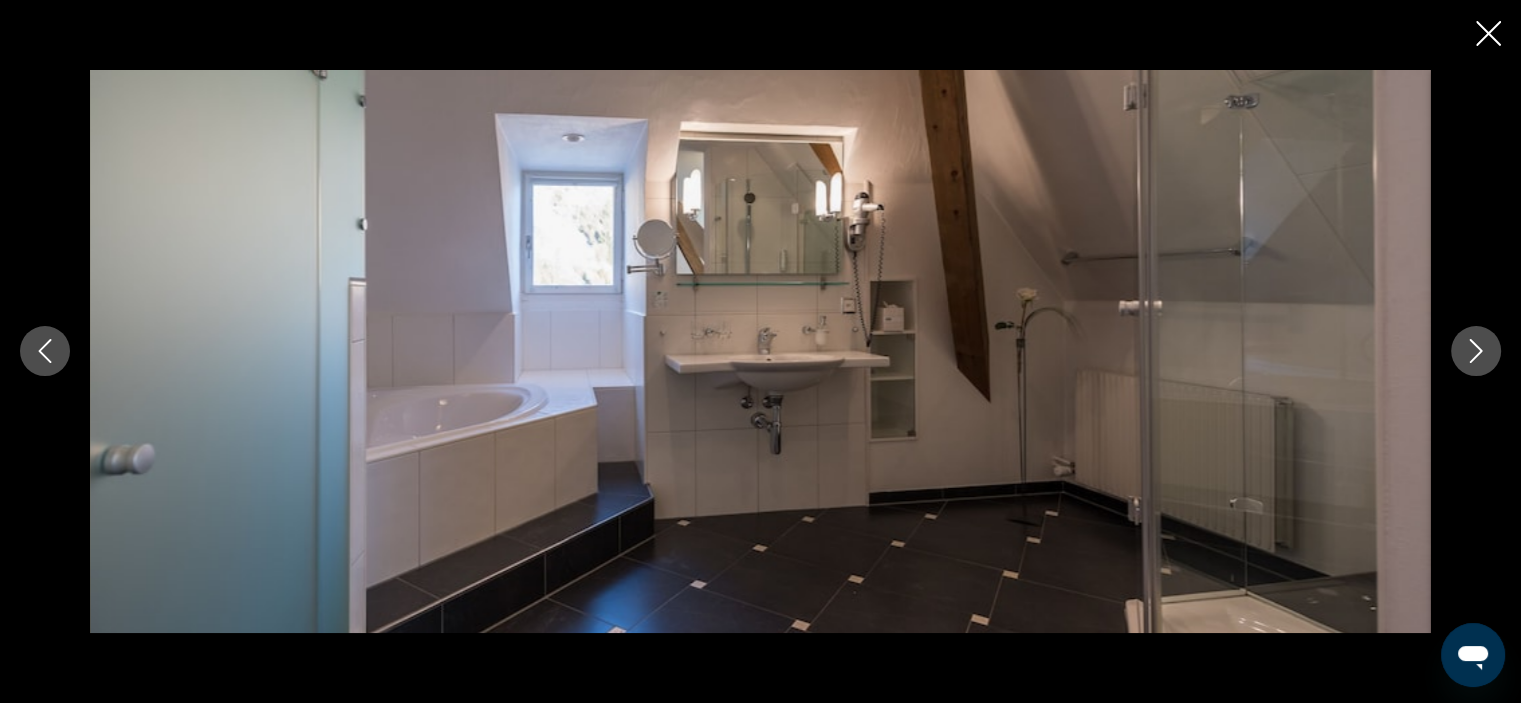 click 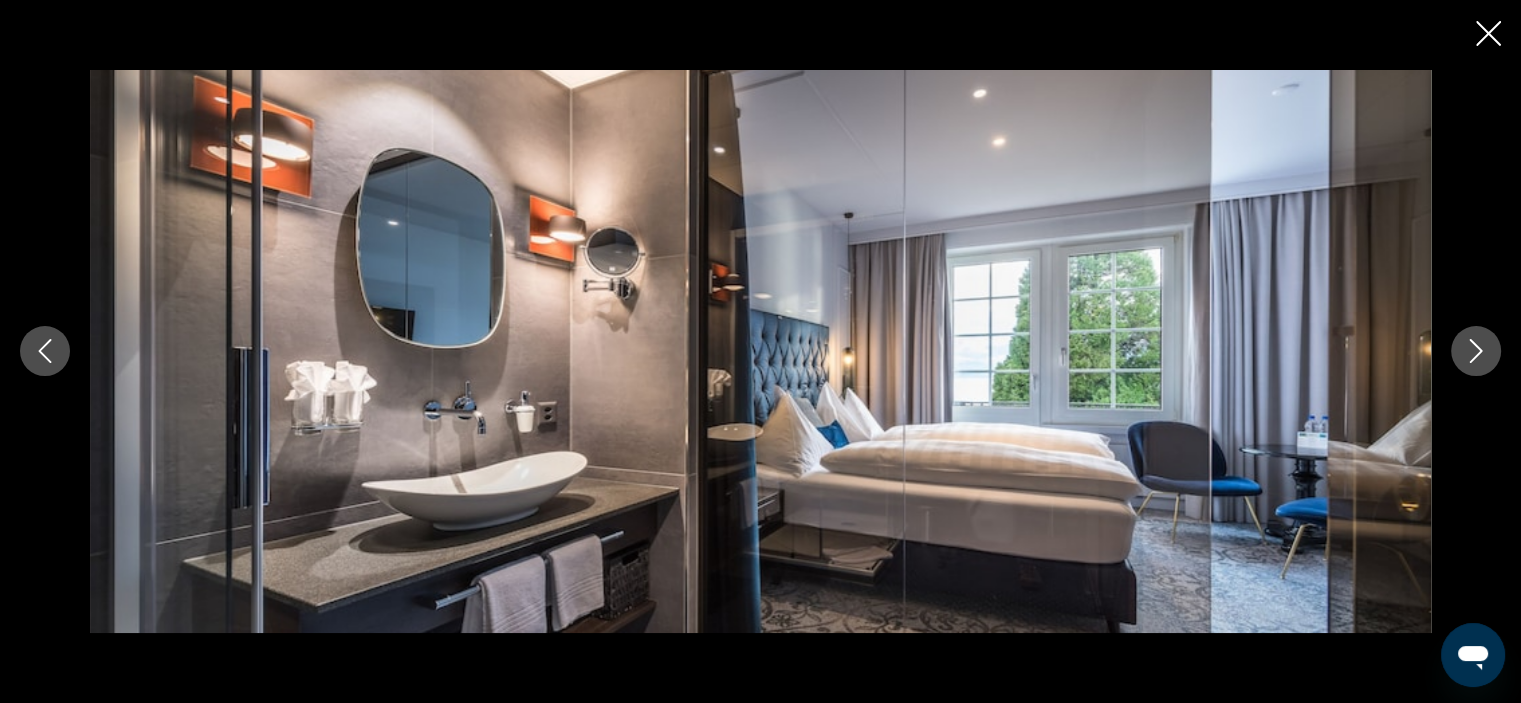 click 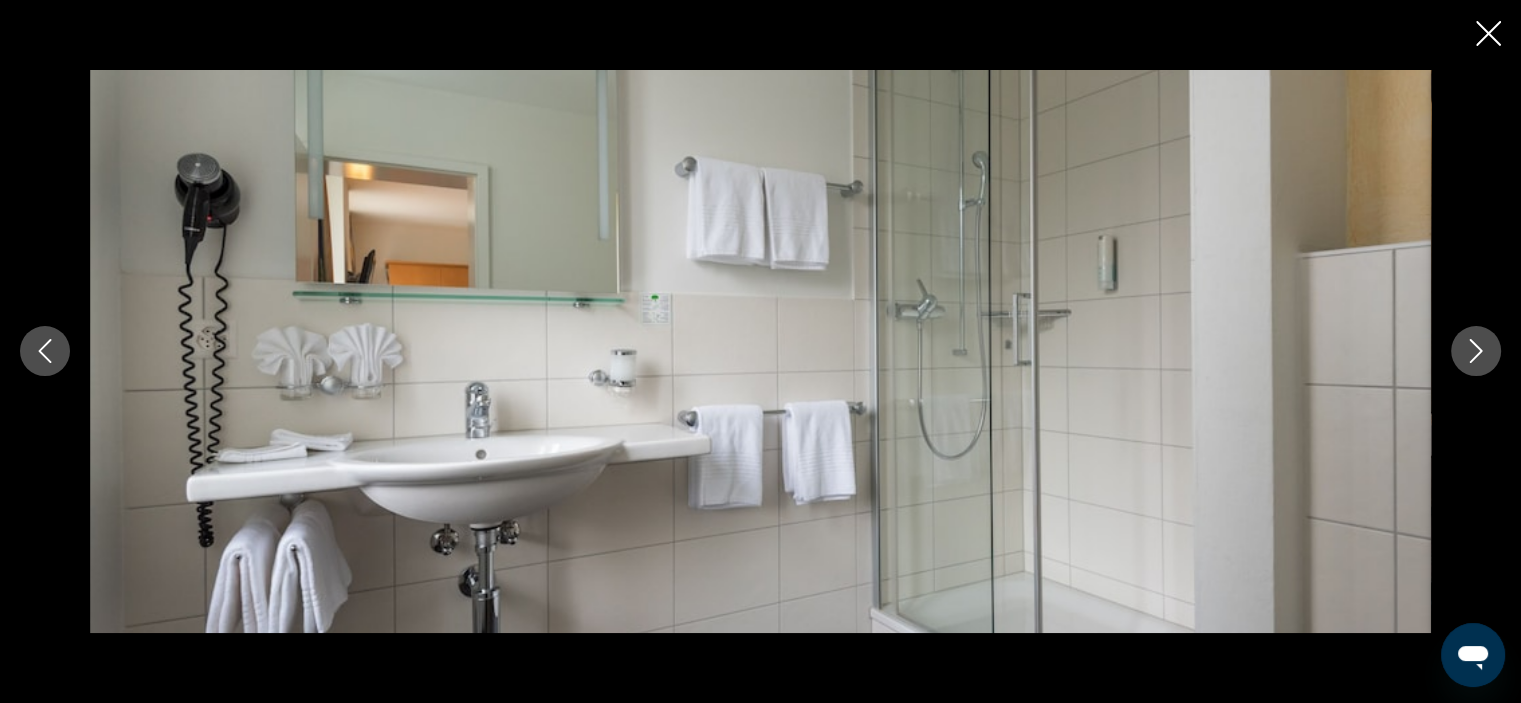click 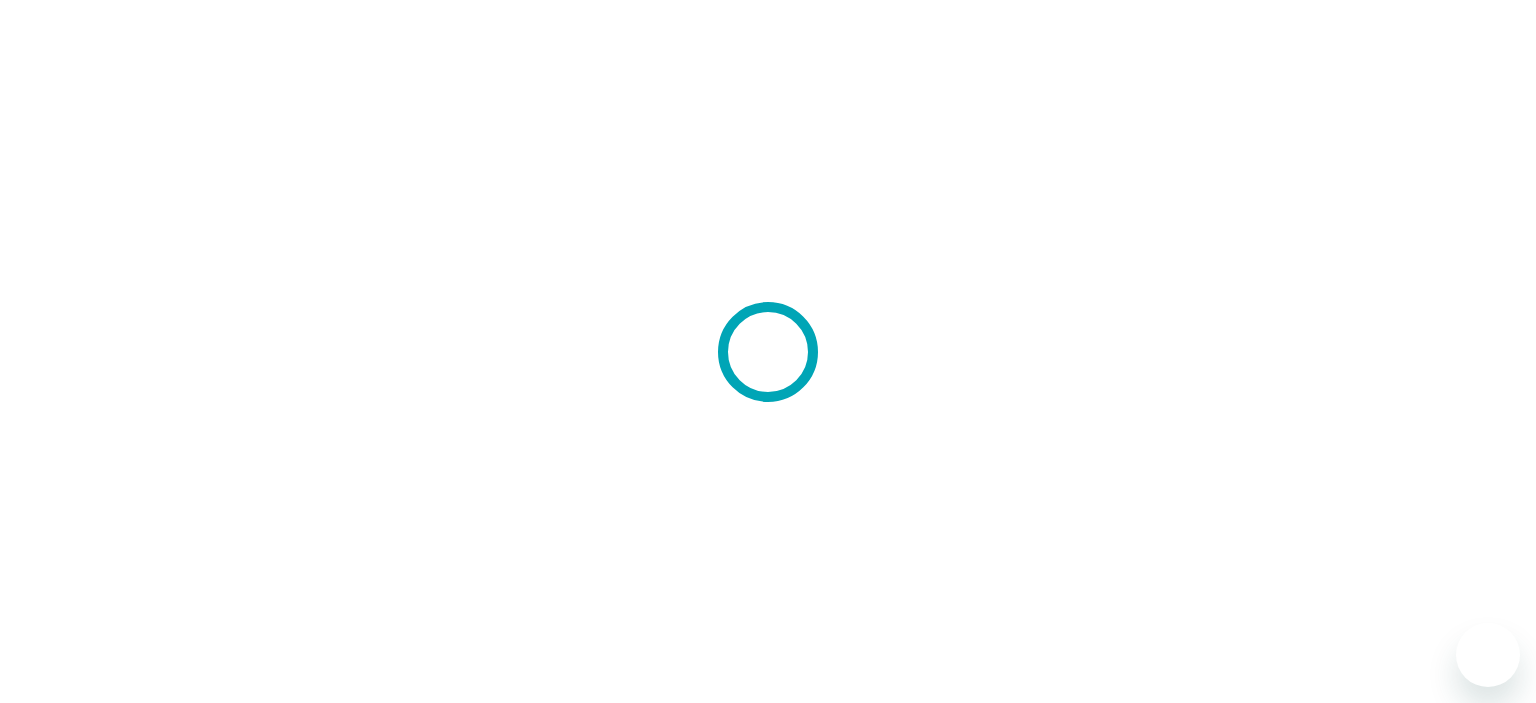 scroll, scrollTop: 0, scrollLeft: 0, axis: both 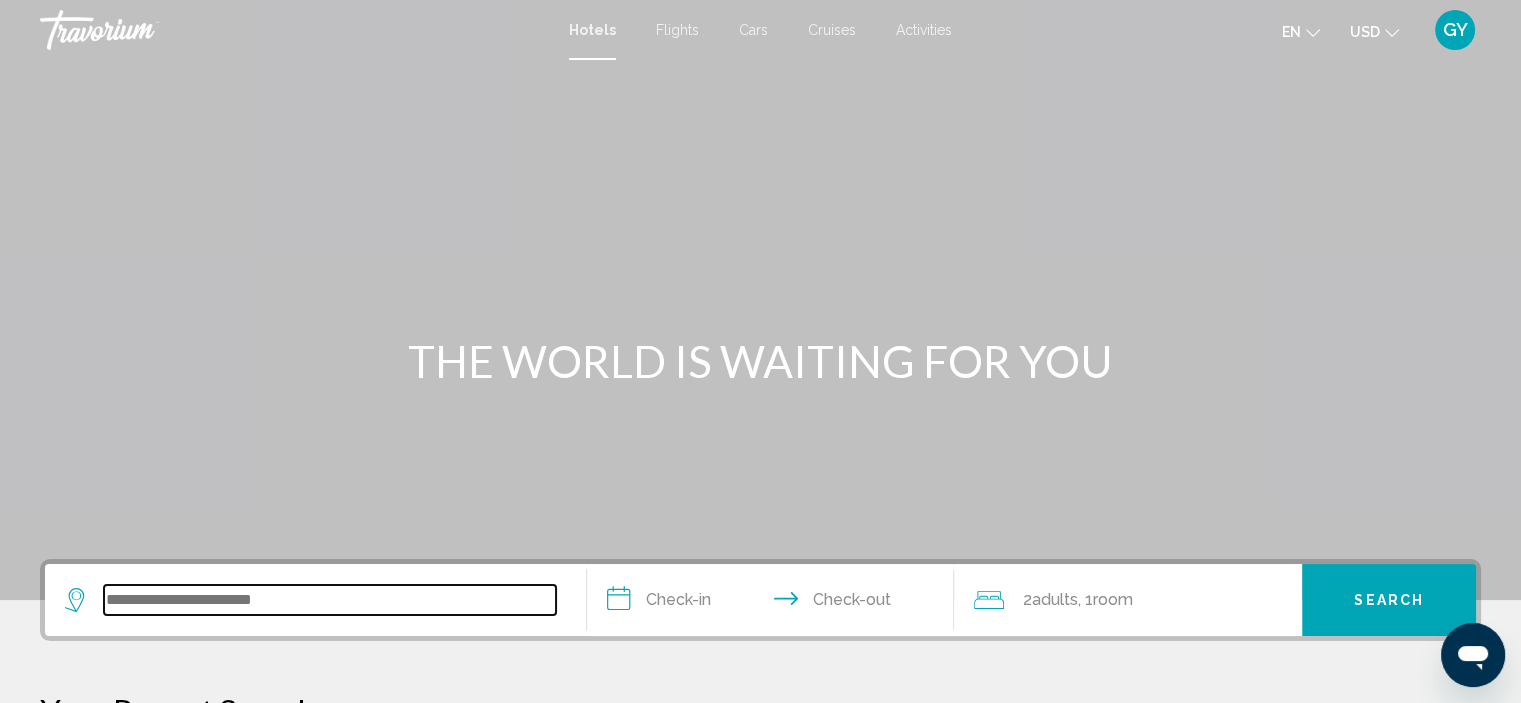 click at bounding box center [330, 600] 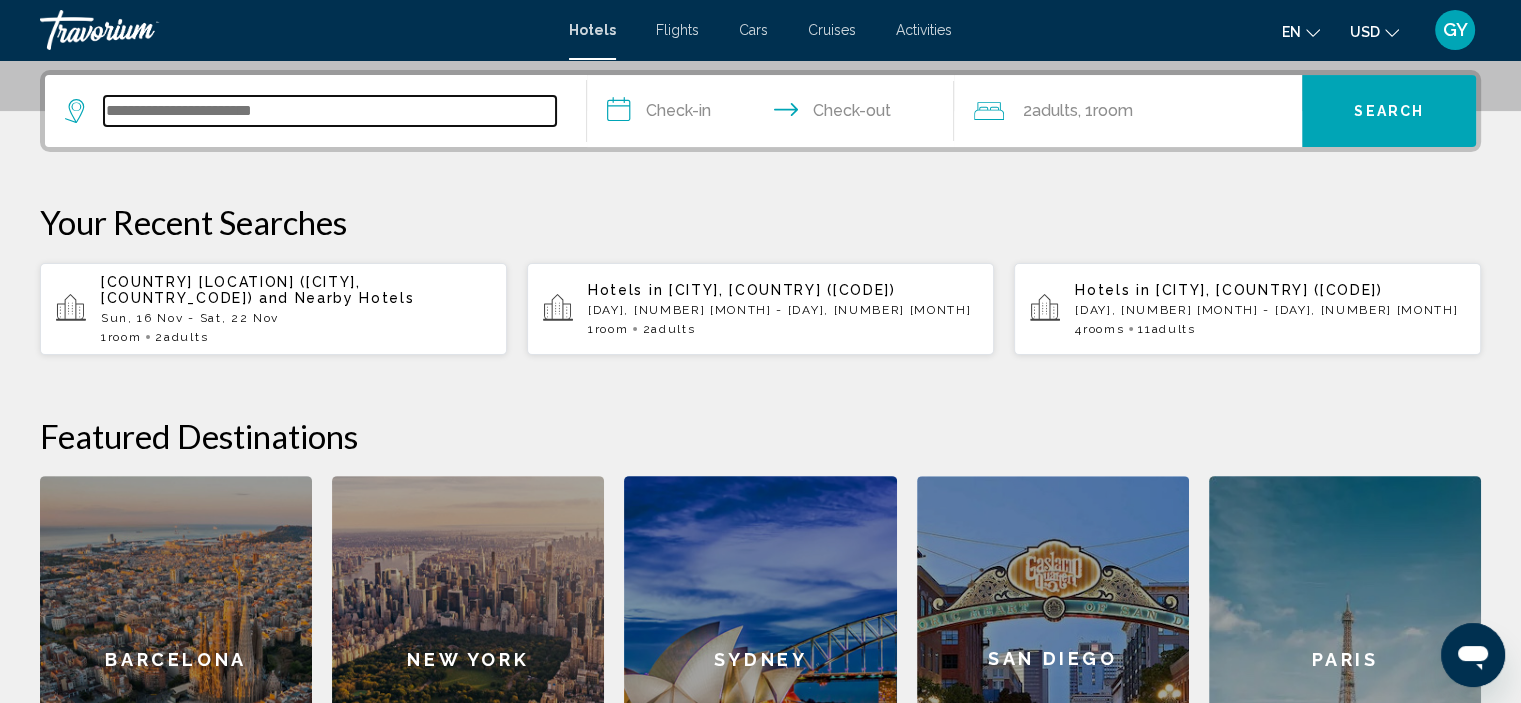 scroll, scrollTop: 493, scrollLeft: 0, axis: vertical 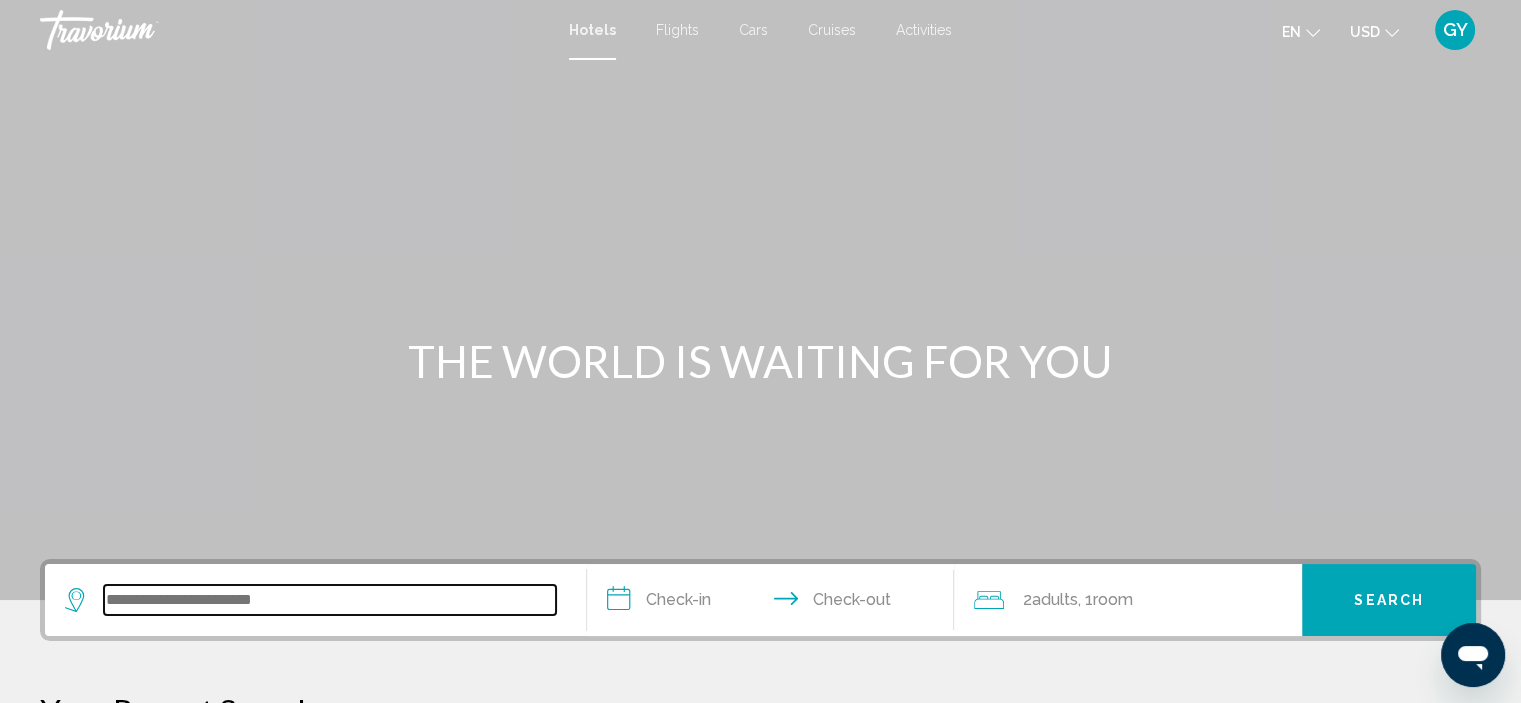 click at bounding box center (330, 600) 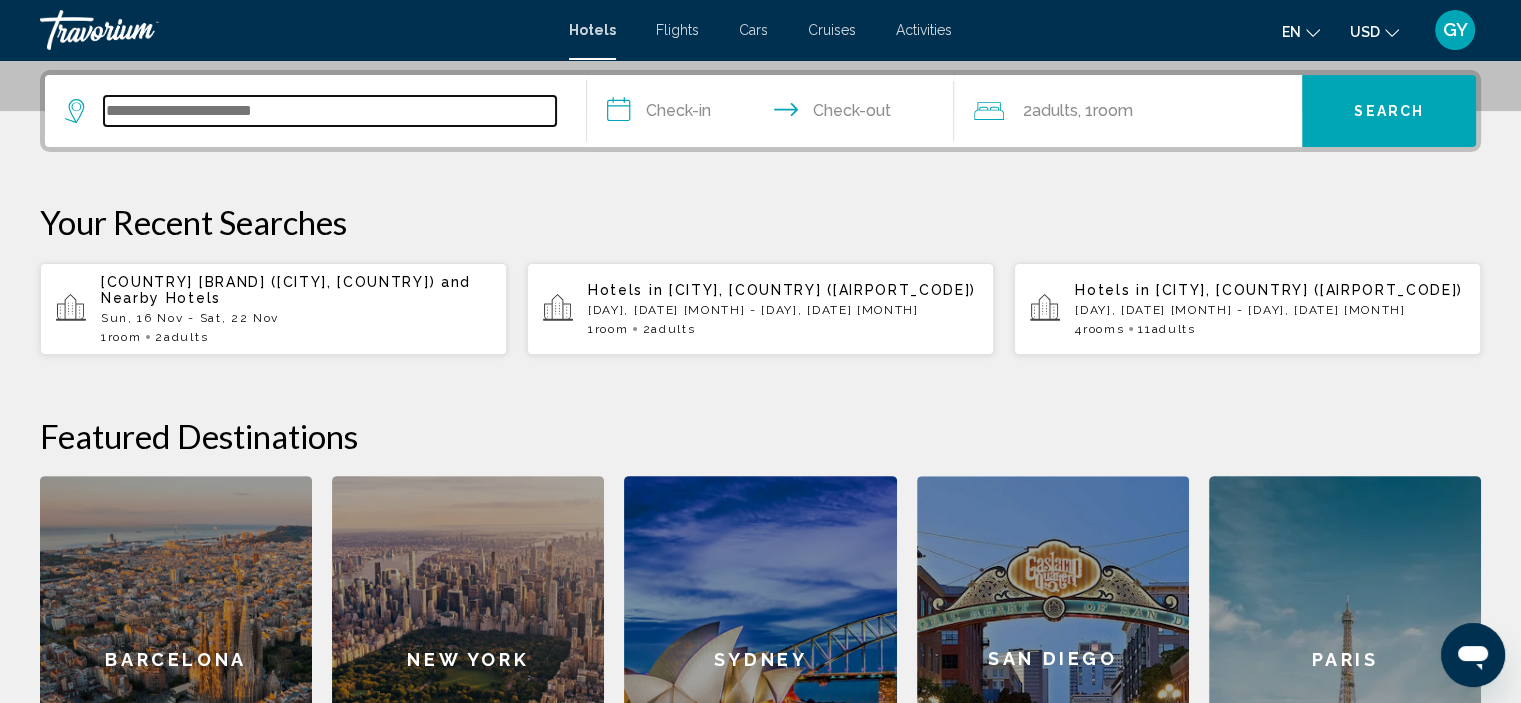 scroll, scrollTop: 493, scrollLeft: 0, axis: vertical 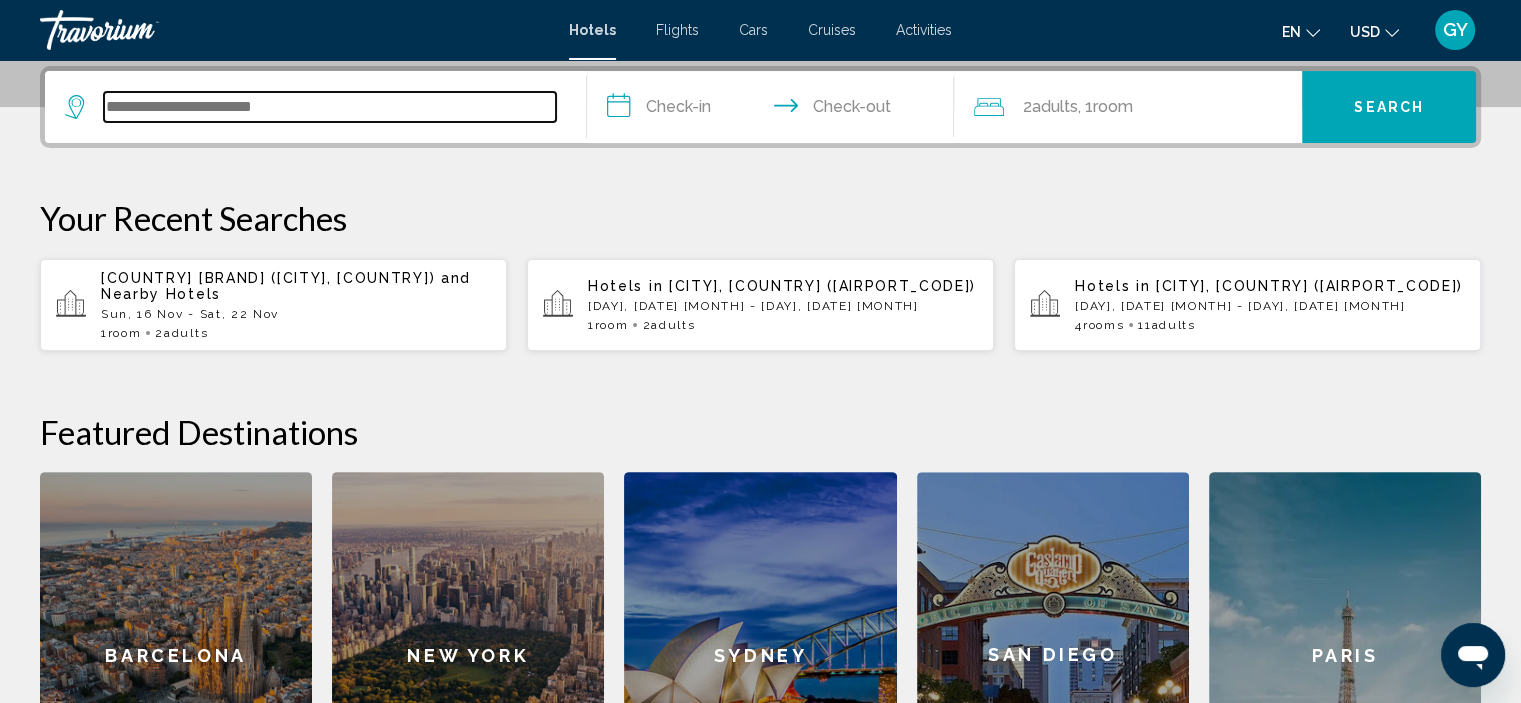 click at bounding box center (330, 107) 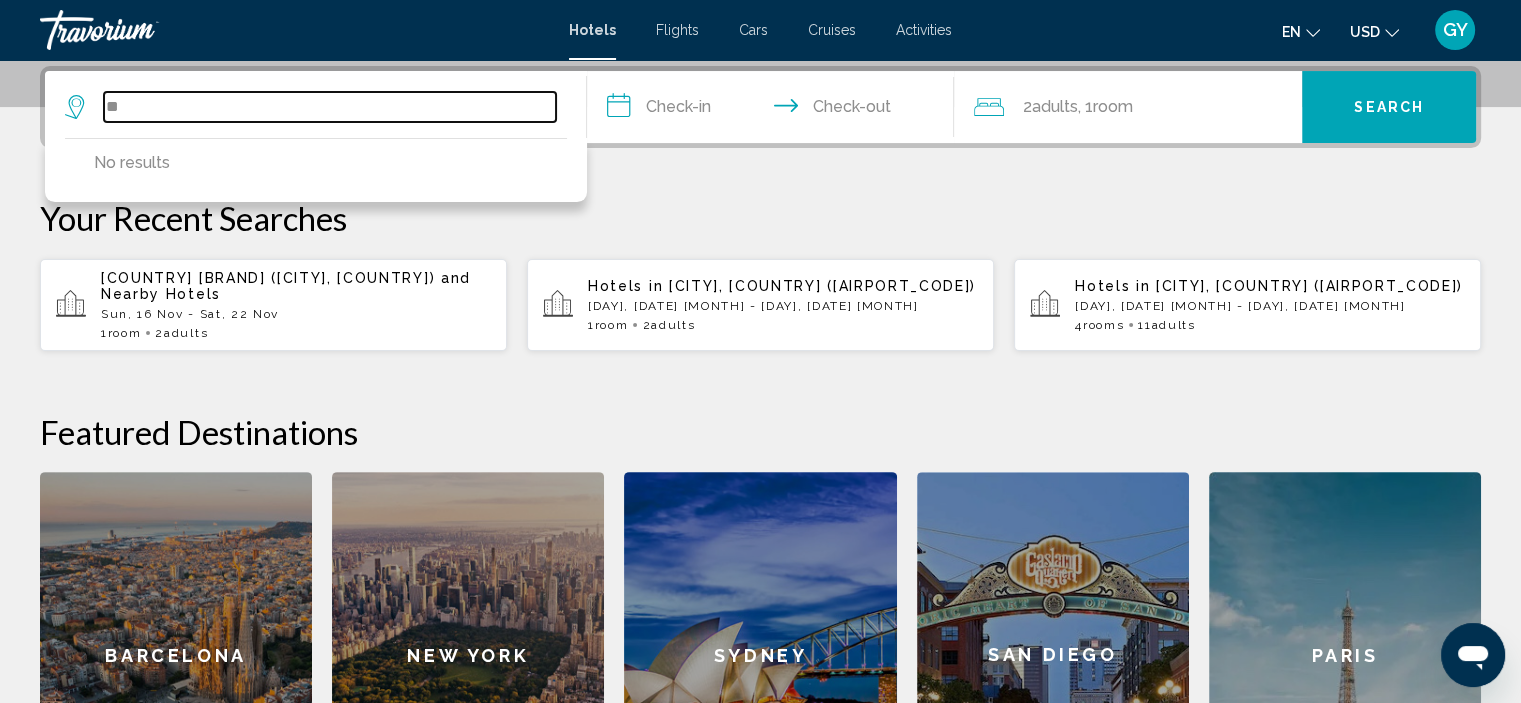 type on "*" 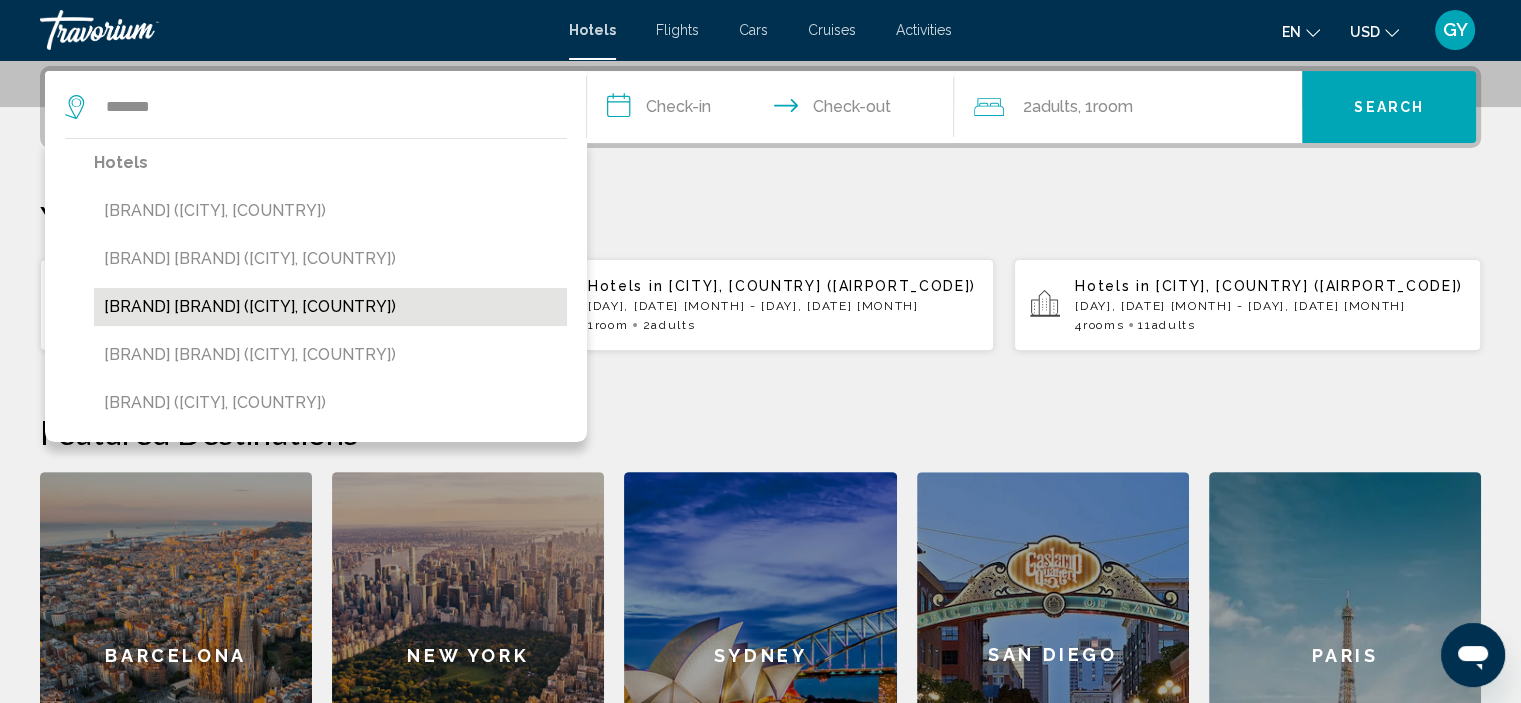 click on "[COUNTRY] Vacation Hotel ([CITY], [COUNTRY_CODE])" at bounding box center (330, 307) 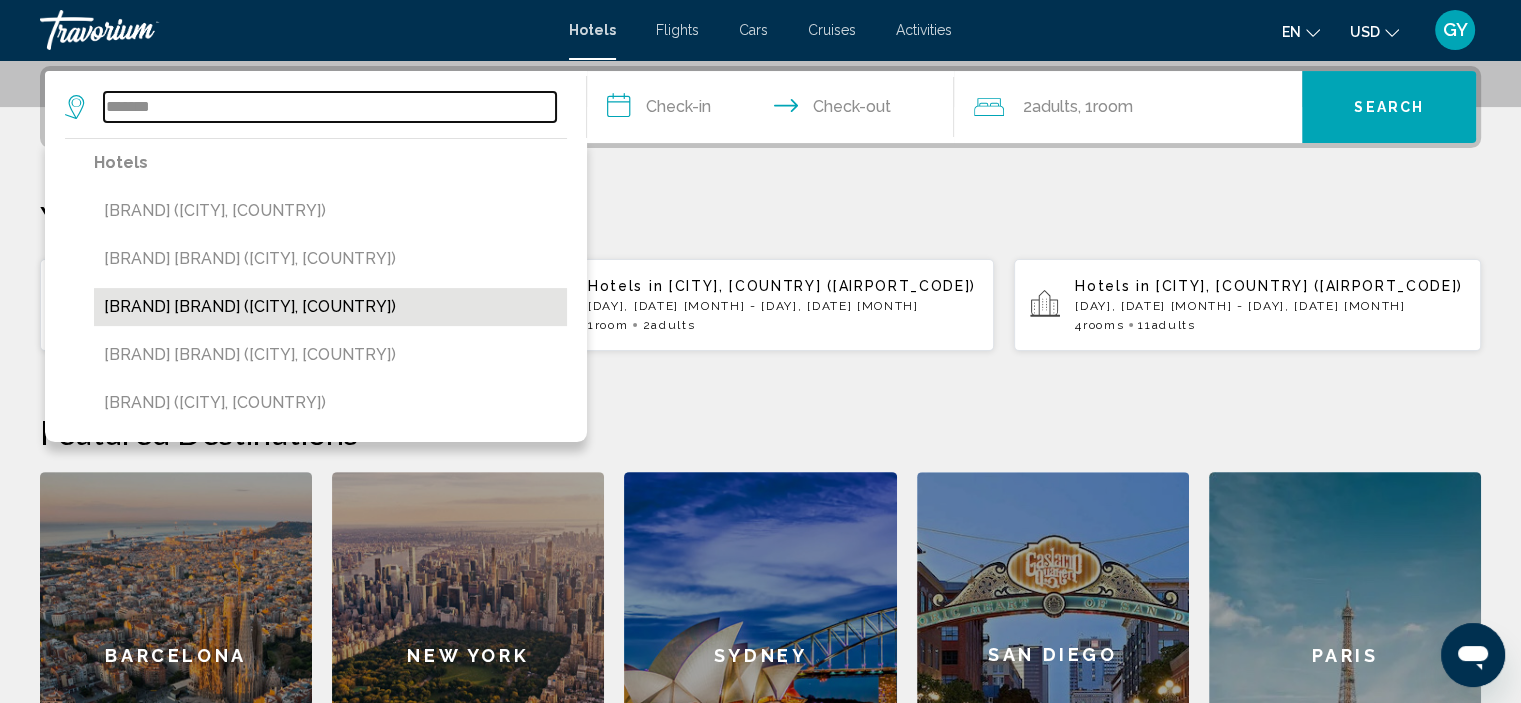 type on "**********" 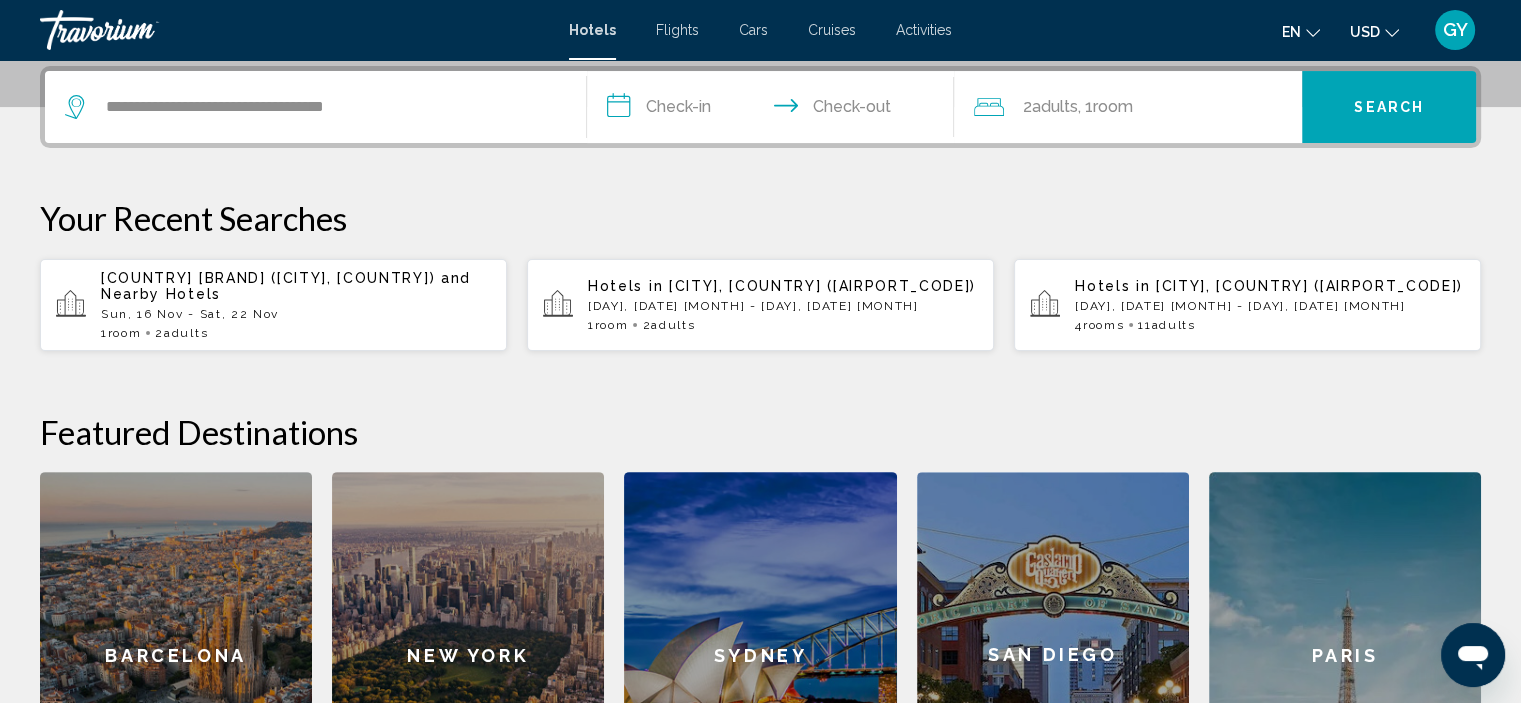 click on "**********" at bounding box center [775, 110] 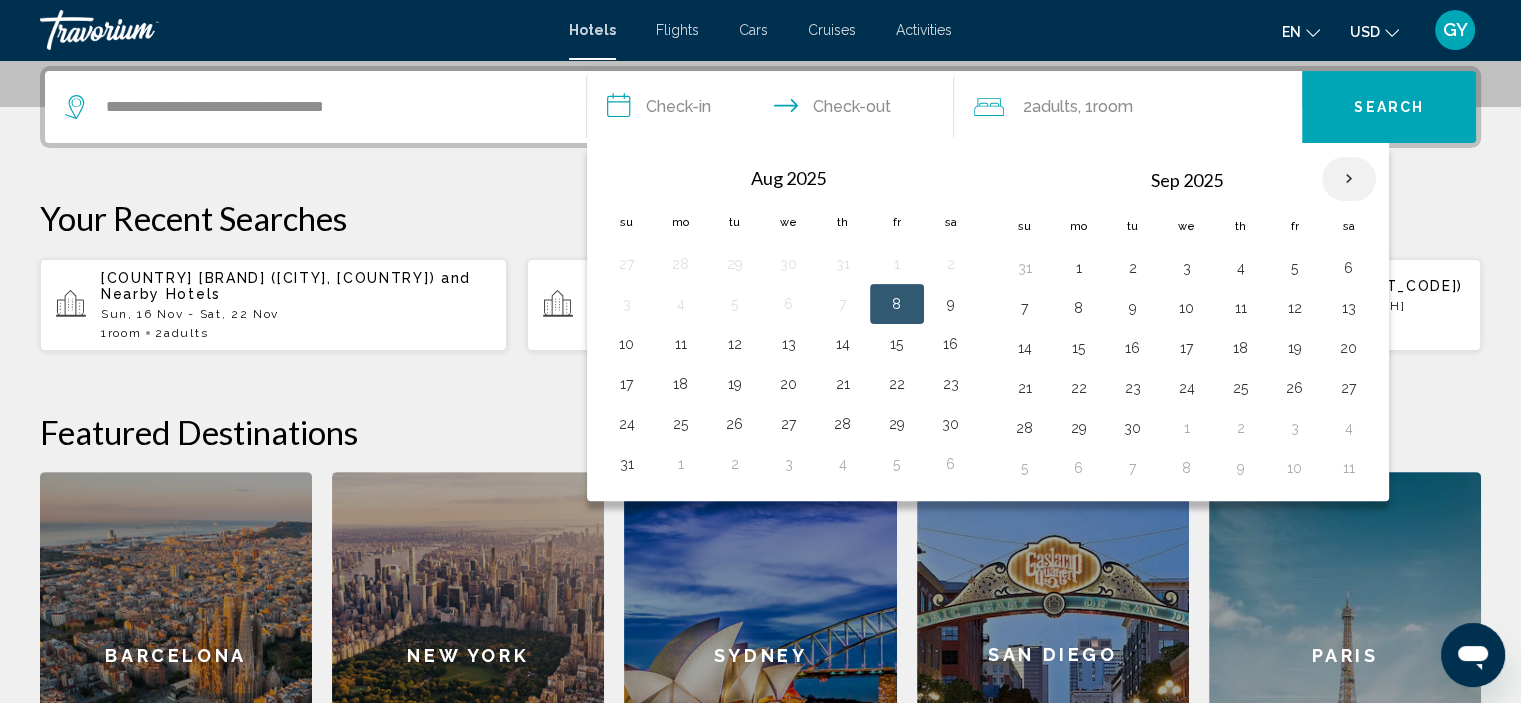 click at bounding box center [1349, 179] 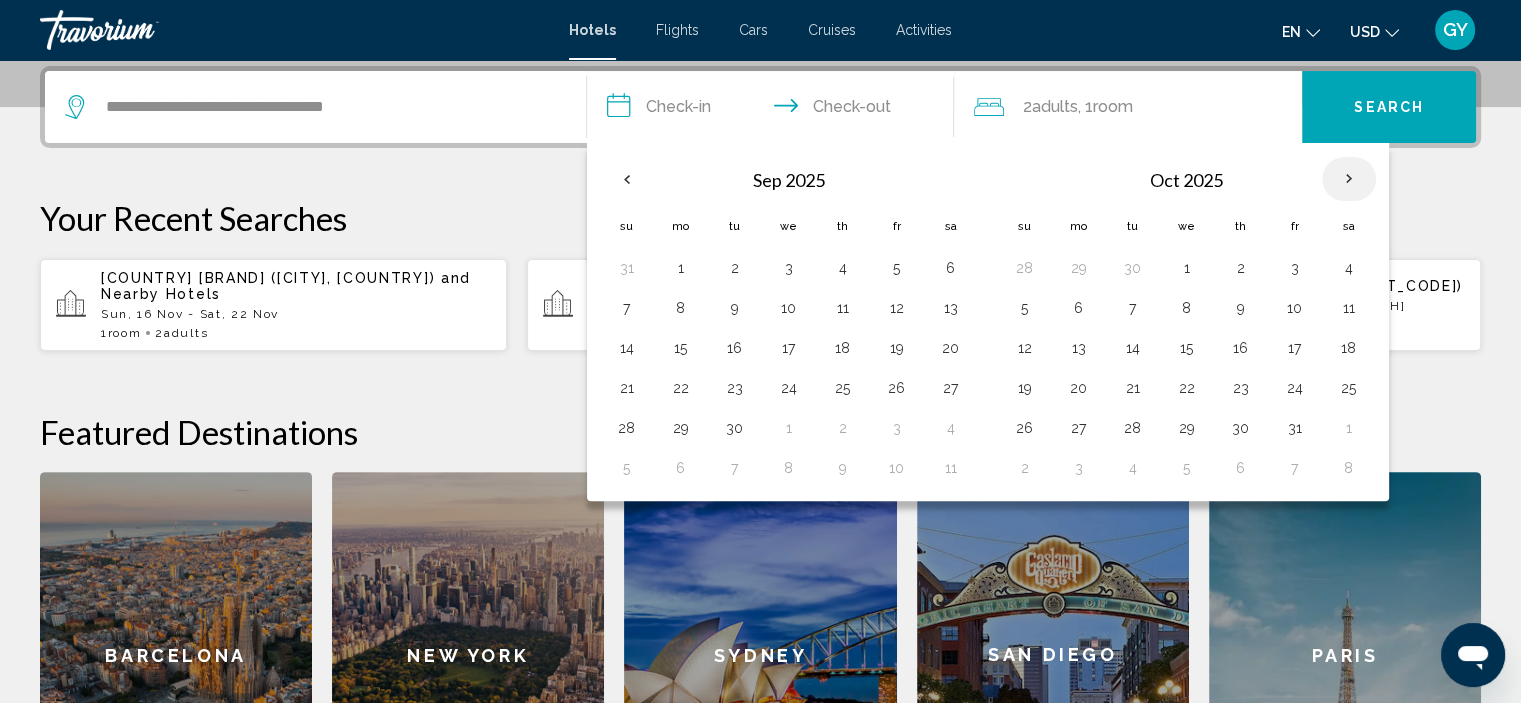 click at bounding box center [1349, 179] 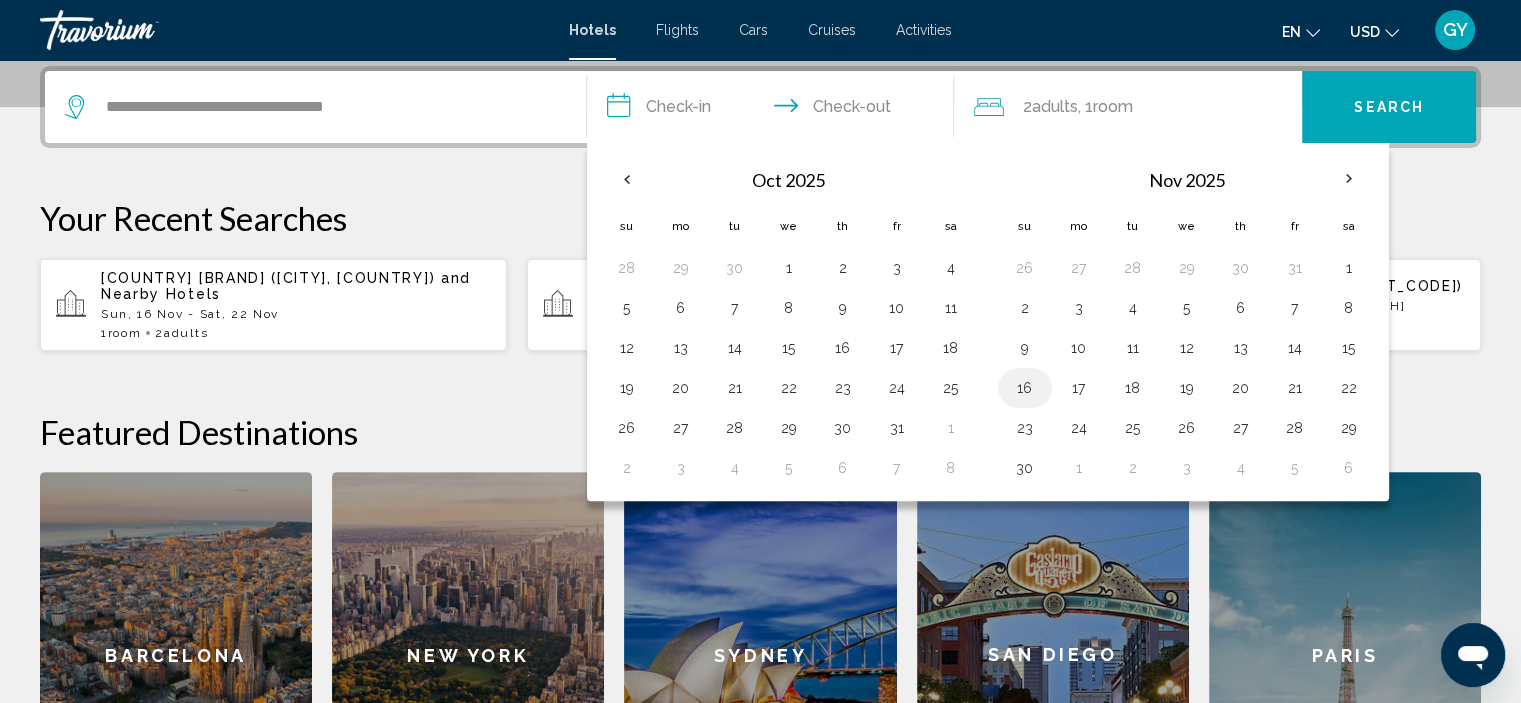 click on "16" at bounding box center [1025, 388] 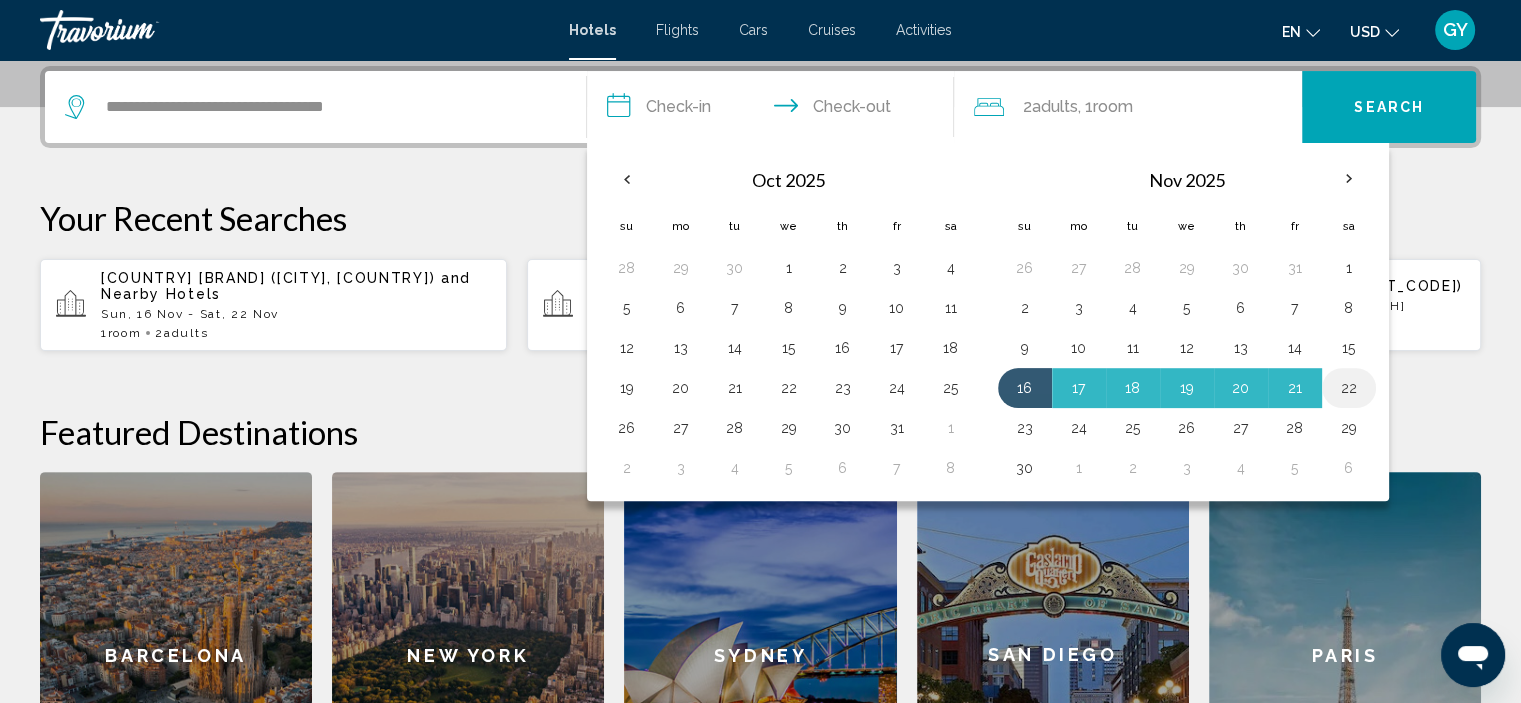 click on "22" at bounding box center (1349, 388) 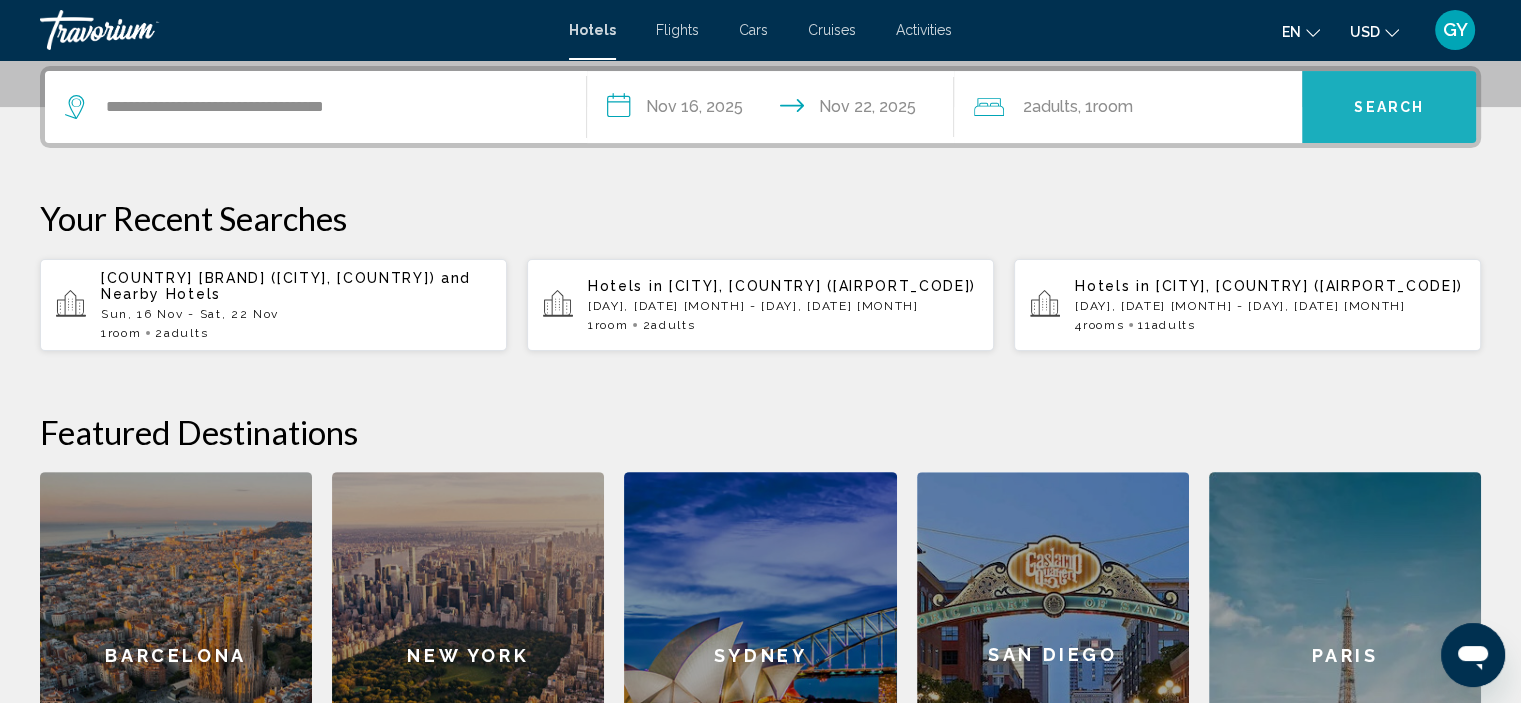 click on "Search" at bounding box center (1389, 107) 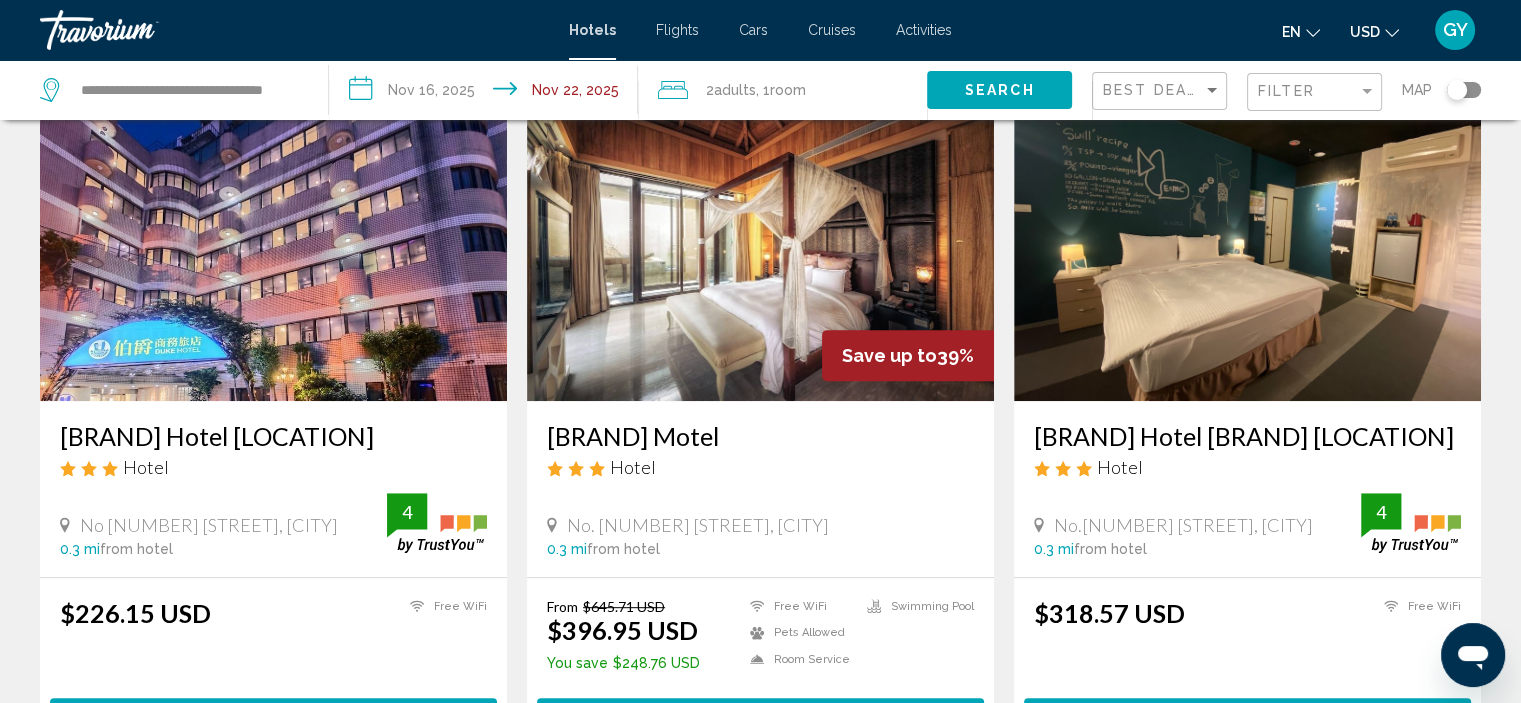 scroll, scrollTop: 831, scrollLeft: 0, axis: vertical 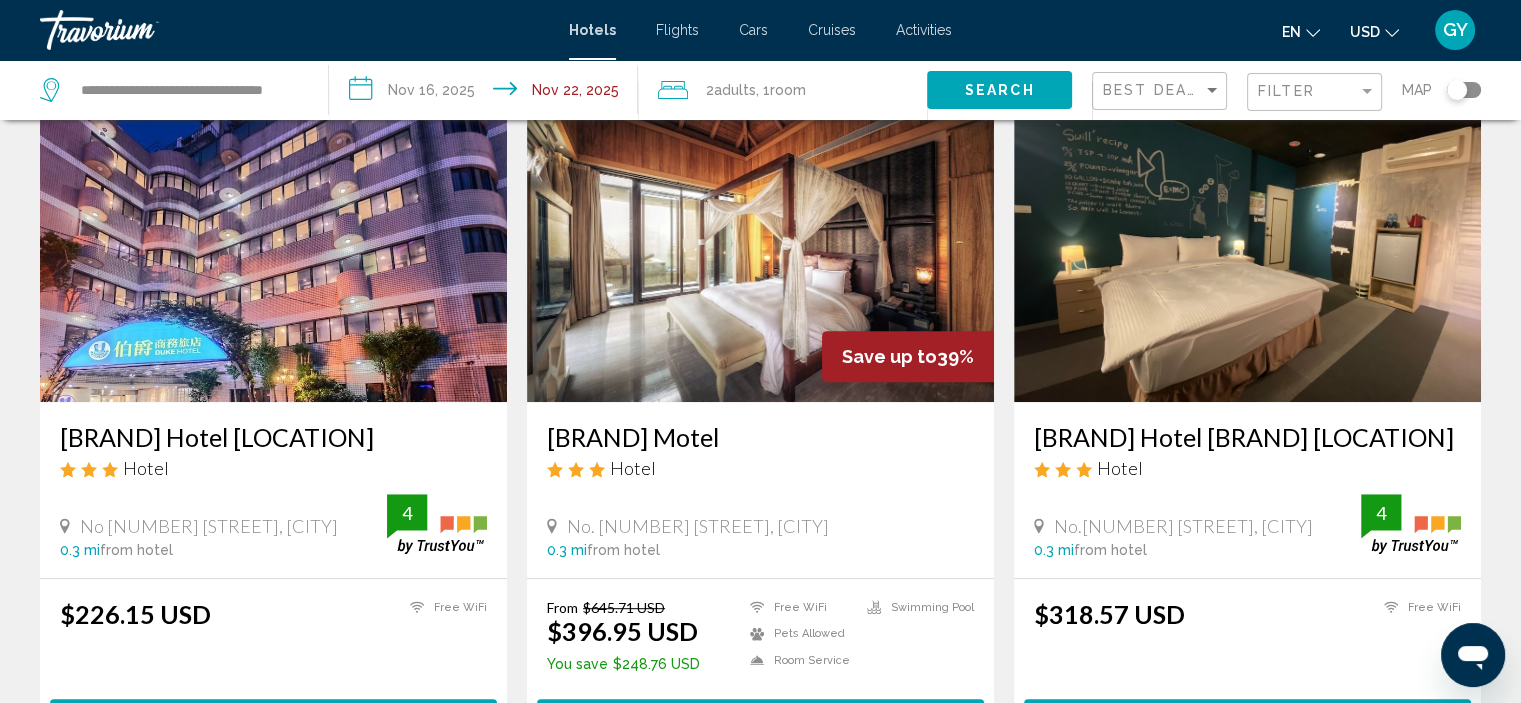 click at bounding box center [273, 242] 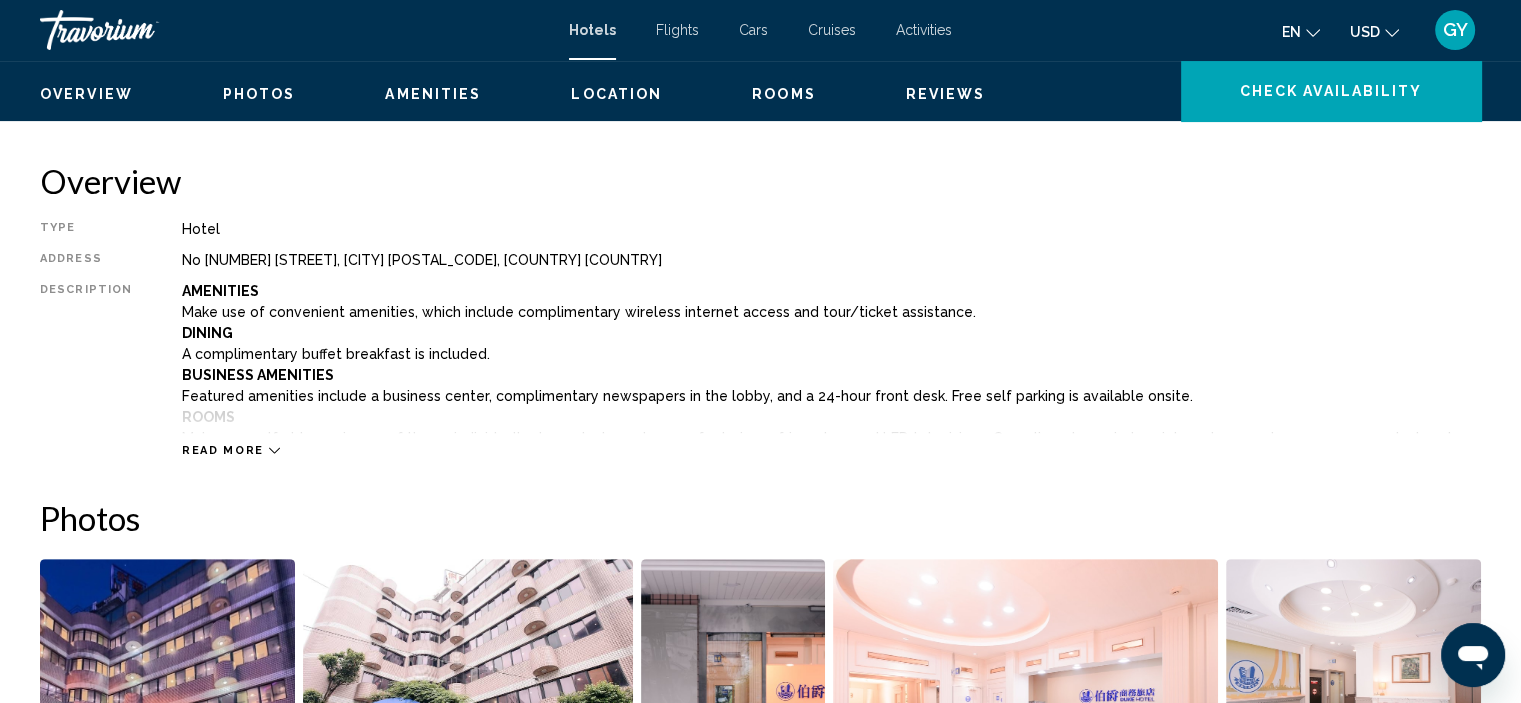 scroll, scrollTop: 571, scrollLeft: 0, axis: vertical 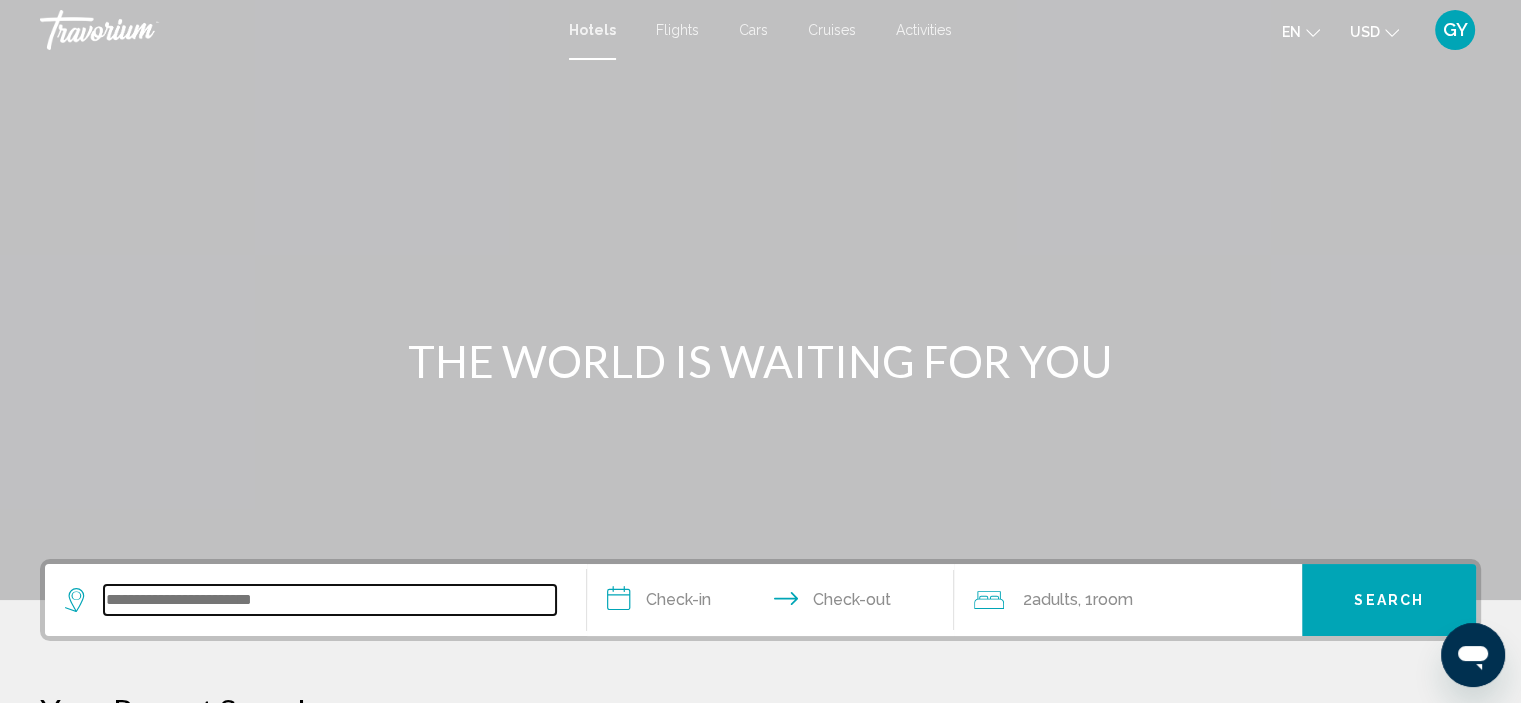 click at bounding box center [330, 600] 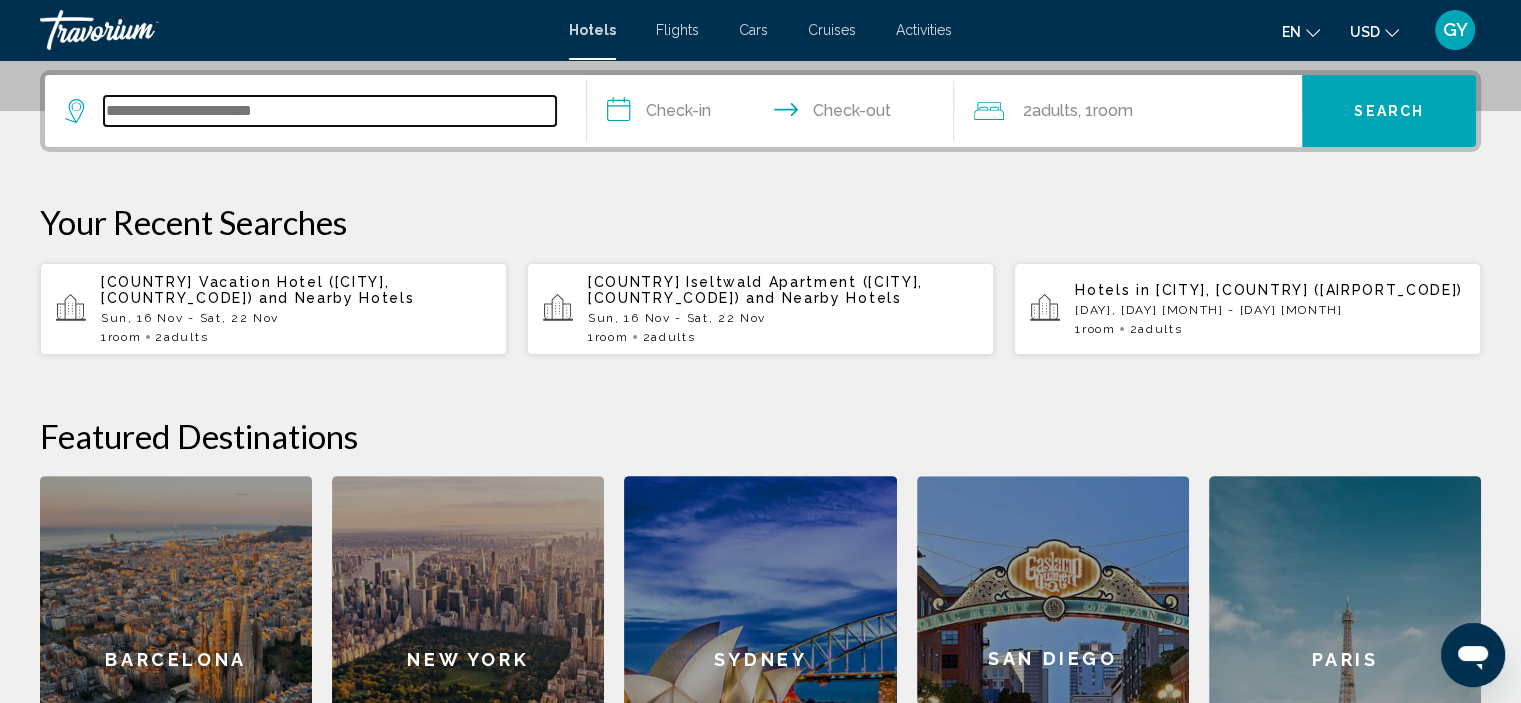 scroll, scrollTop: 493, scrollLeft: 0, axis: vertical 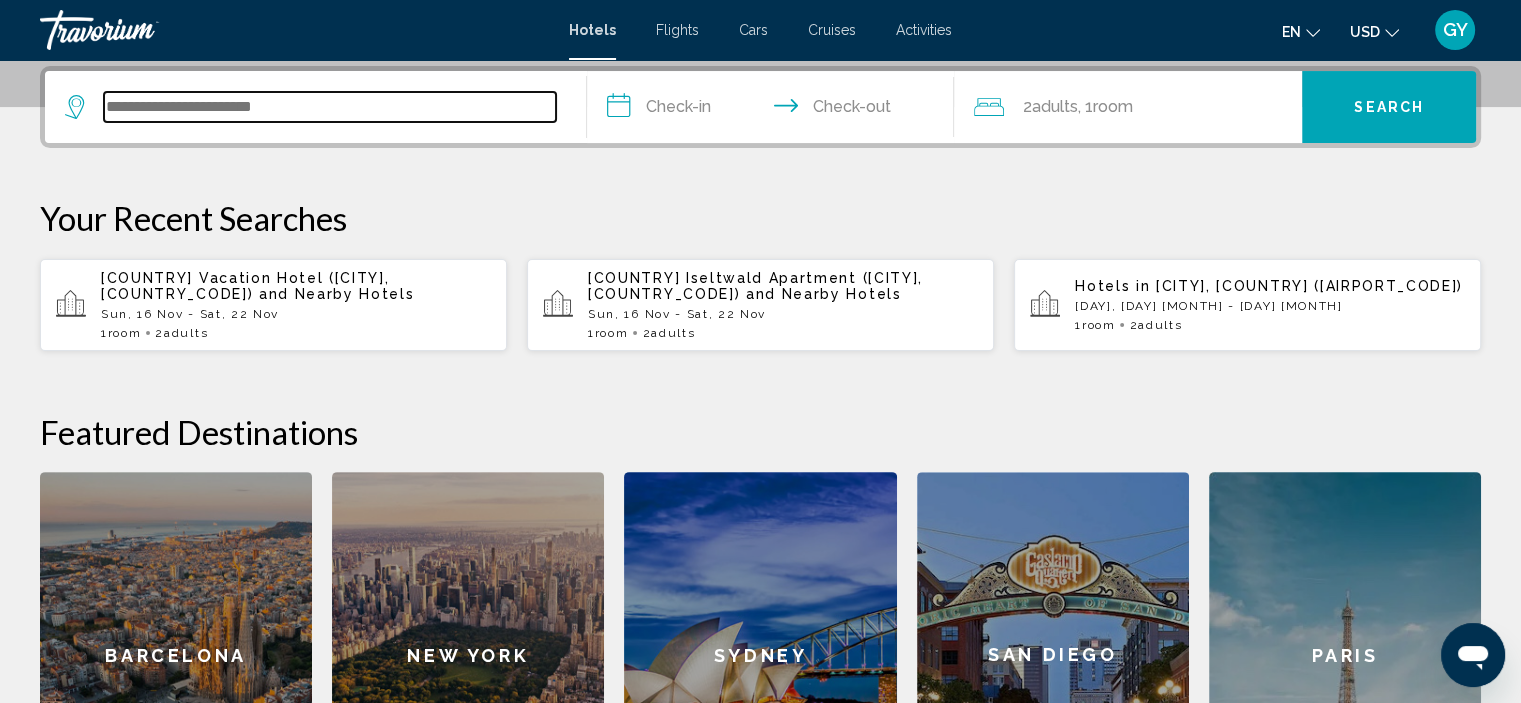 click at bounding box center [330, 107] 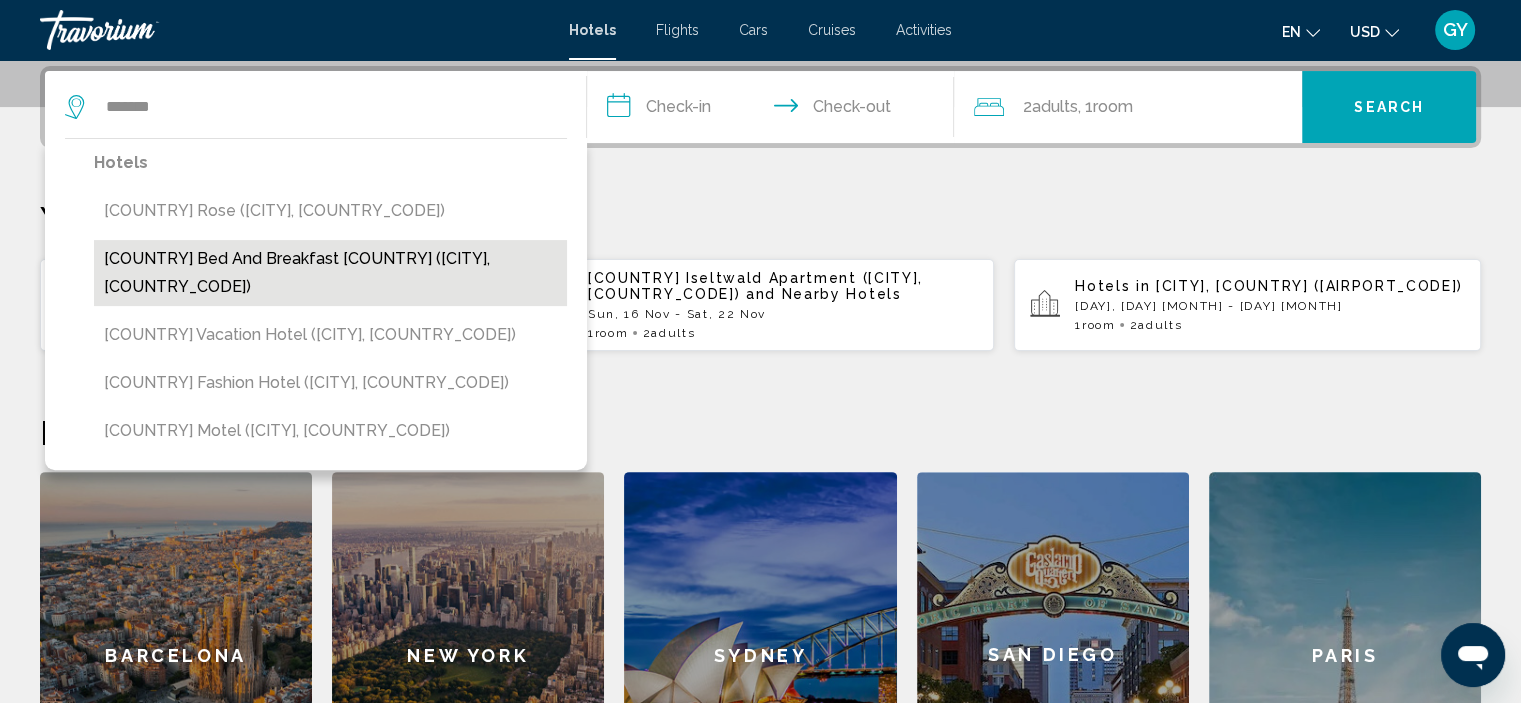 click on "England Bed and Breakfast India (Yilan, TW)" at bounding box center (330, 273) 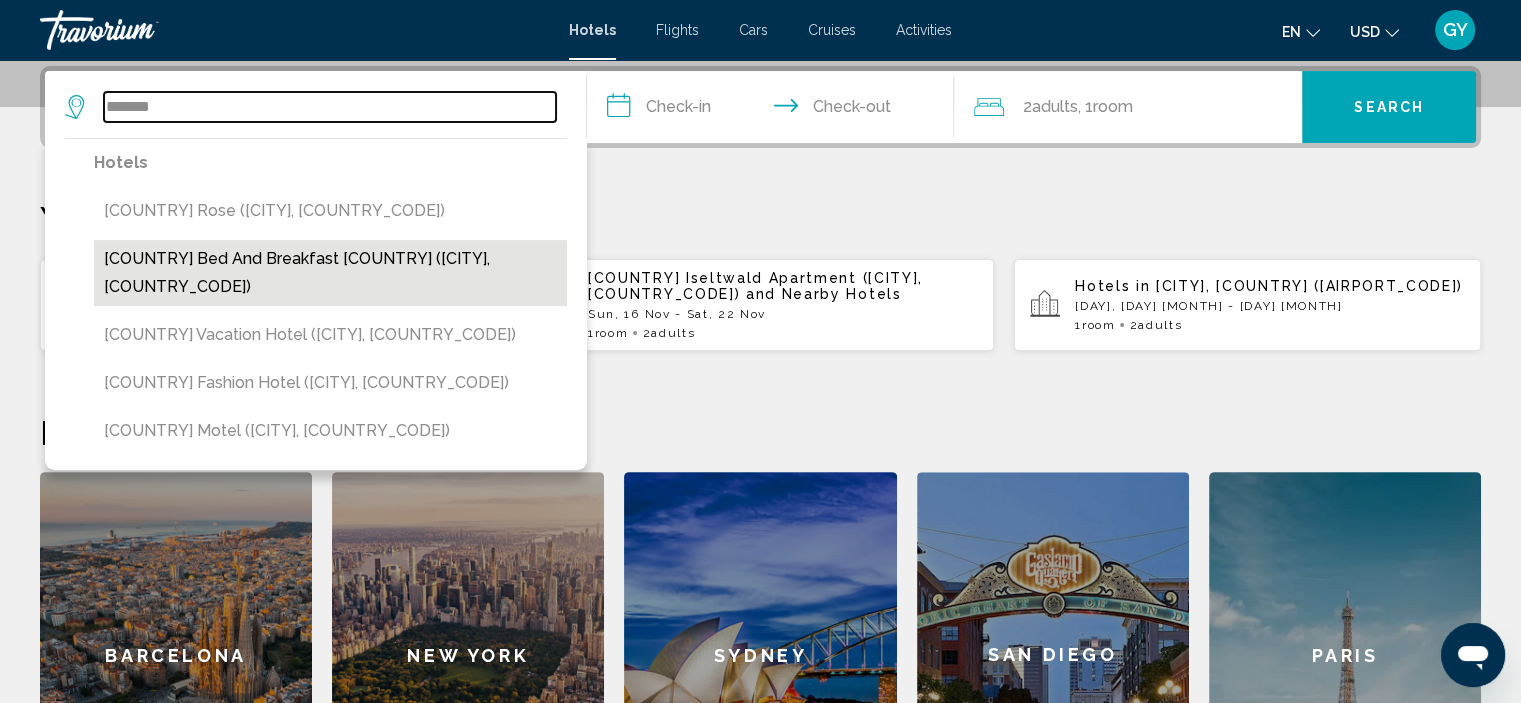 type on "**********" 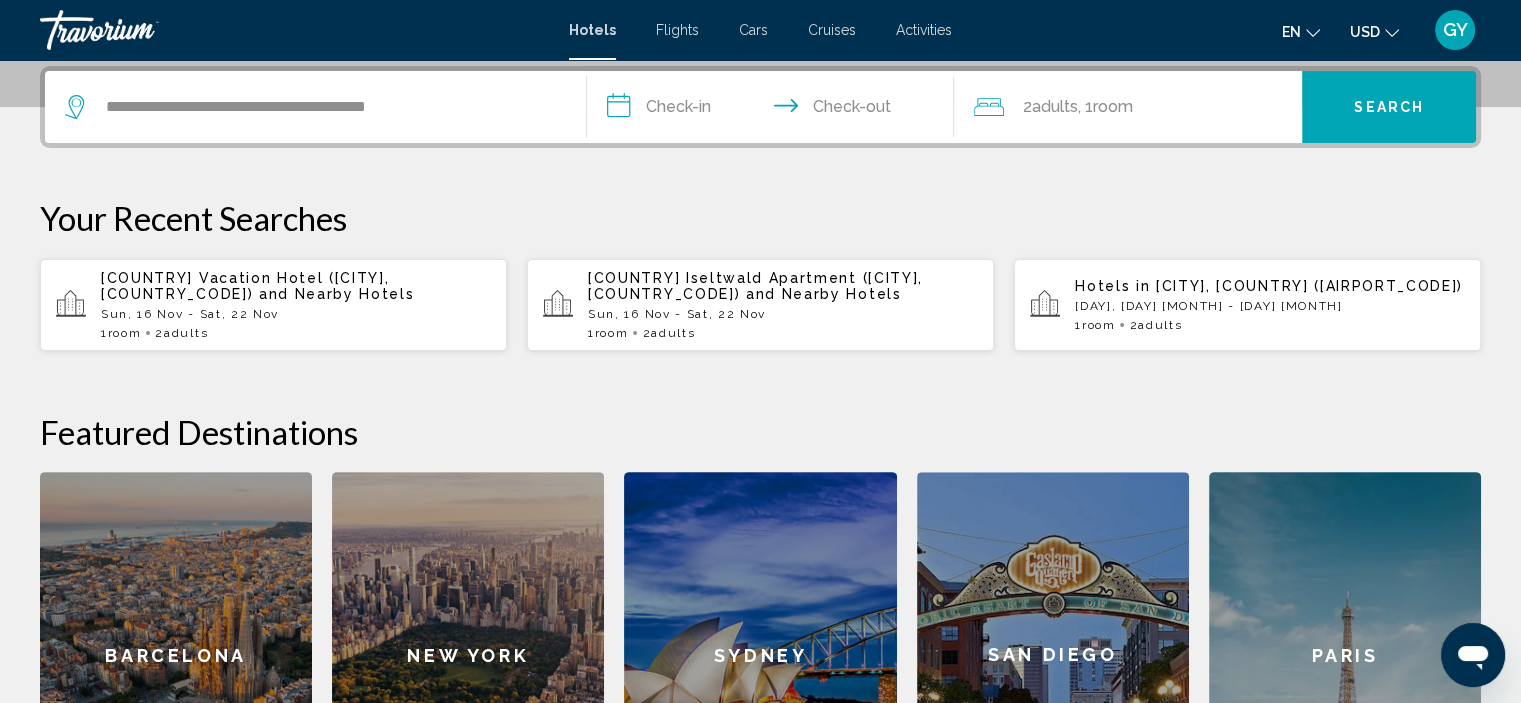 click on "**********" at bounding box center (775, 110) 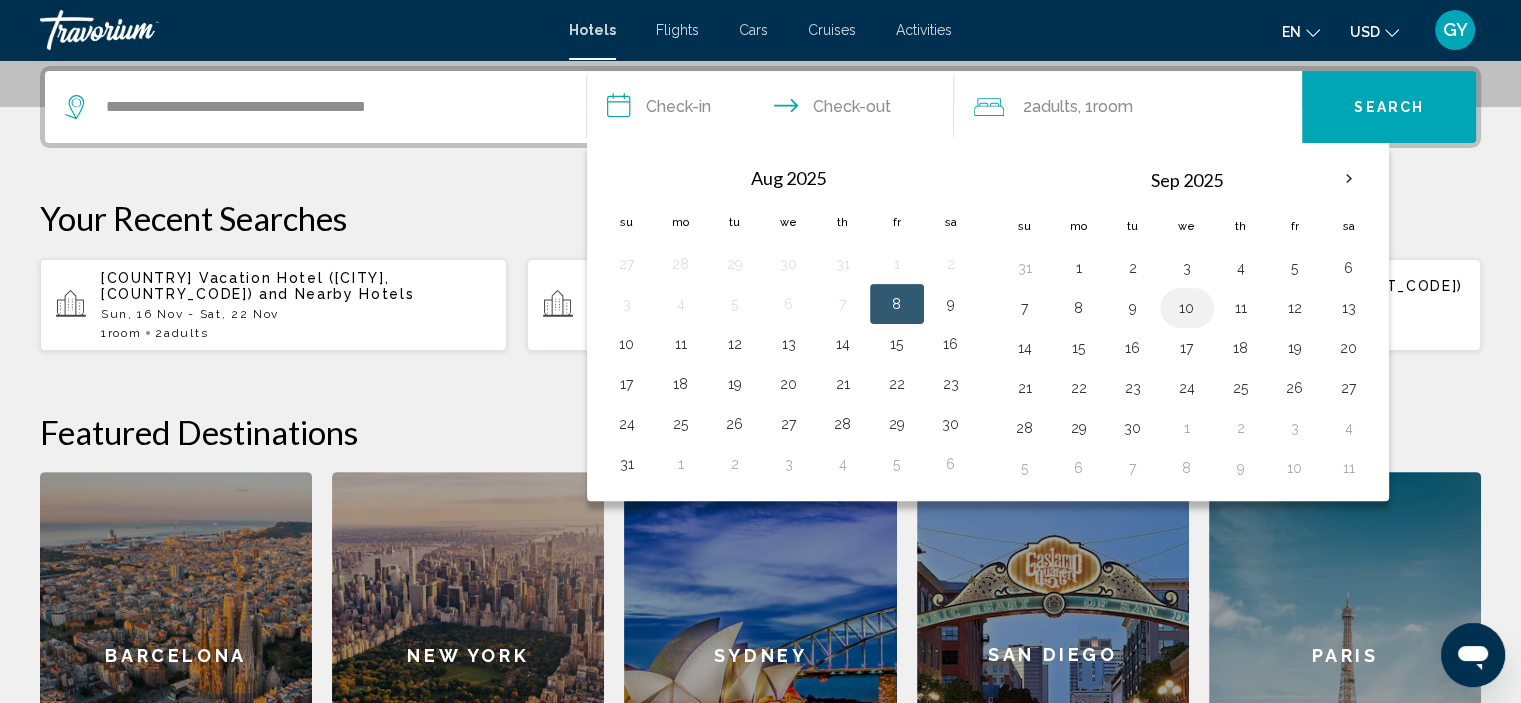 click on "10" at bounding box center [1187, 308] 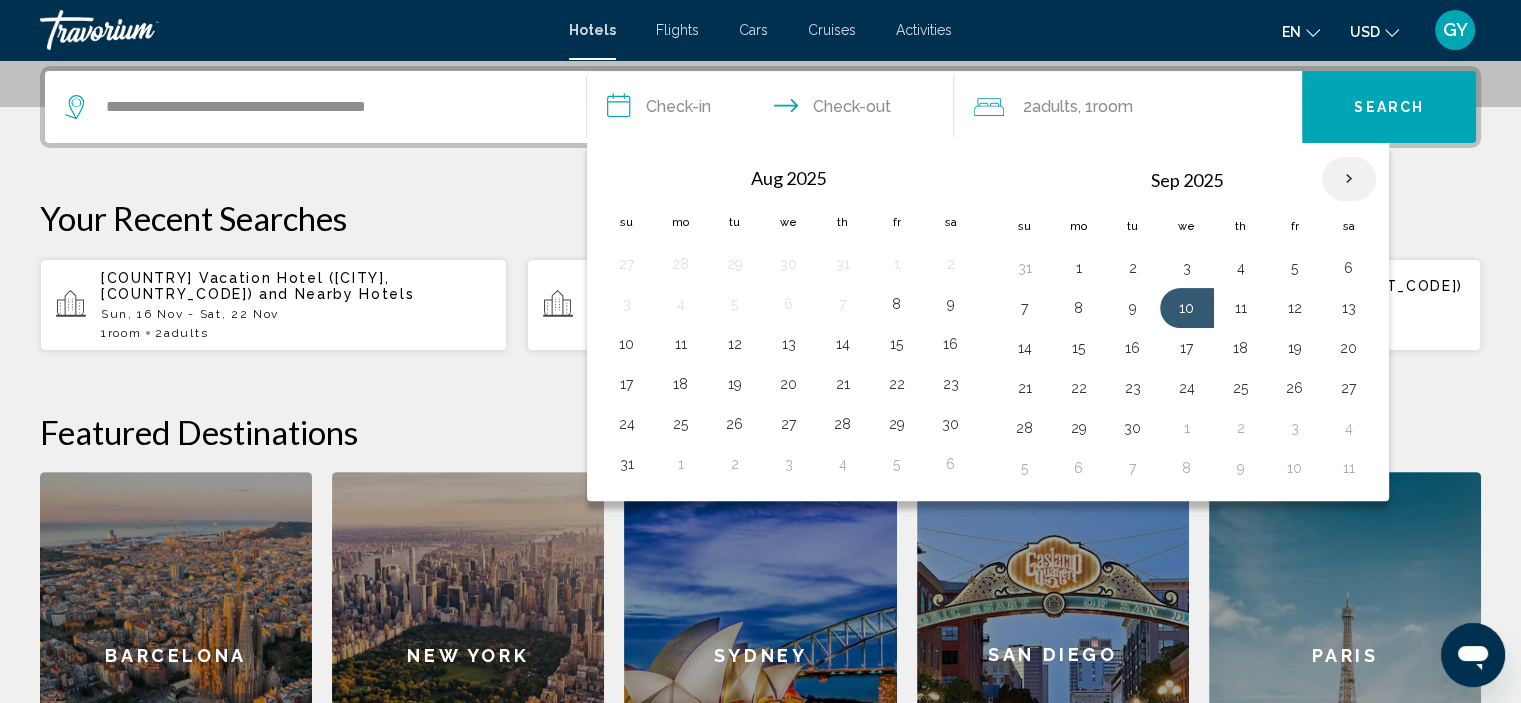 click at bounding box center (1349, 179) 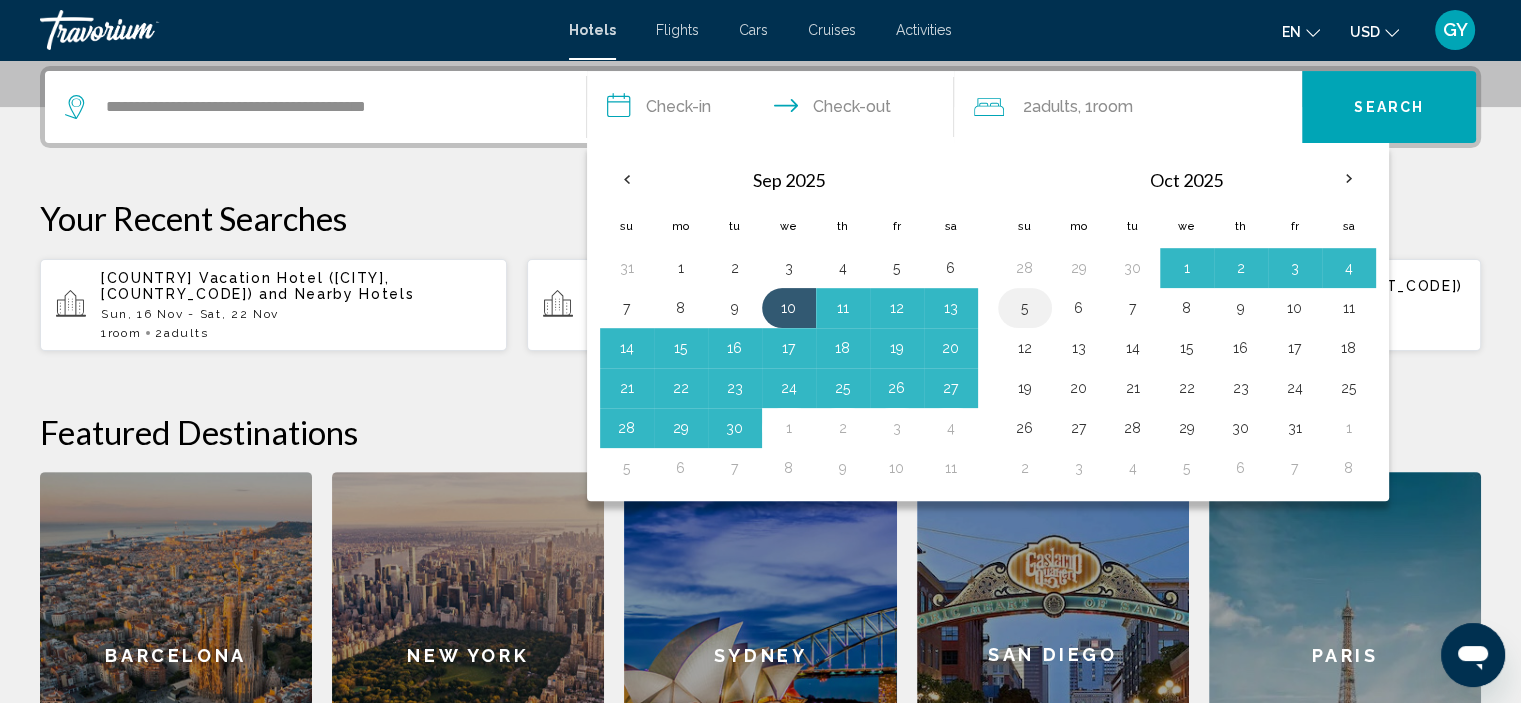 click on "5" at bounding box center [1025, 308] 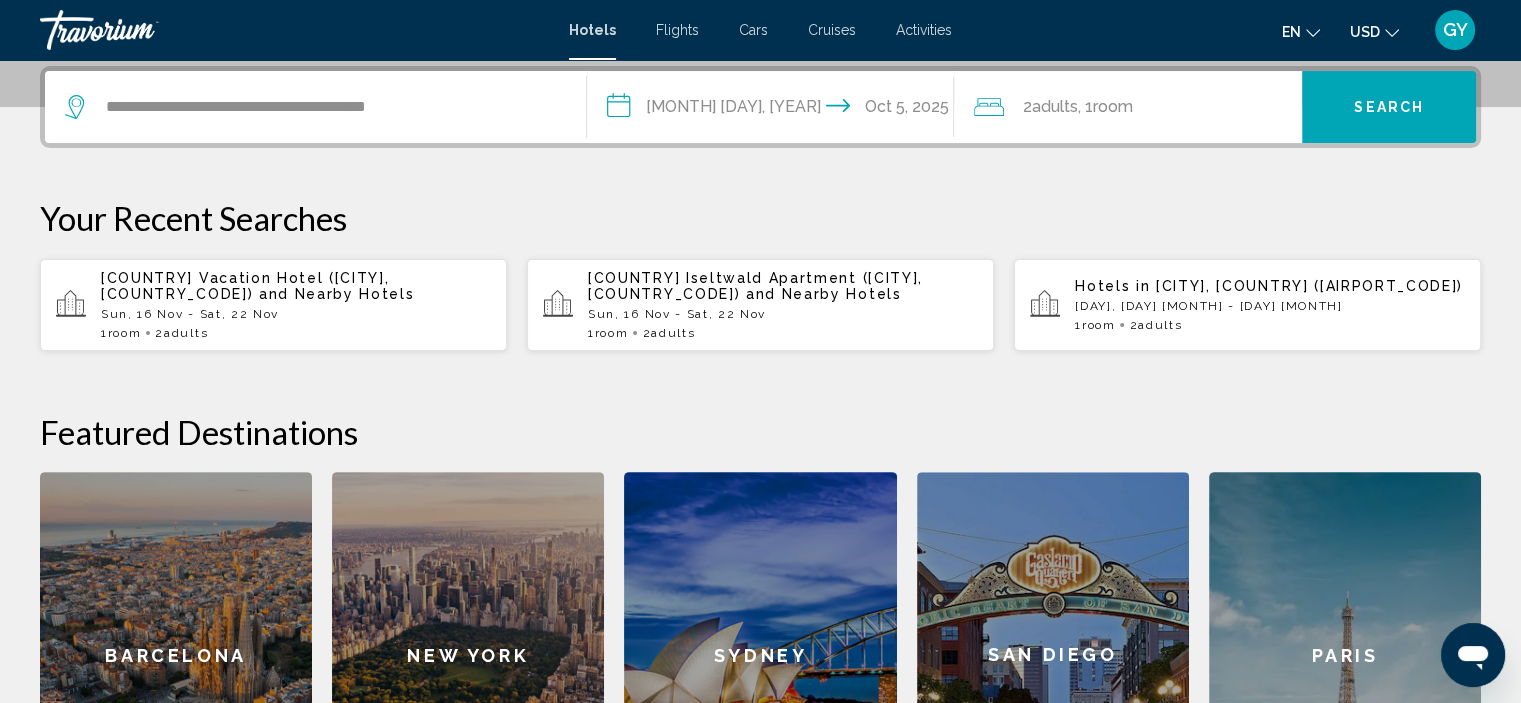 click on "**********" at bounding box center [775, 110] 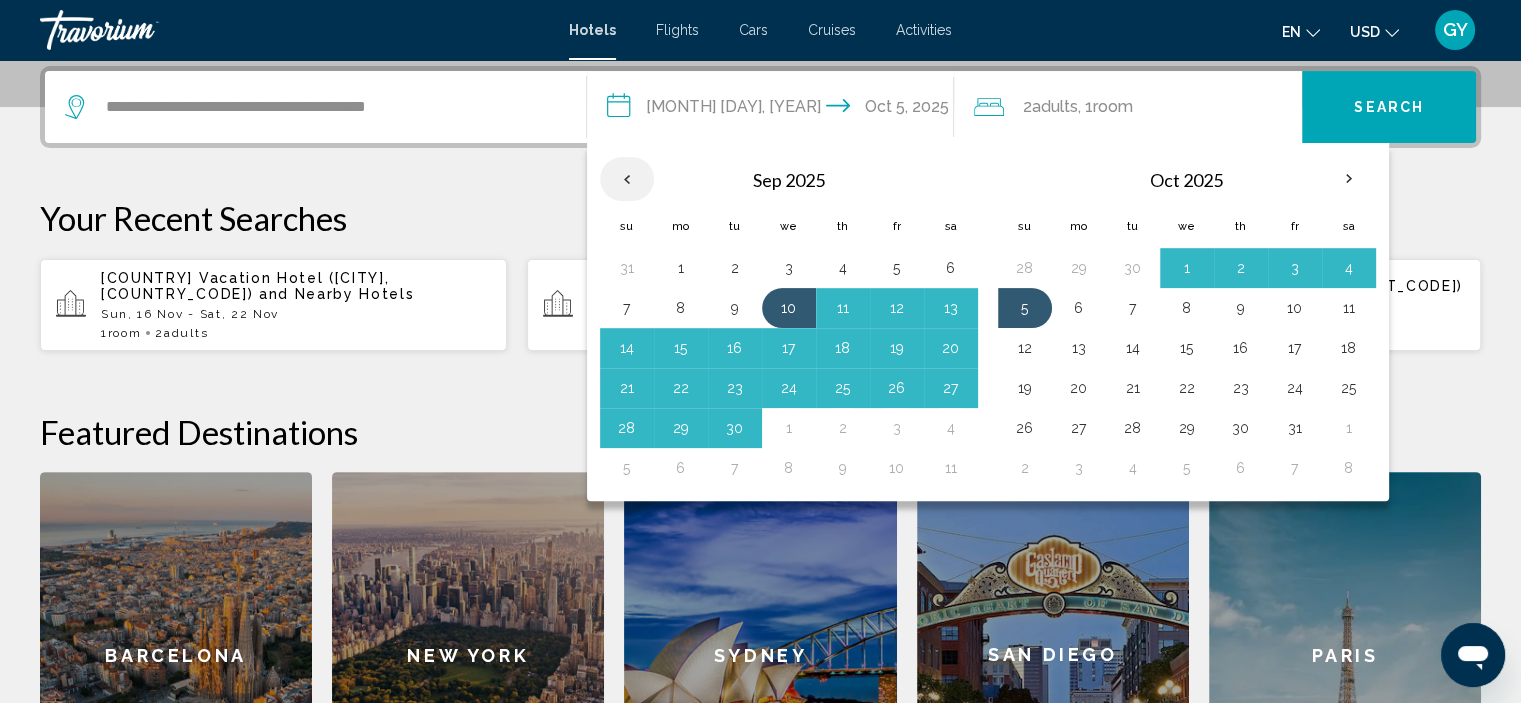 click at bounding box center (627, 179) 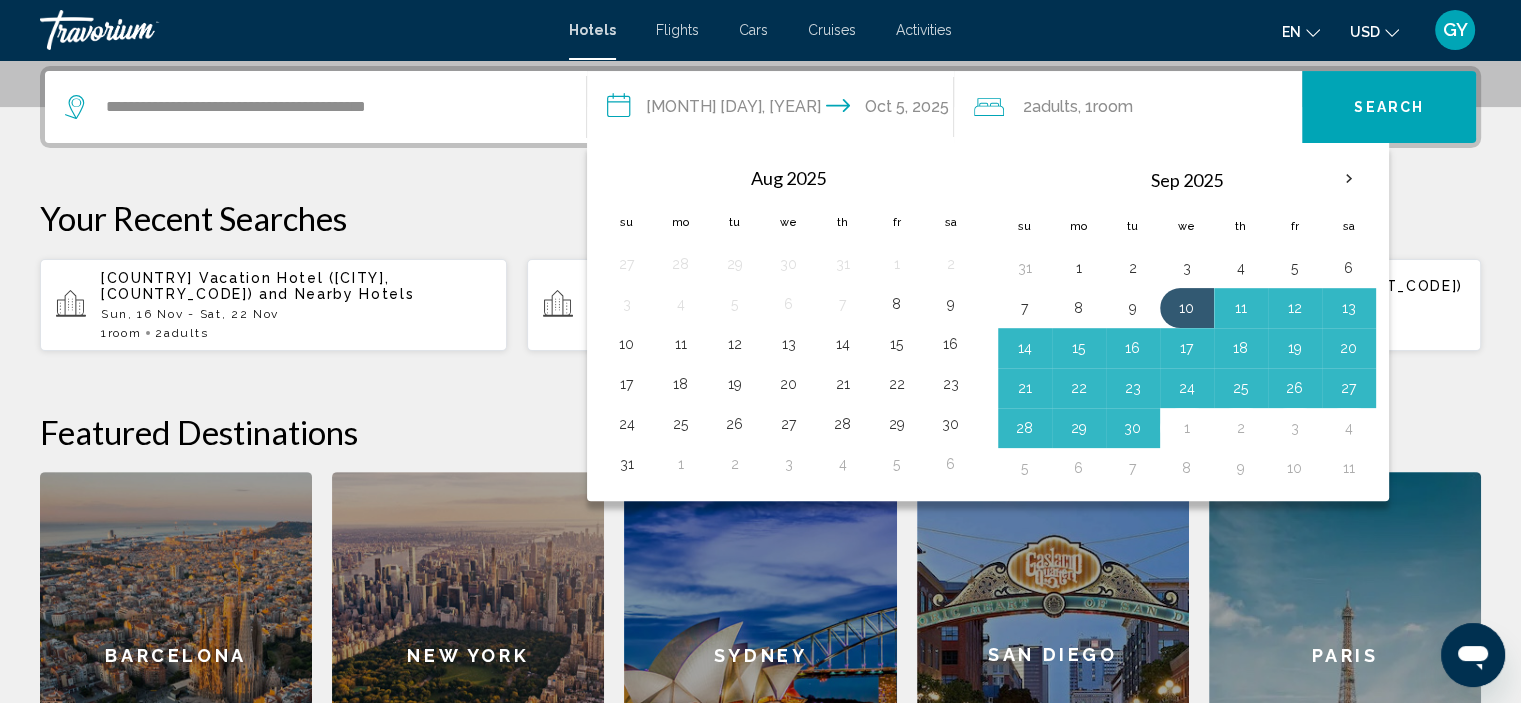 click at bounding box center (627, 178) 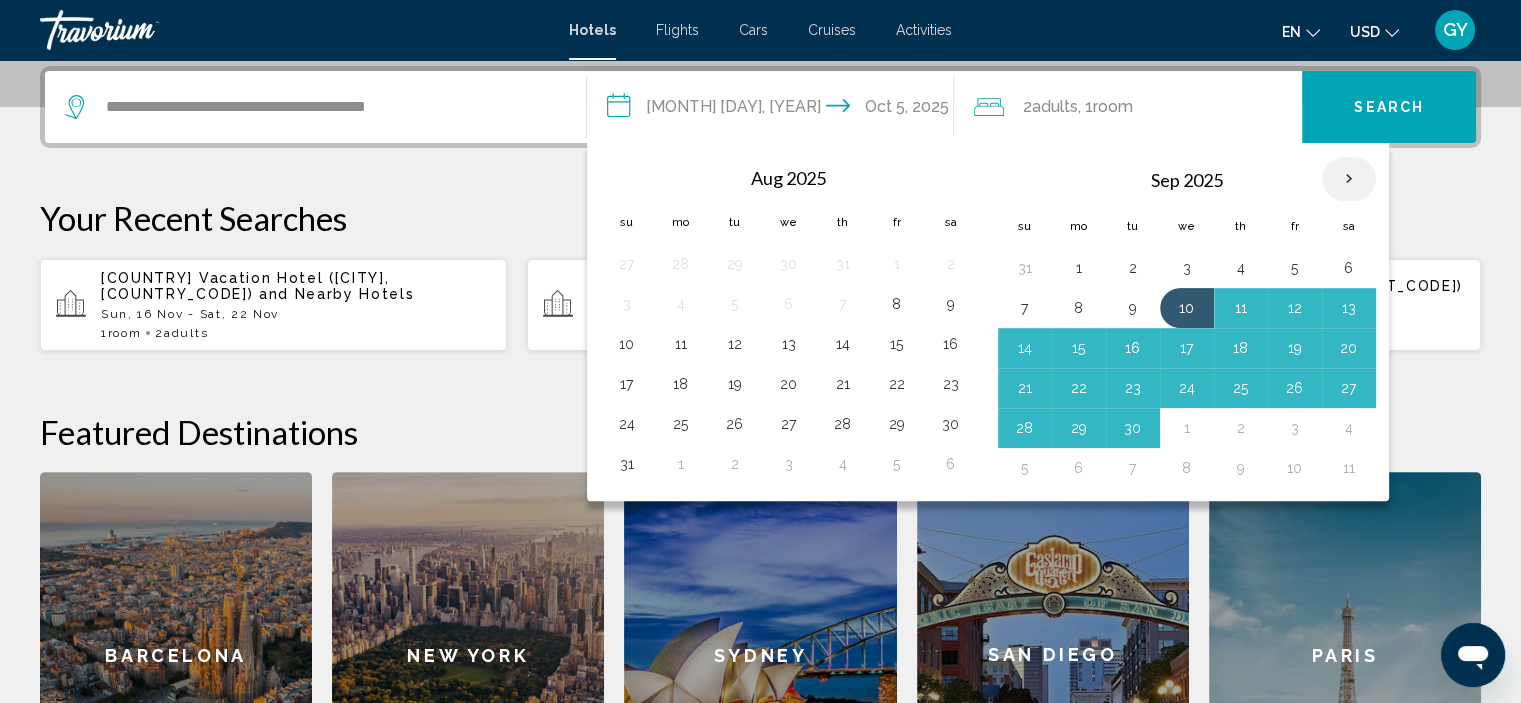 click at bounding box center (1349, 179) 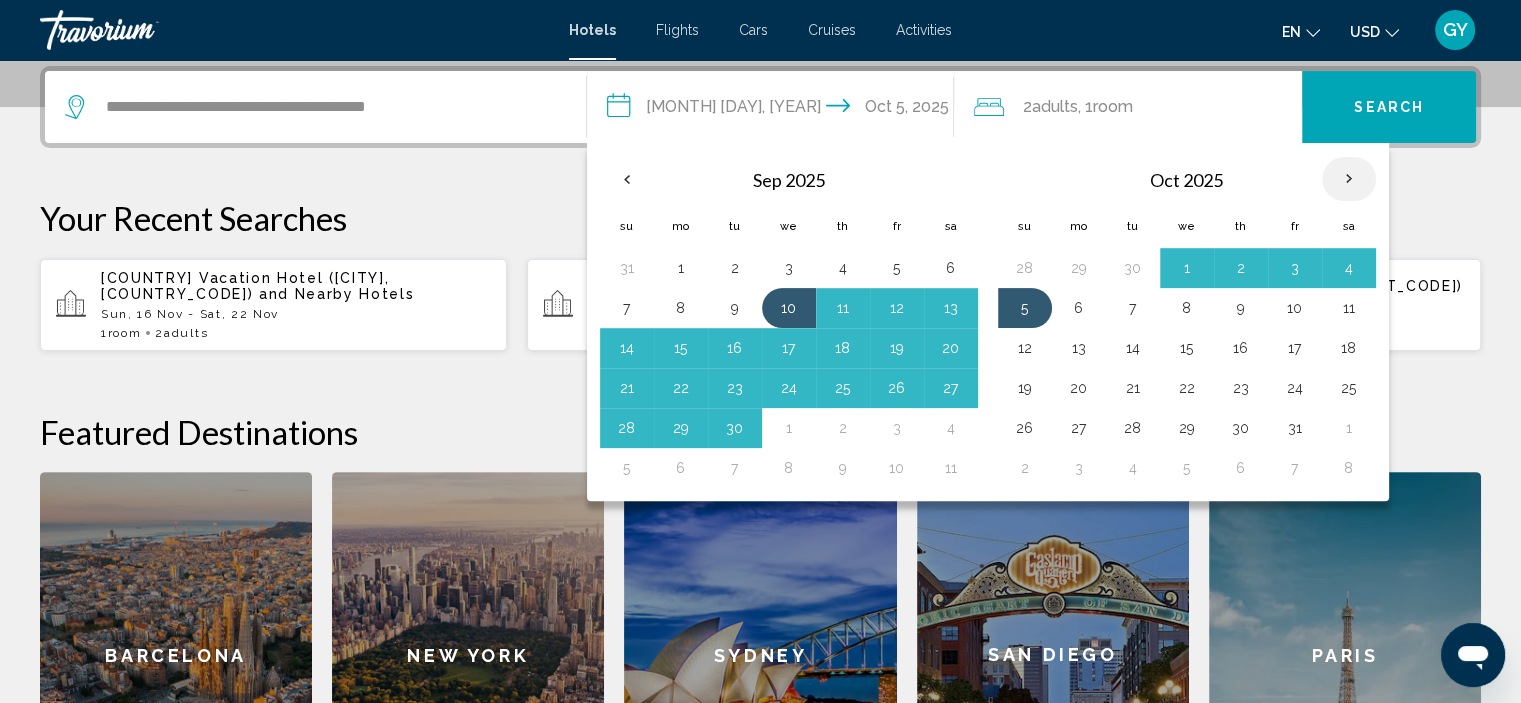 click at bounding box center (1349, 179) 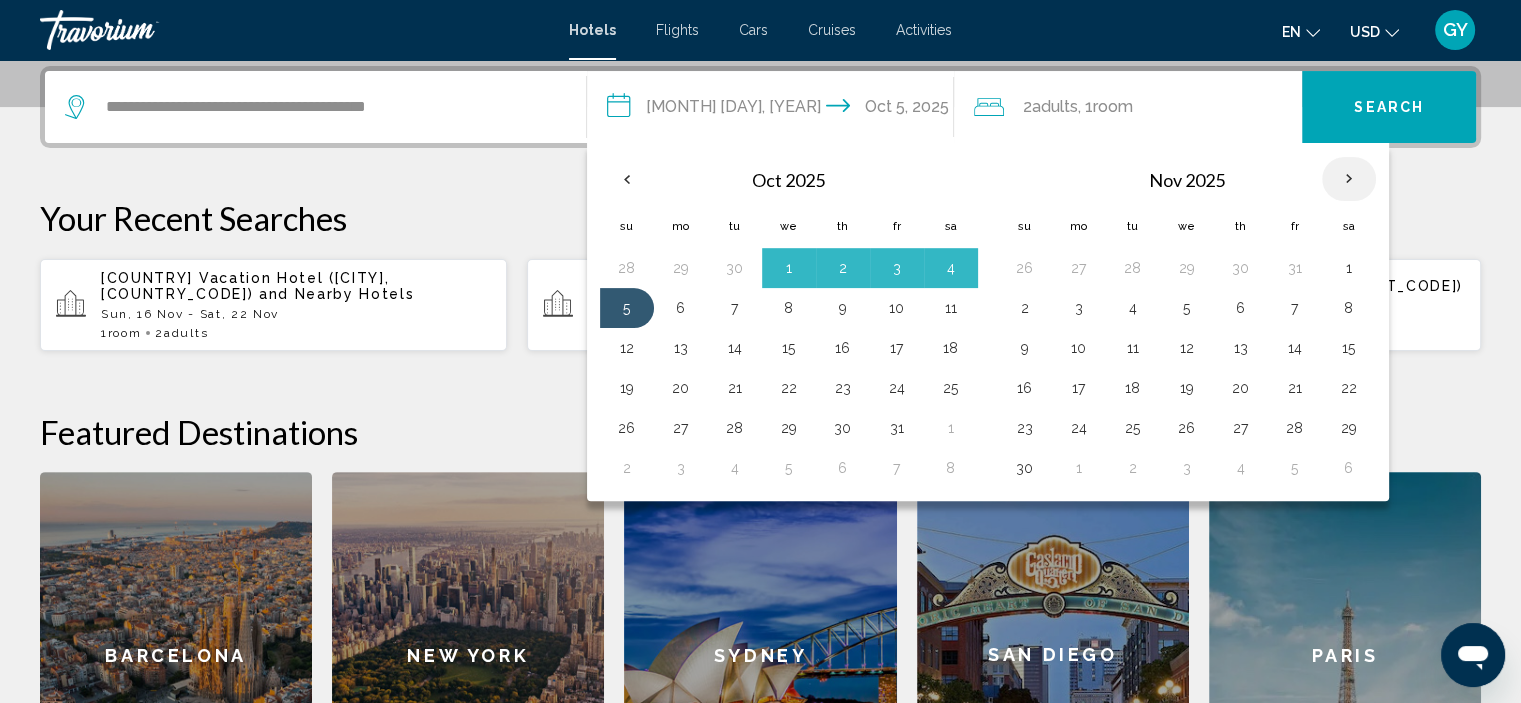 click at bounding box center (1349, 179) 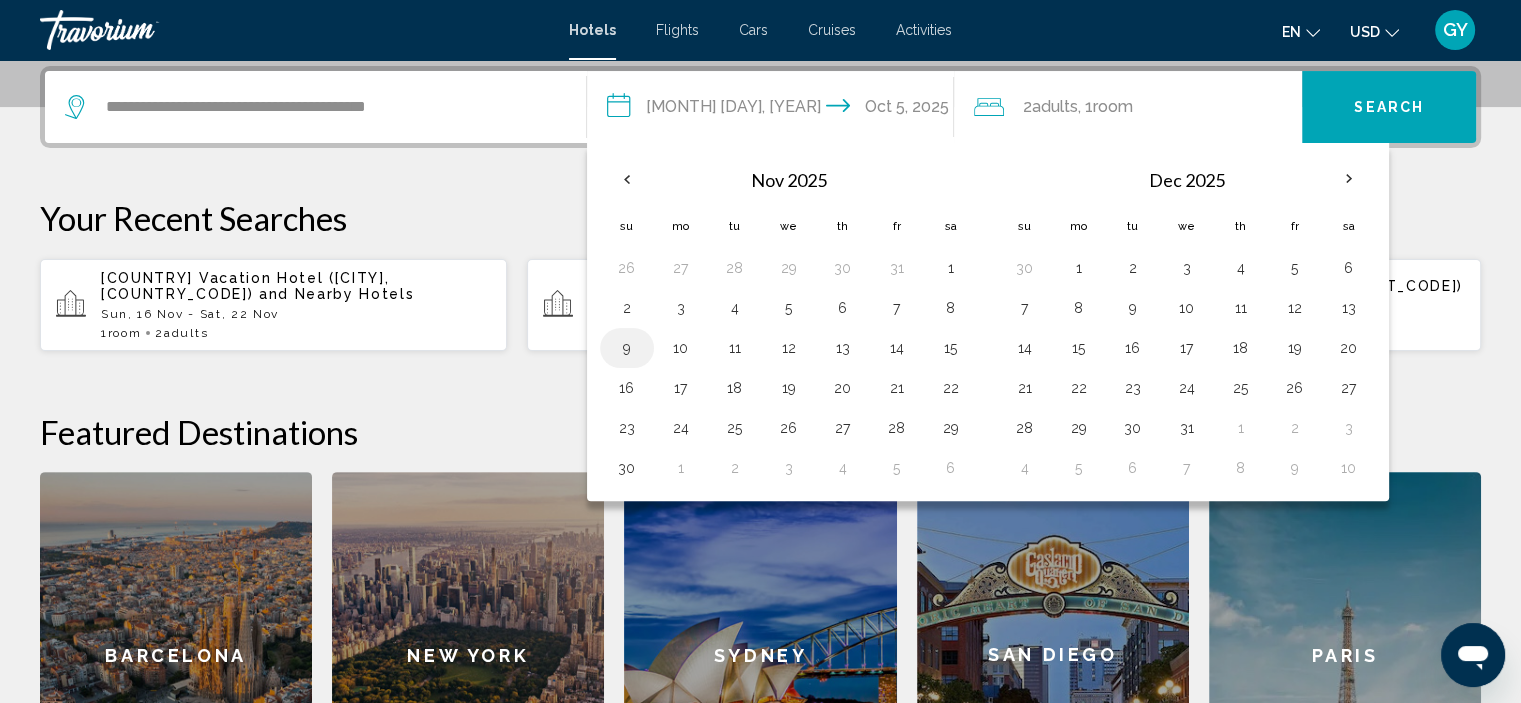 click on "9" at bounding box center [627, 348] 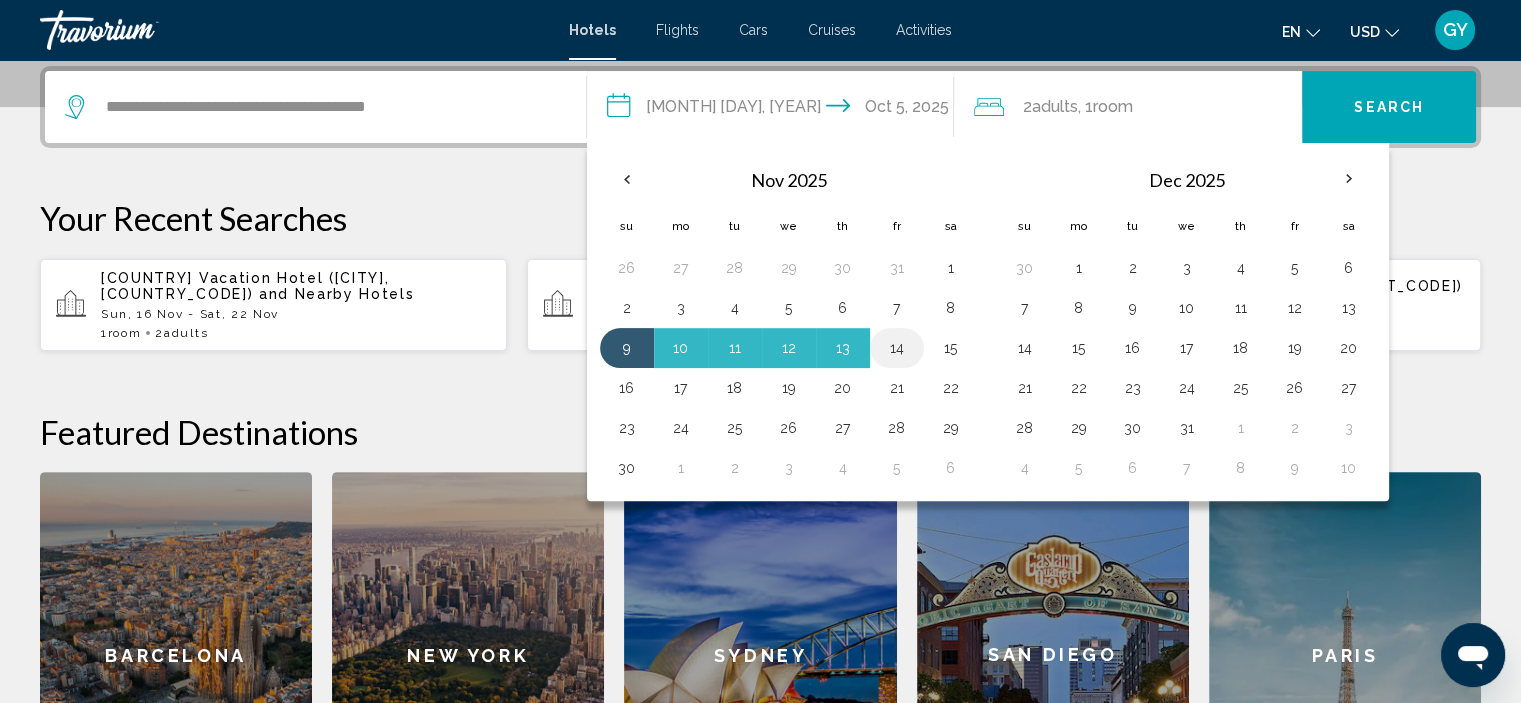 click on "14" at bounding box center [897, 348] 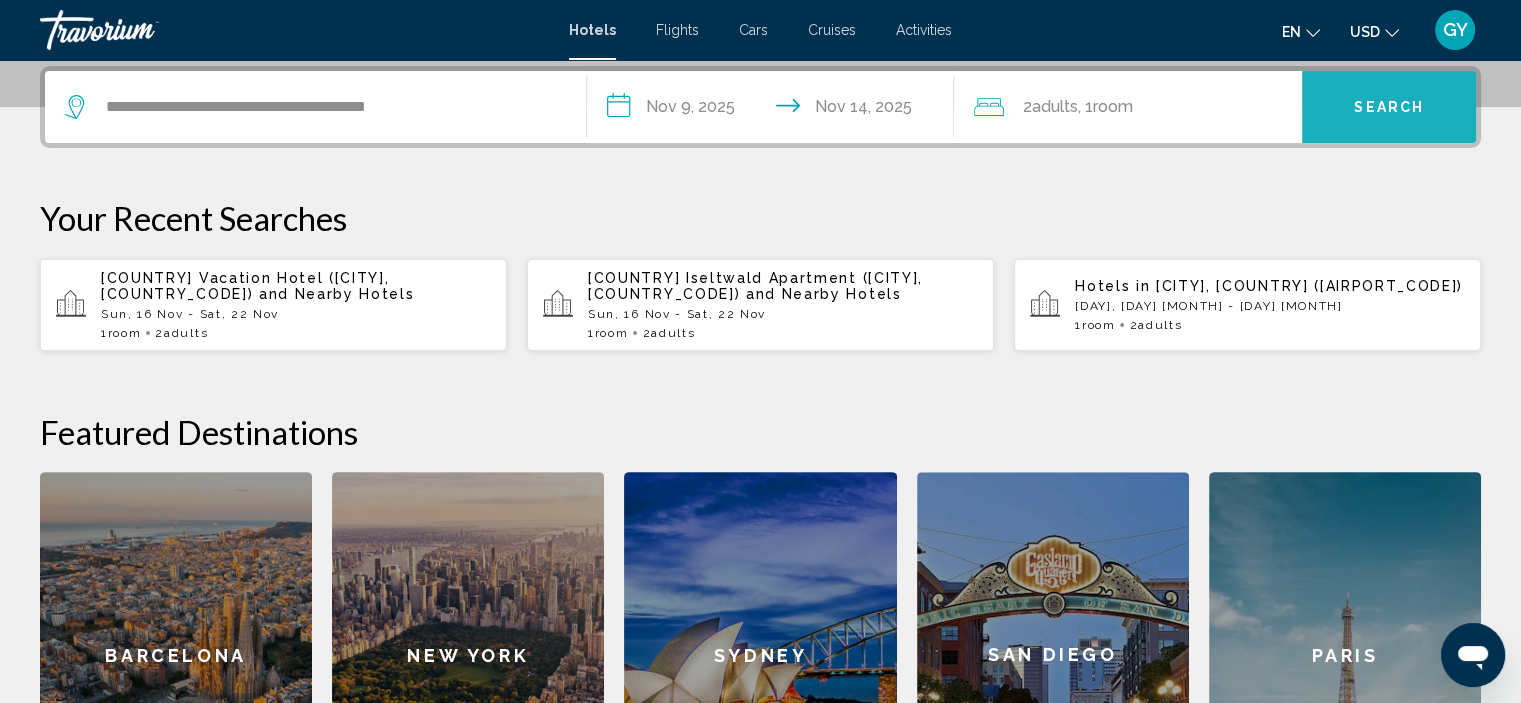 click on "Search" at bounding box center [1389, 107] 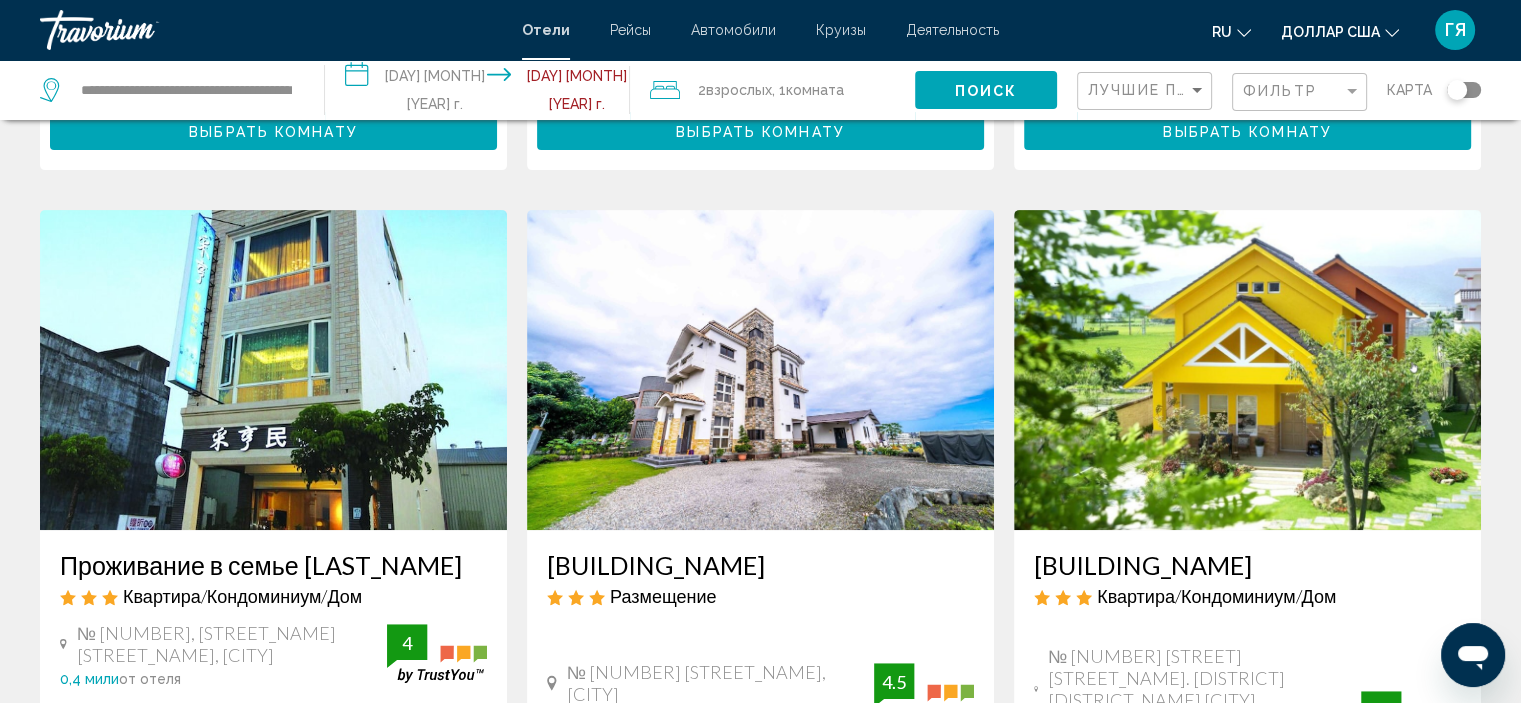 scroll, scrollTop: 696, scrollLeft: 0, axis: vertical 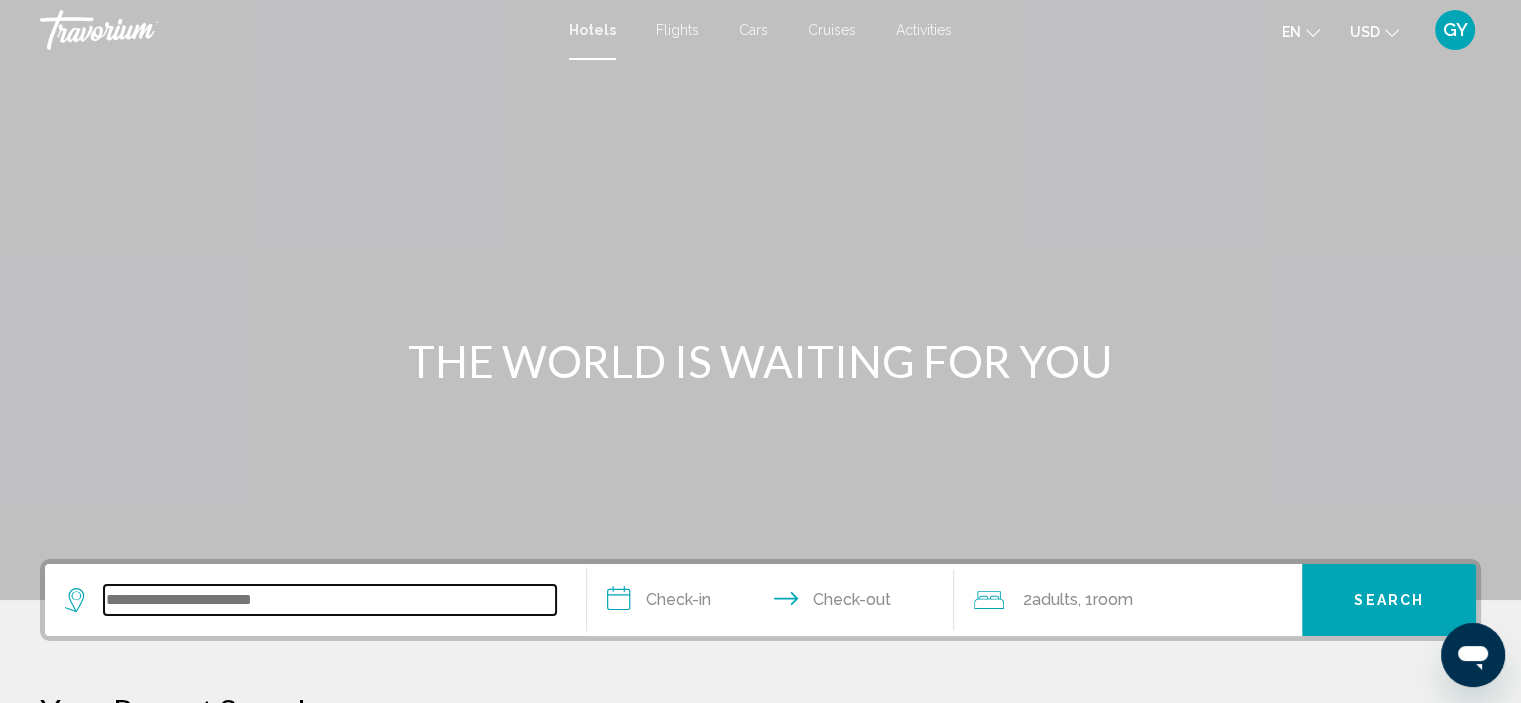 click at bounding box center (330, 600) 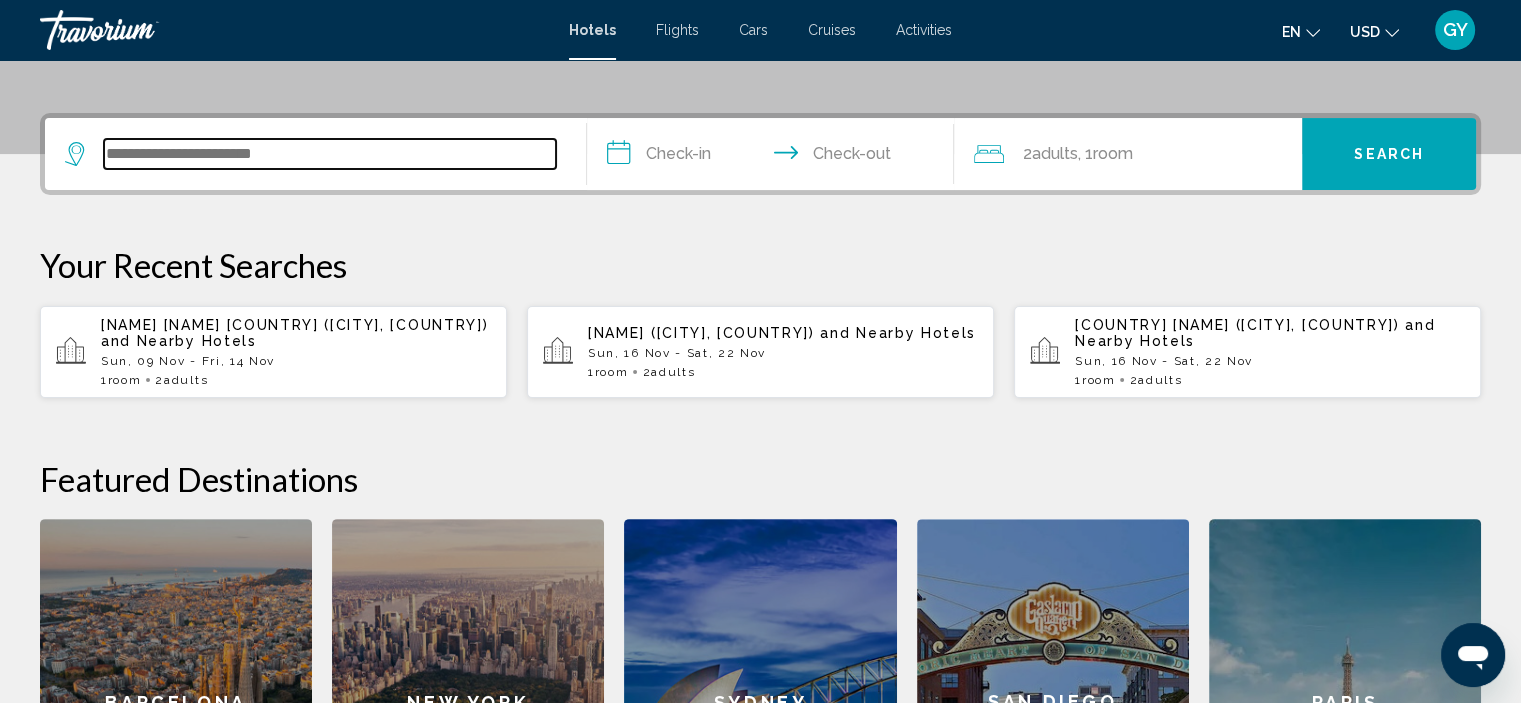 scroll, scrollTop: 493, scrollLeft: 0, axis: vertical 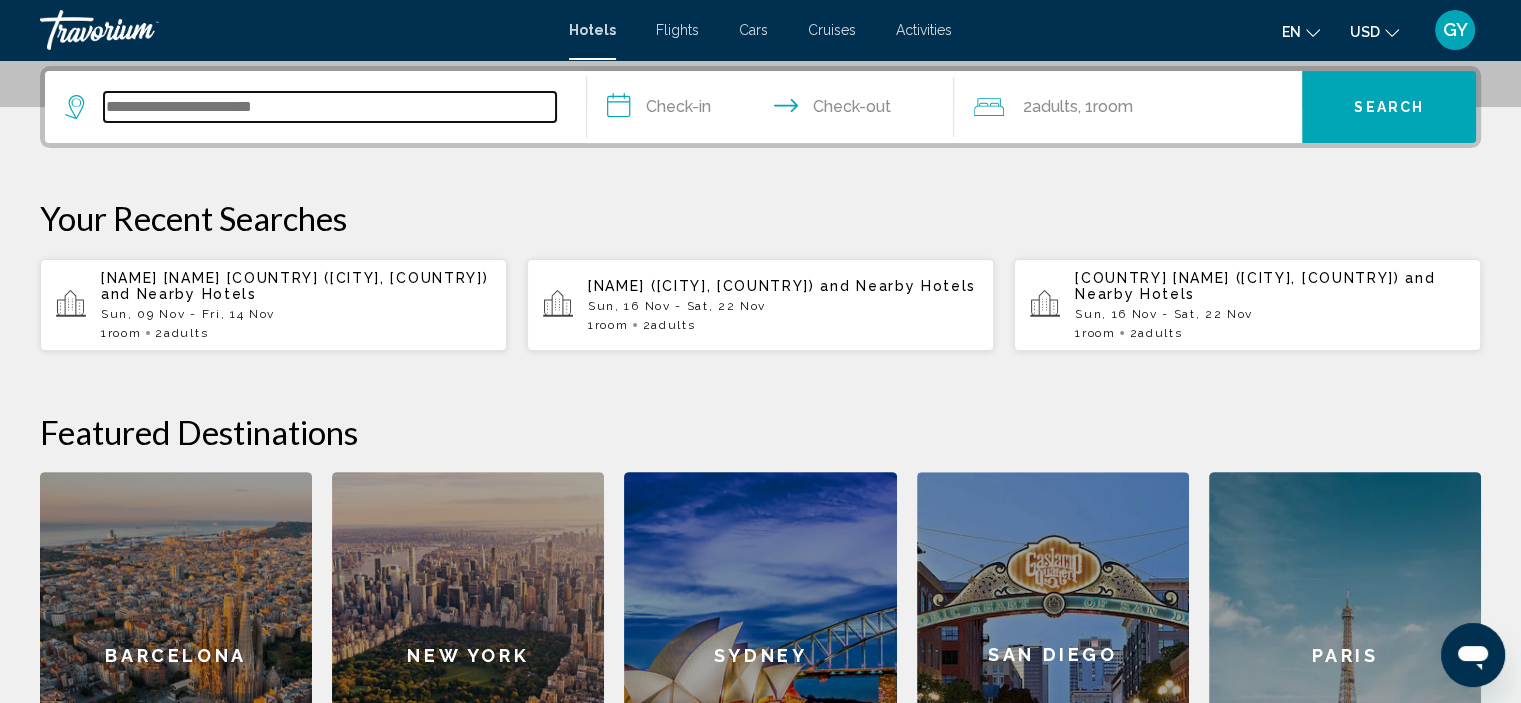 click at bounding box center (330, 107) 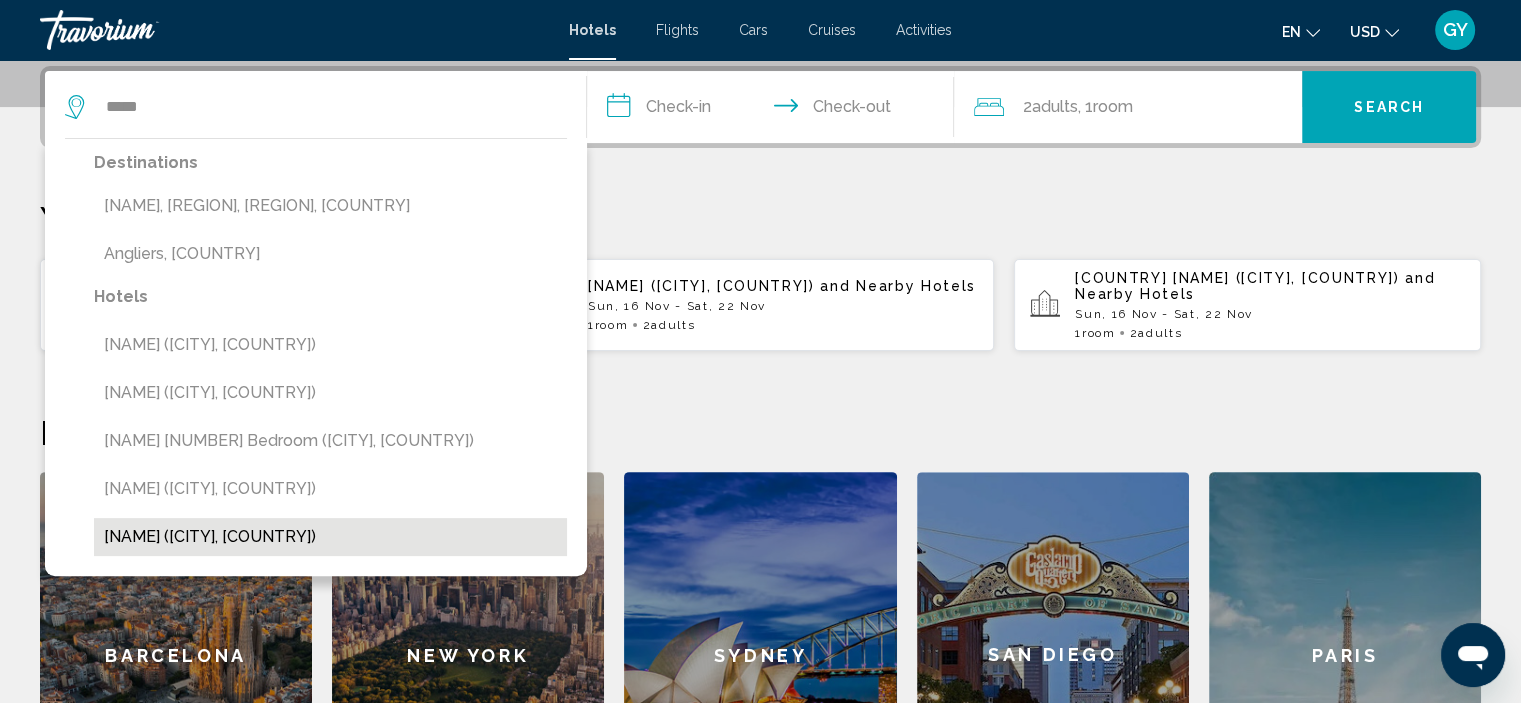 click on "[CITY], [COUNTRY]" at bounding box center (330, 537) 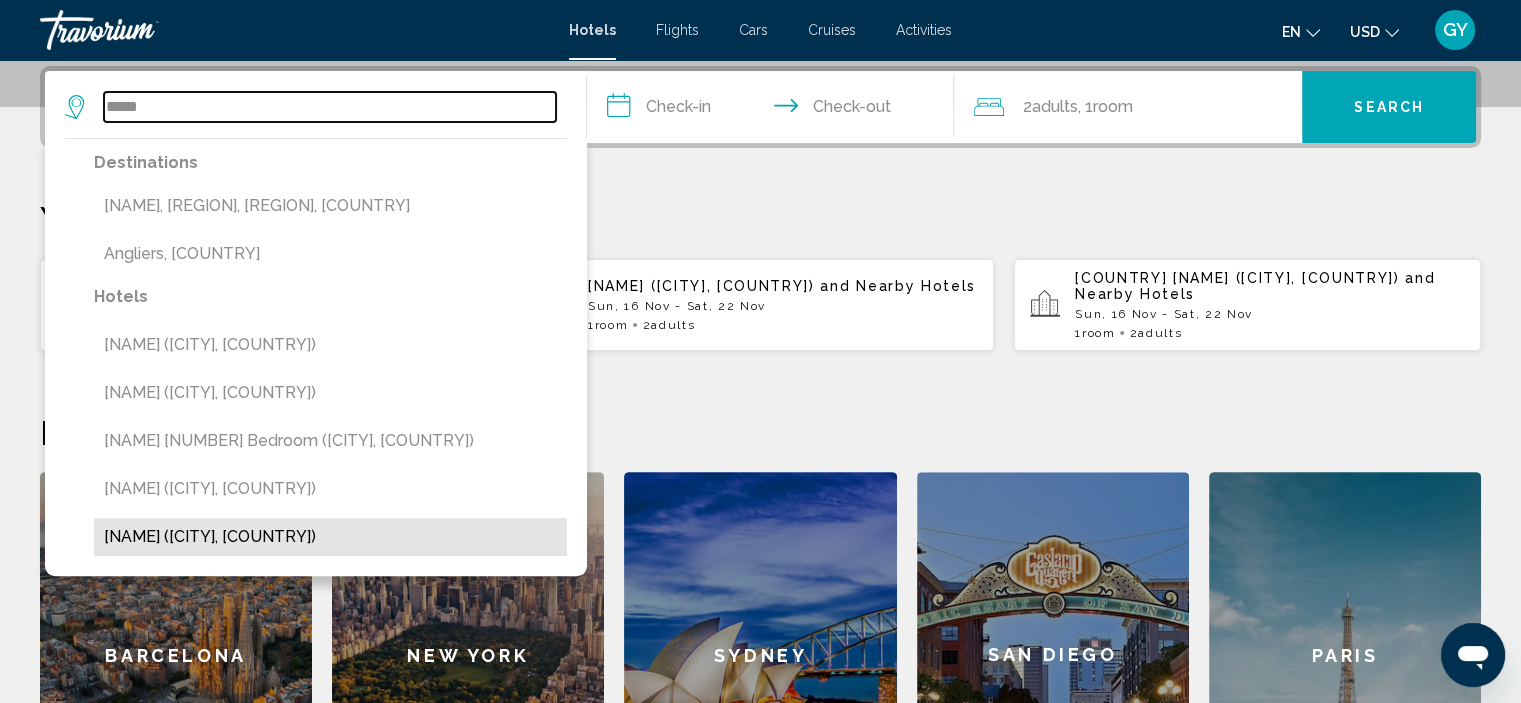 type on "**********" 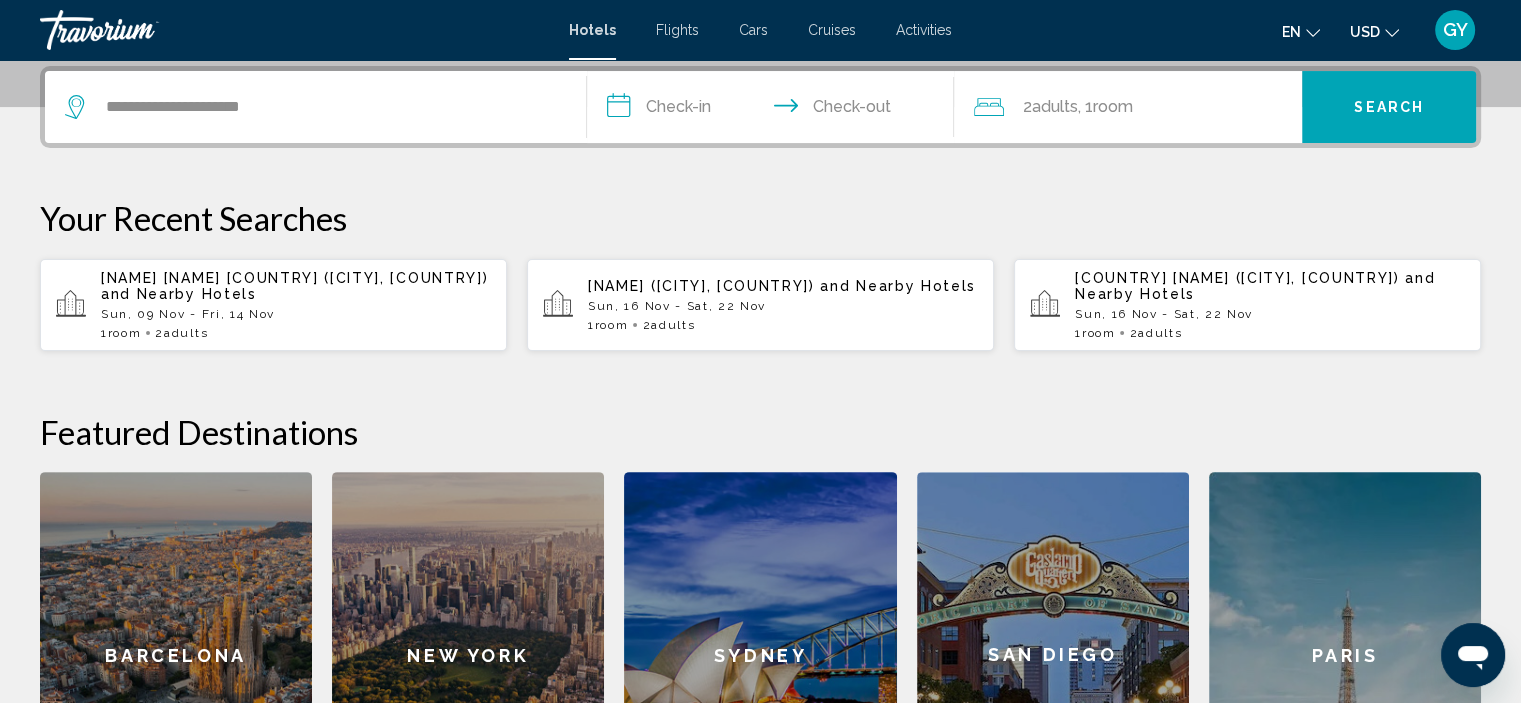 click on "**********" at bounding box center (775, 110) 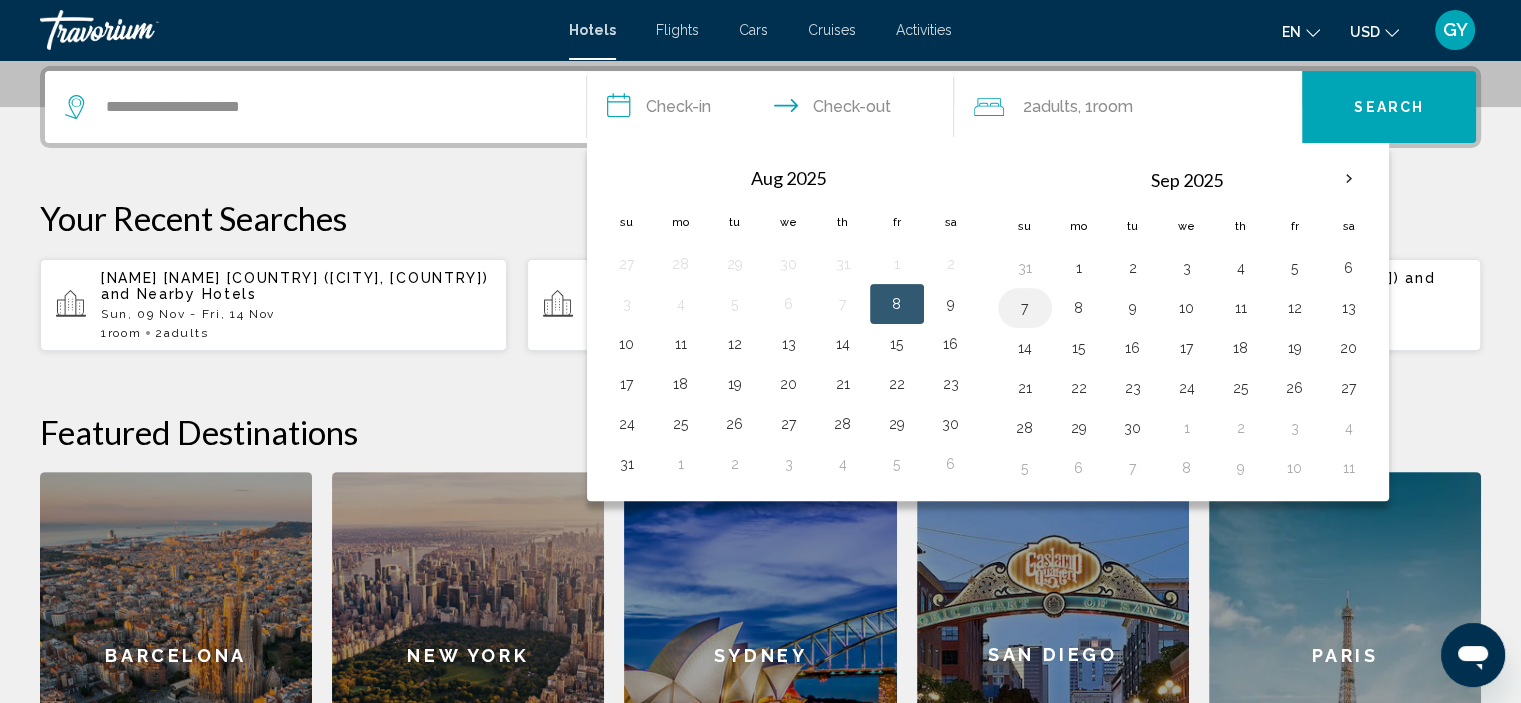 click on "7" at bounding box center [1025, 308] 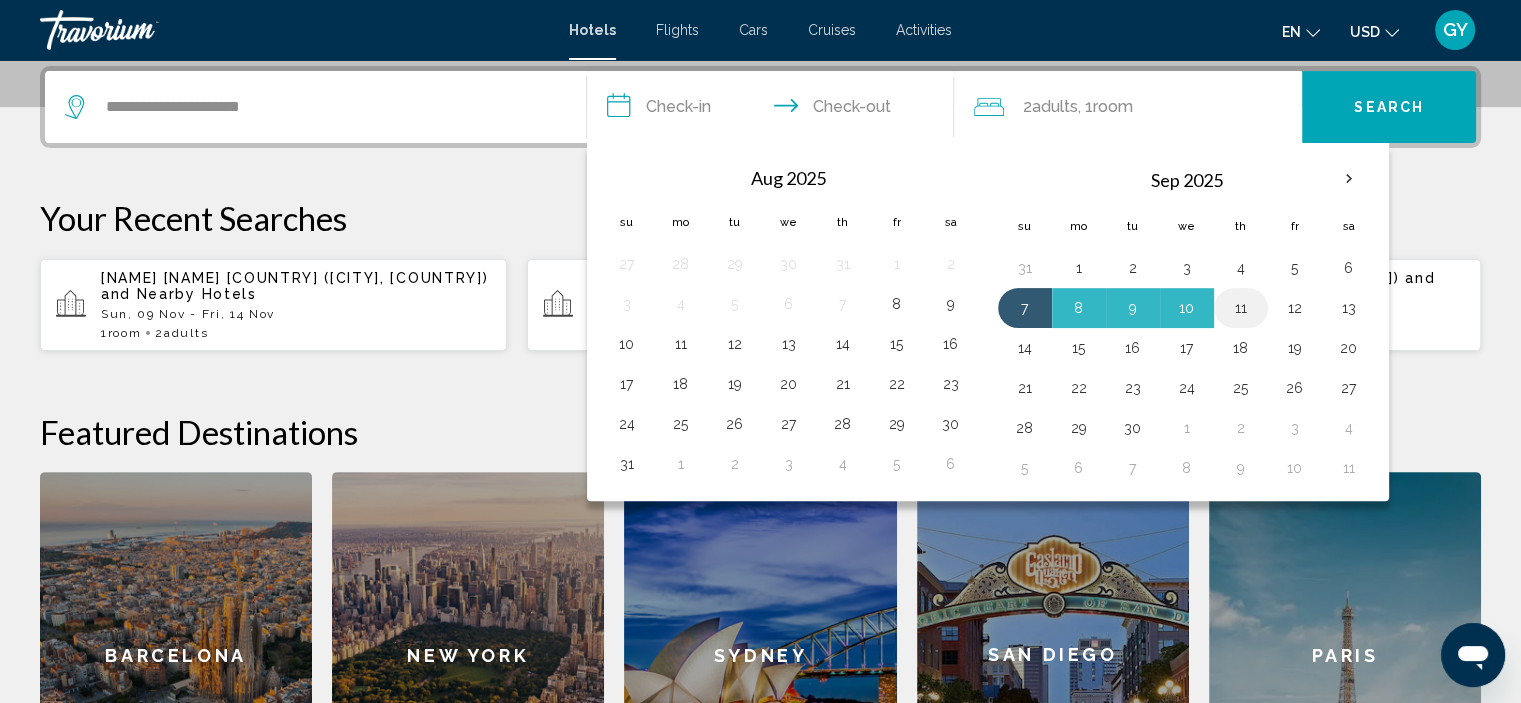 click on "11" at bounding box center (1241, 308) 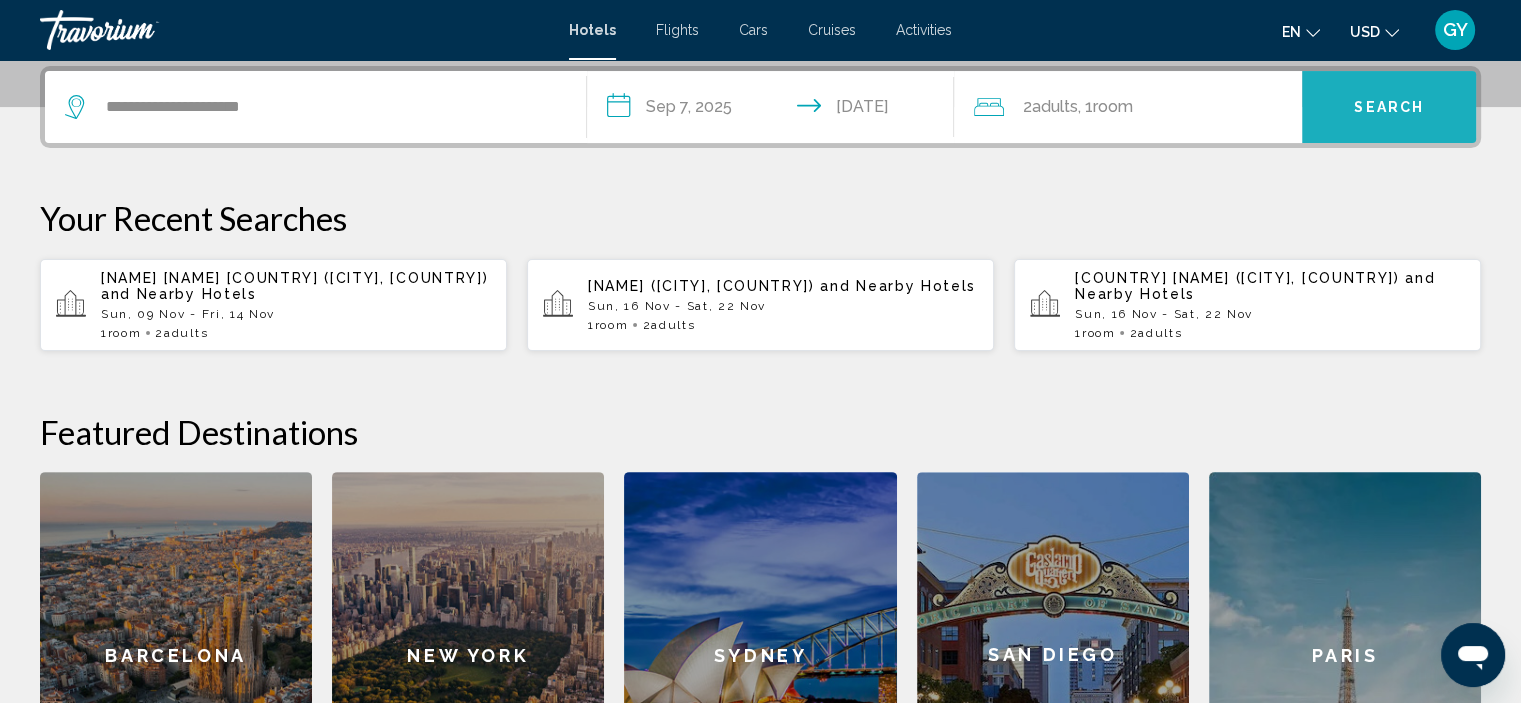 click on "Search" at bounding box center [1389, 107] 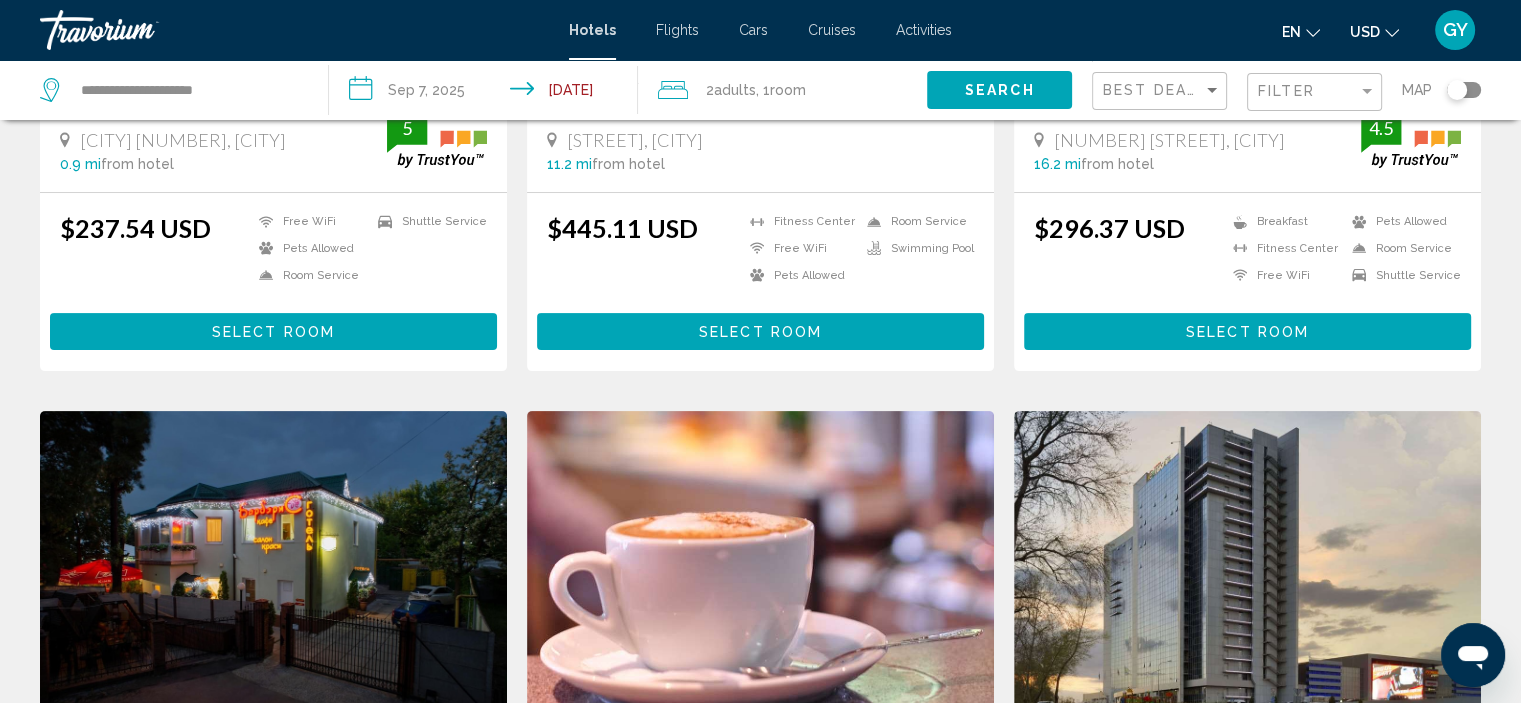 scroll, scrollTop: 0, scrollLeft: 0, axis: both 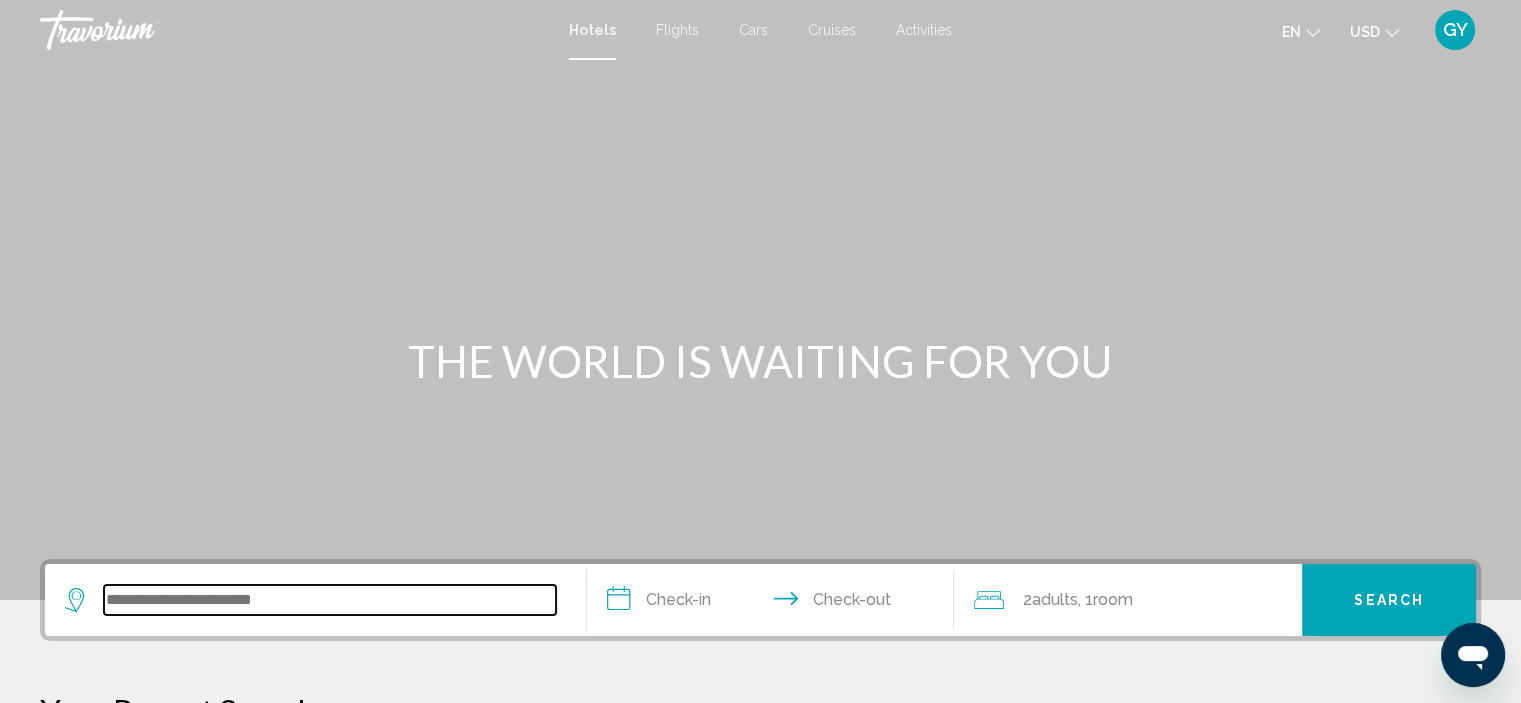 click at bounding box center [330, 600] 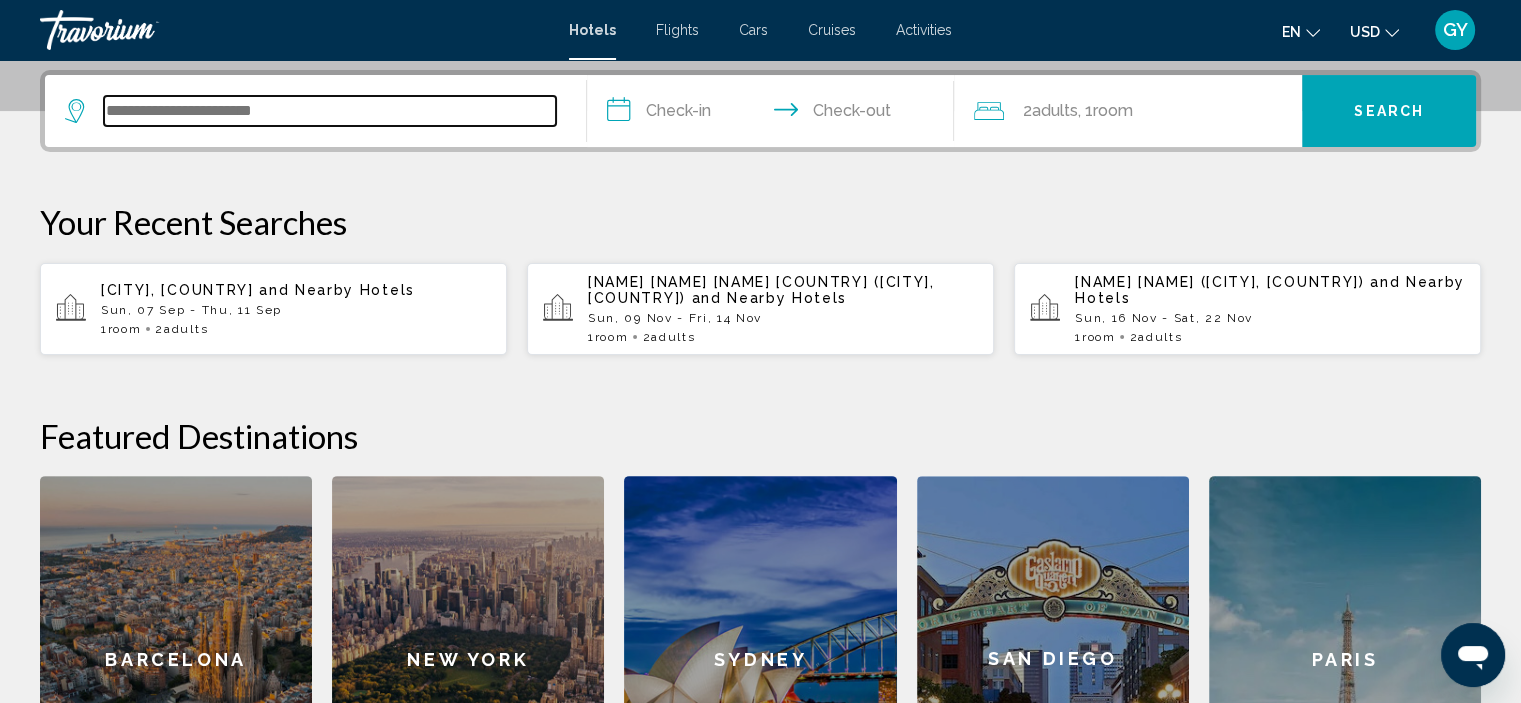 scroll, scrollTop: 493, scrollLeft: 0, axis: vertical 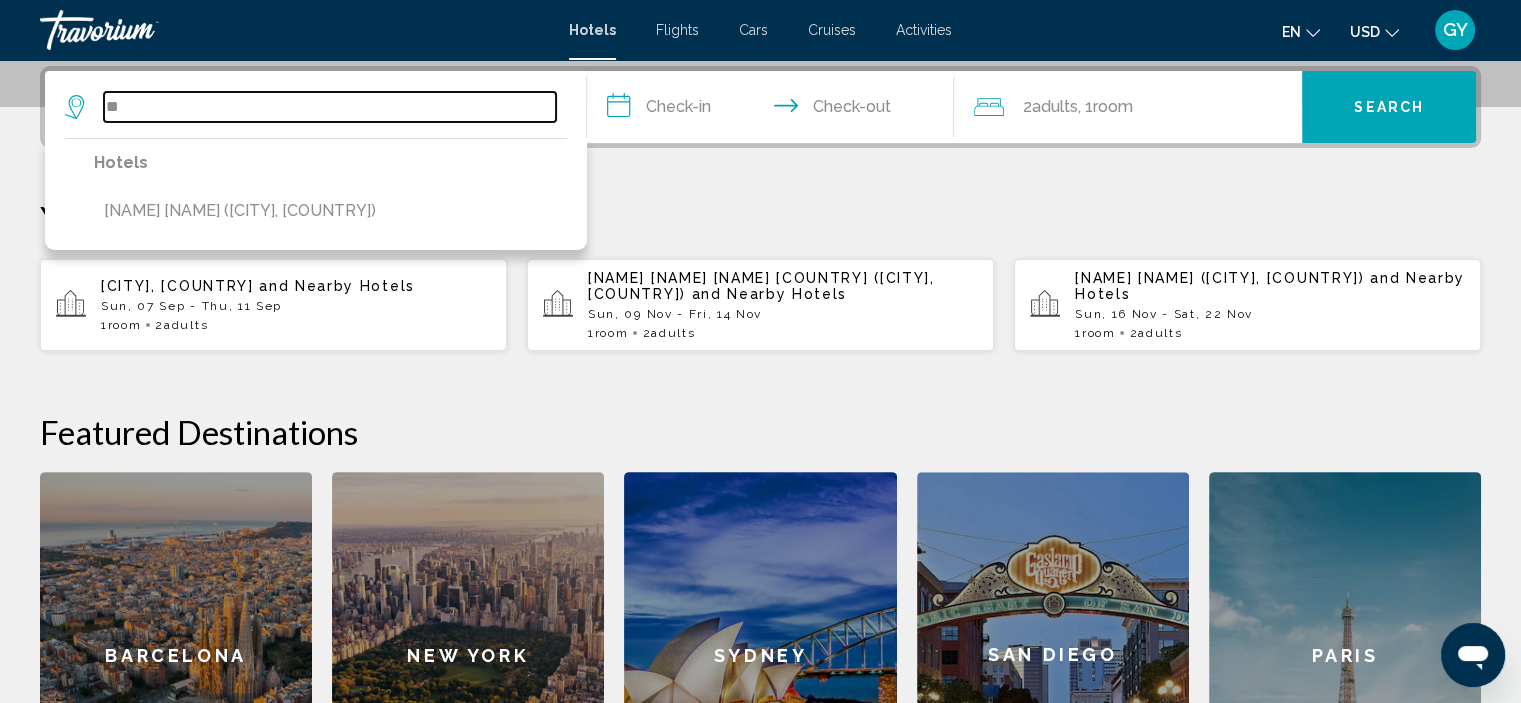 type on "*" 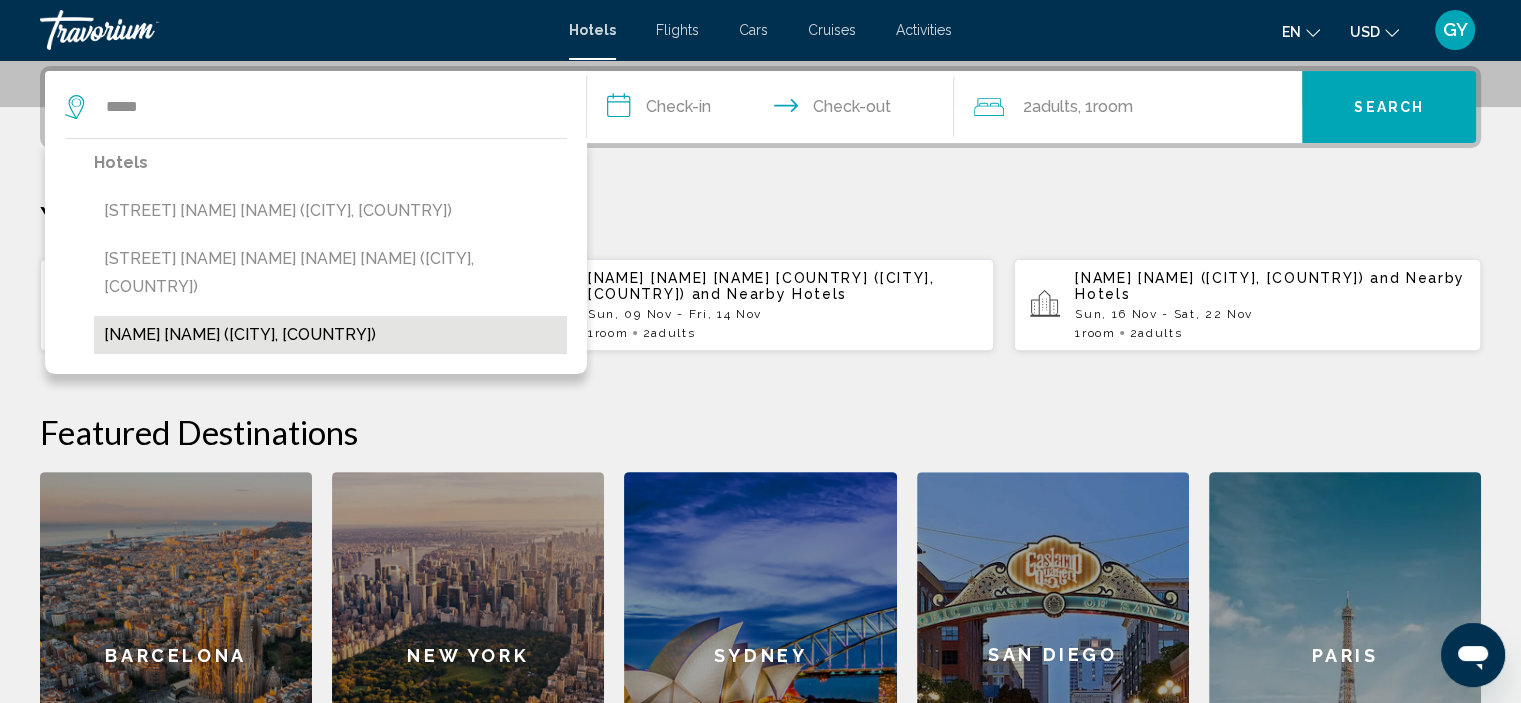 click on "[NAME] [NAME] ([CITY], [COUNTRY])" at bounding box center (330, 335) 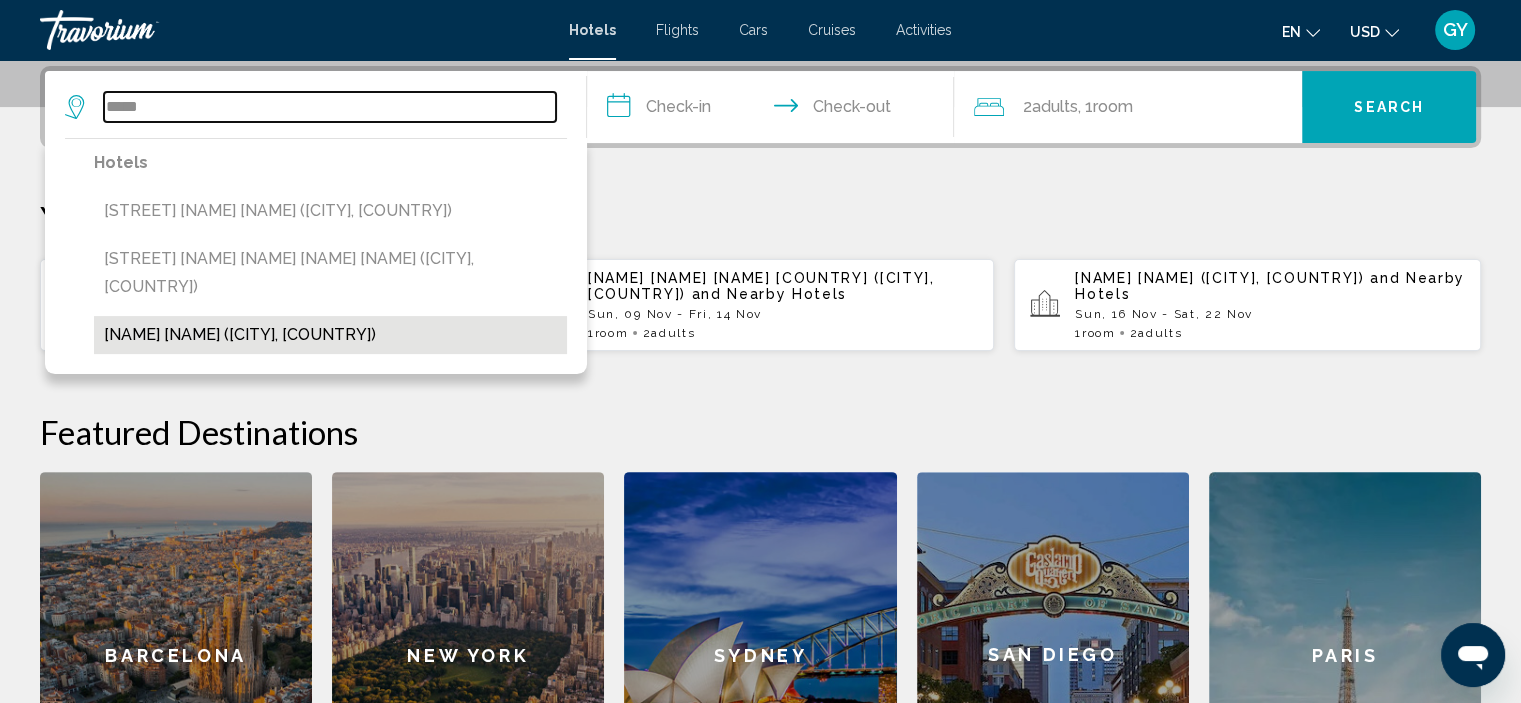 type on "**********" 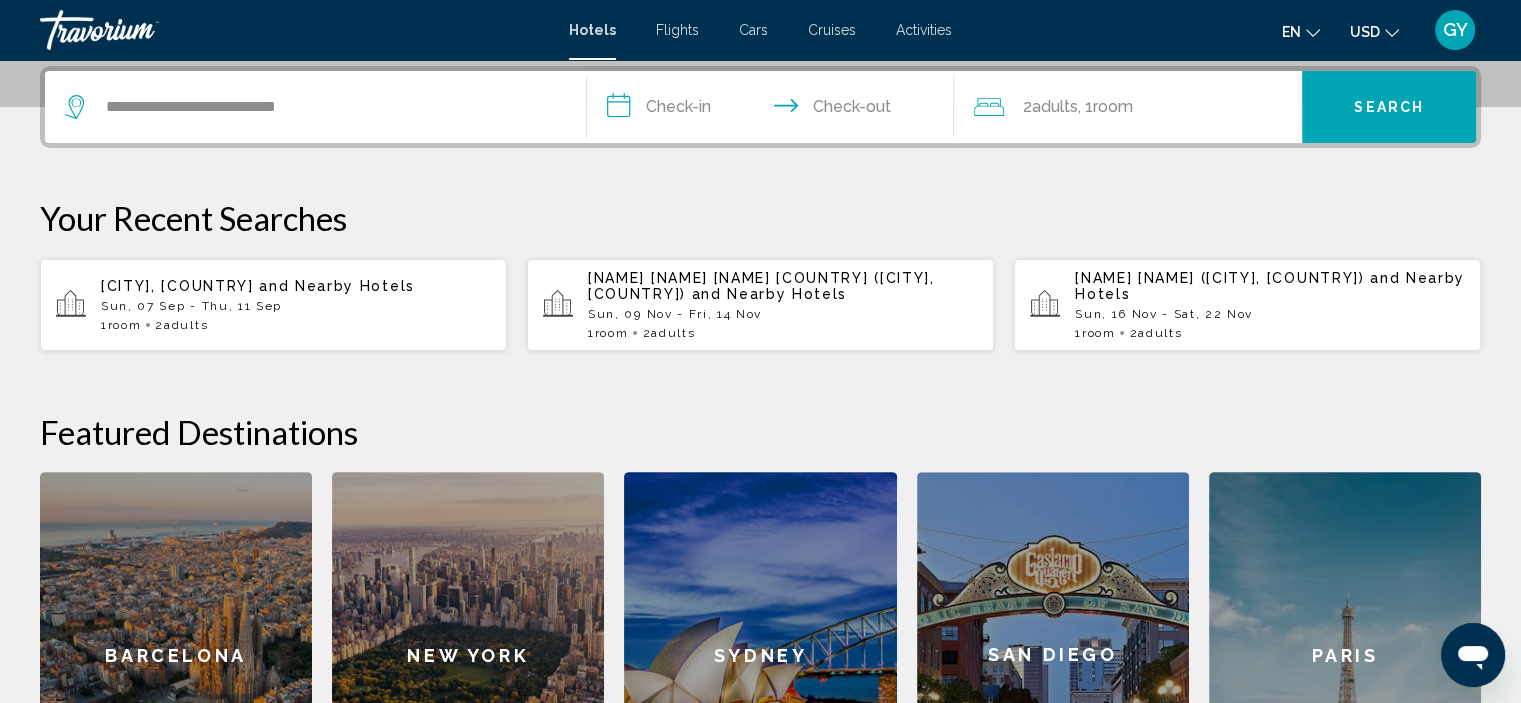 click on "**********" at bounding box center (775, 110) 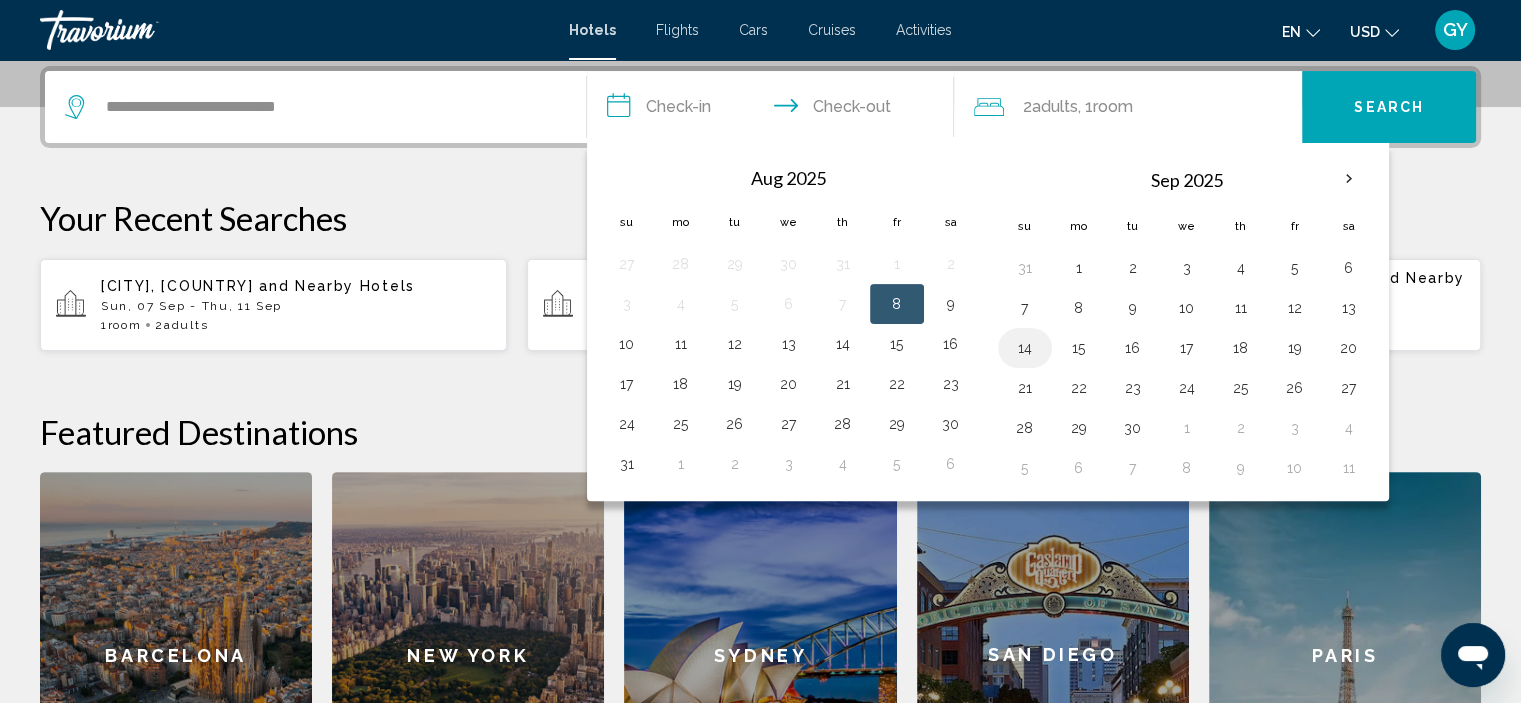 click on "14" at bounding box center (1025, 348) 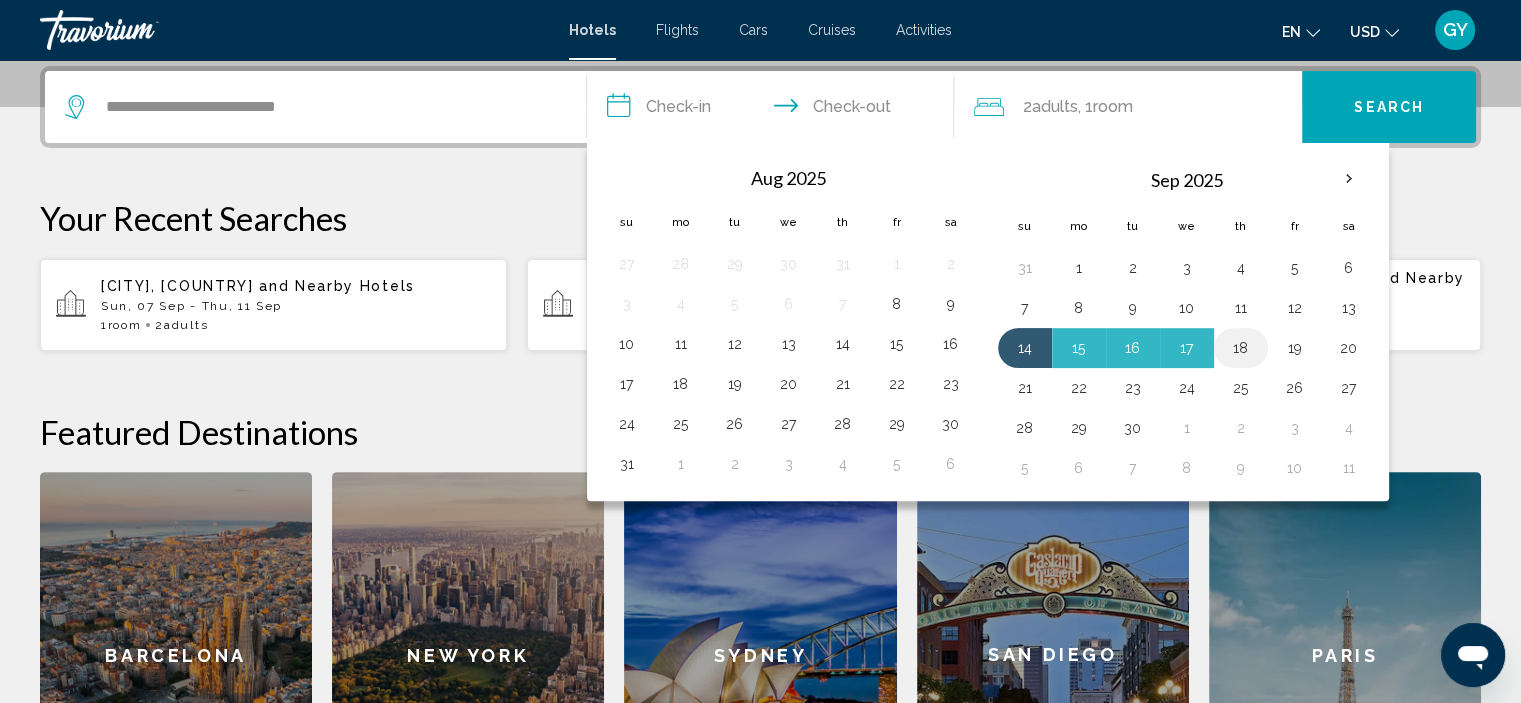 click on "18" at bounding box center [1241, 348] 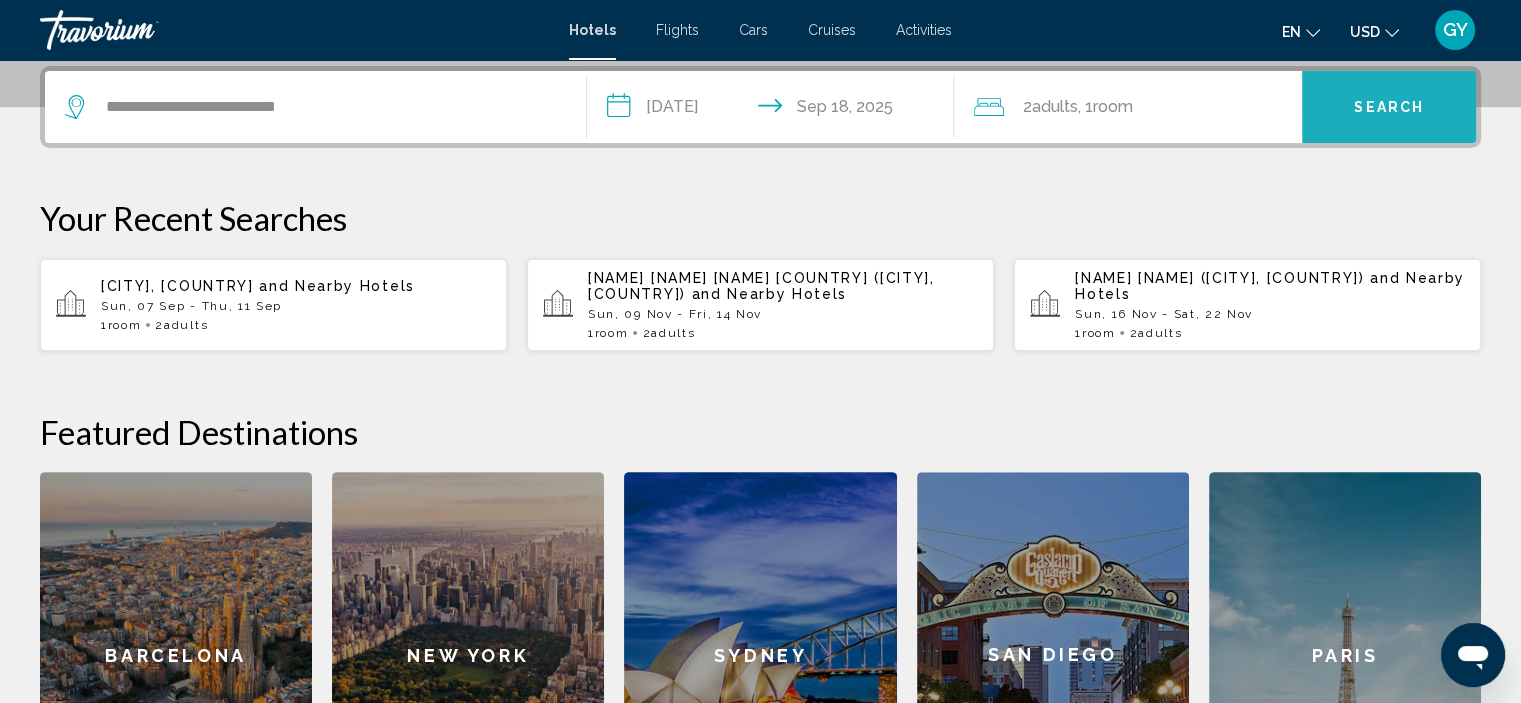 click on "Search" at bounding box center (1389, 107) 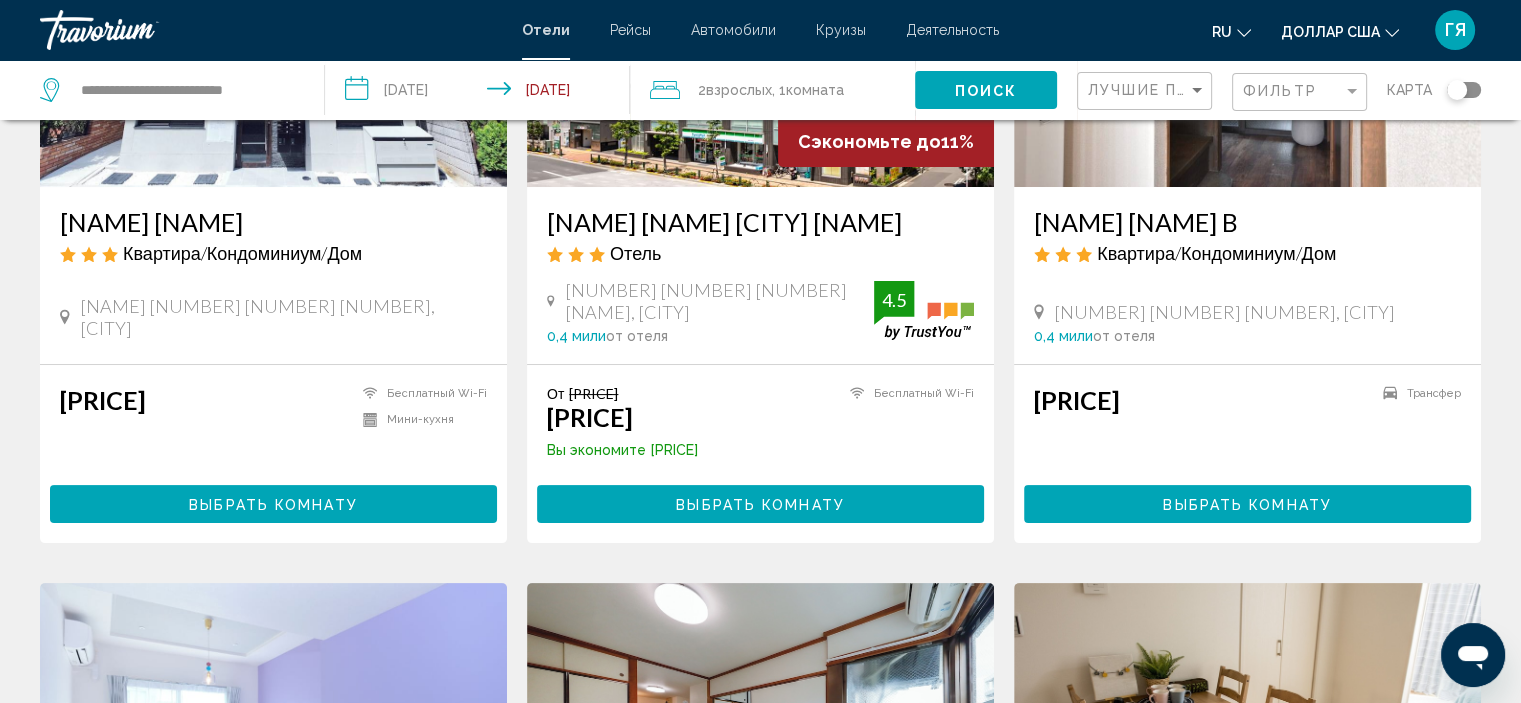 scroll, scrollTop: 0, scrollLeft: 0, axis: both 